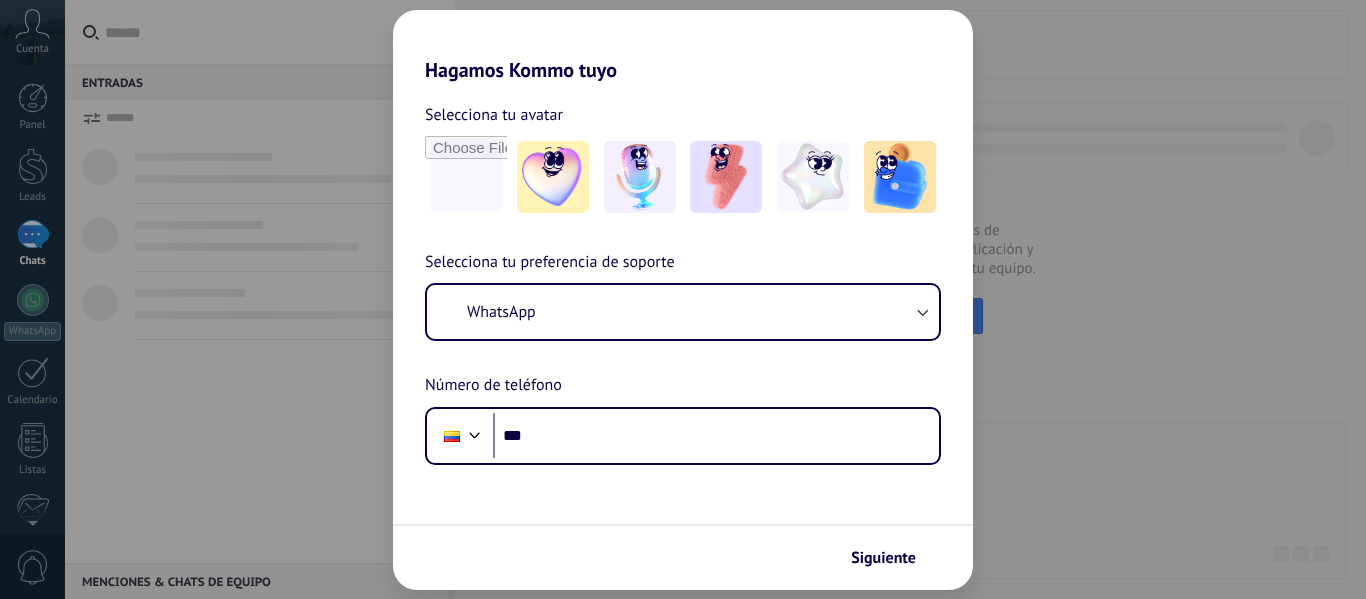 scroll, scrollTop: 0, scrollLeft: 0, axis: both 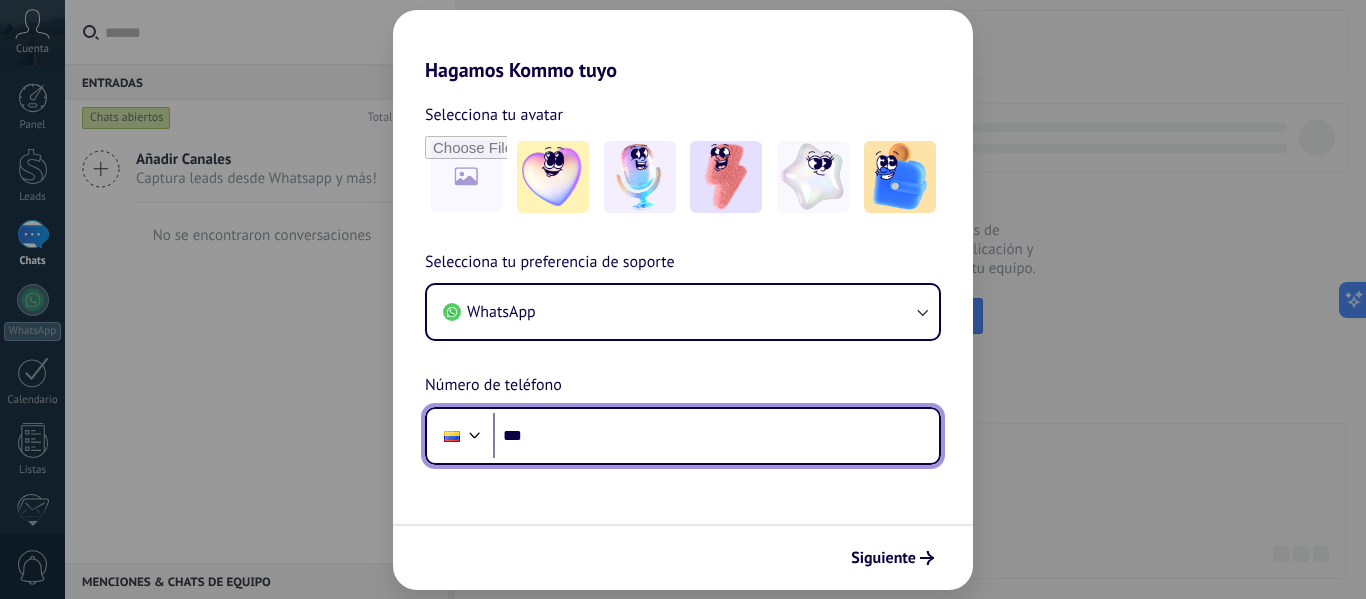 click on "***" at bounding box center (716, 436) 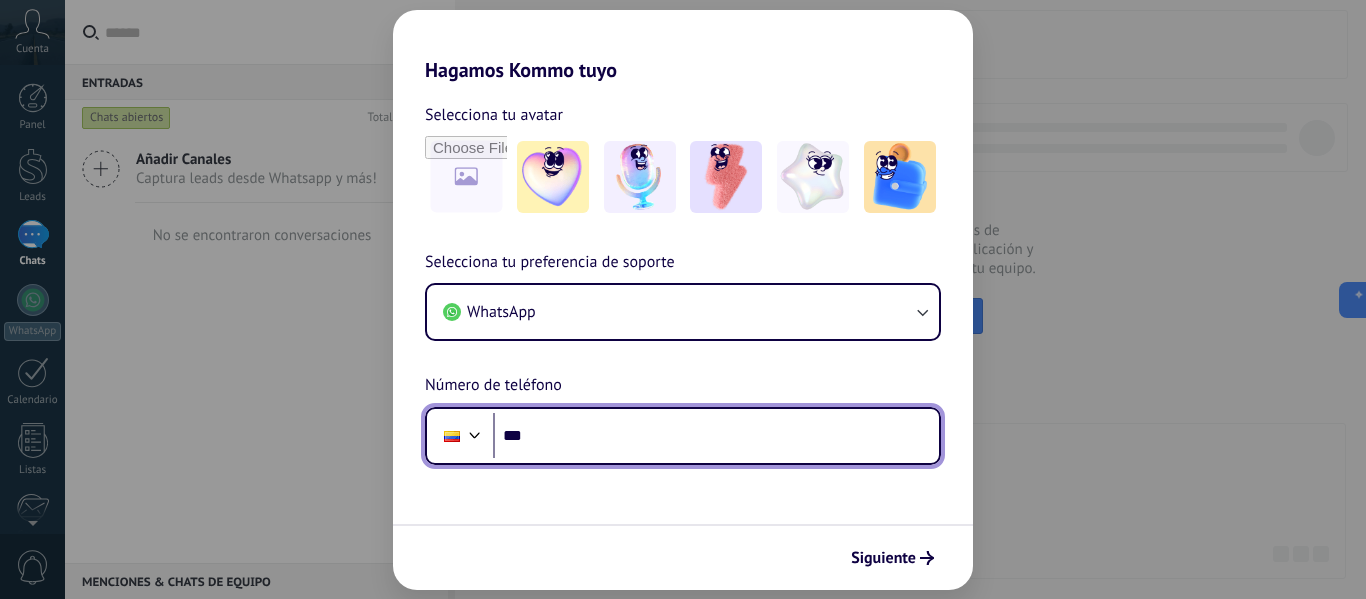 click on "***" at bounding box center [716, 436] 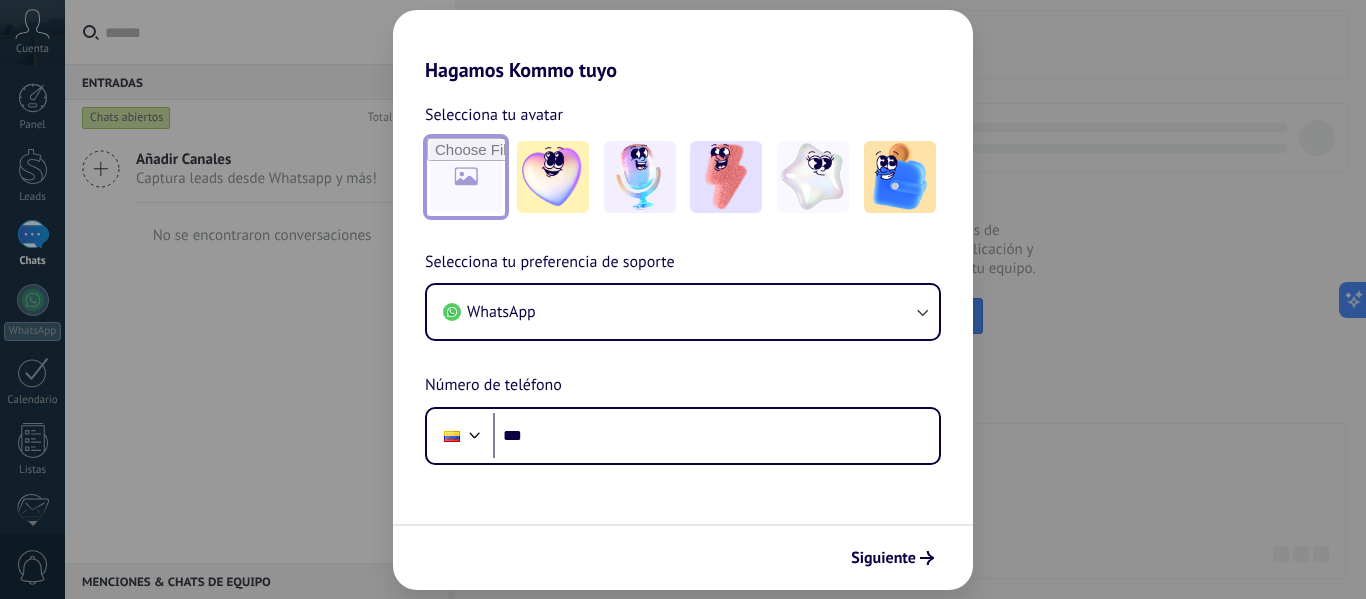 click at bounding box center [466, 177] 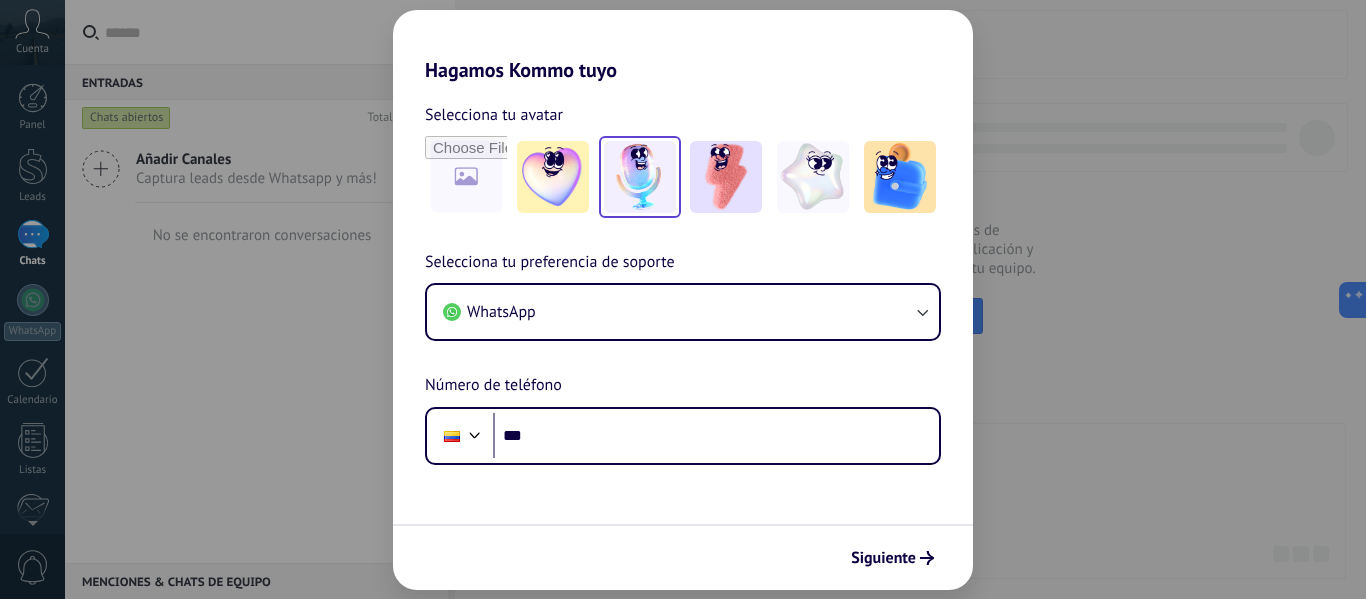 click at bounding box center [640, 177] 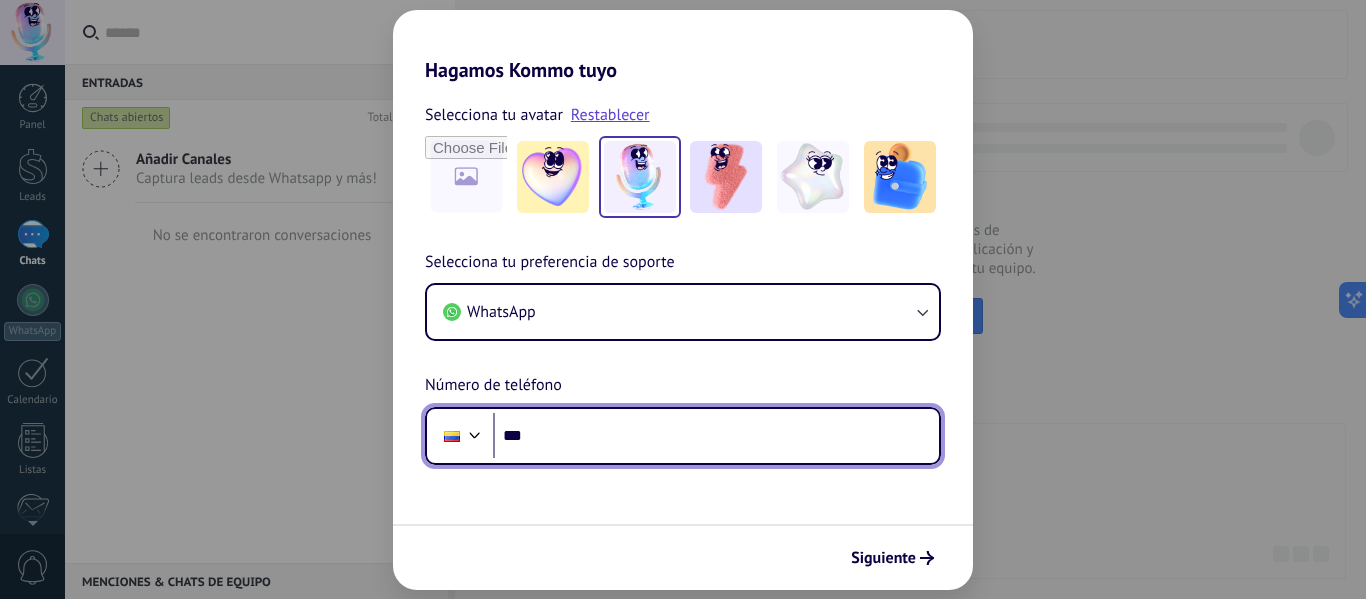 click on "***" at bounding box center [716, 436] 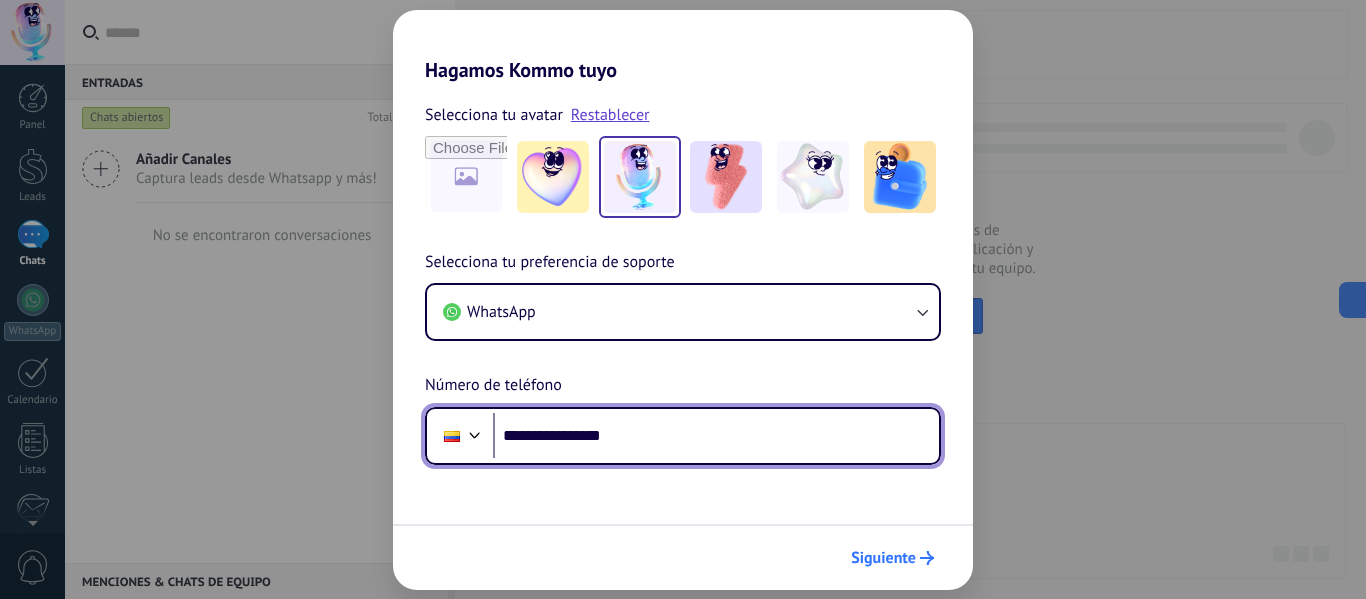 type on "**********" 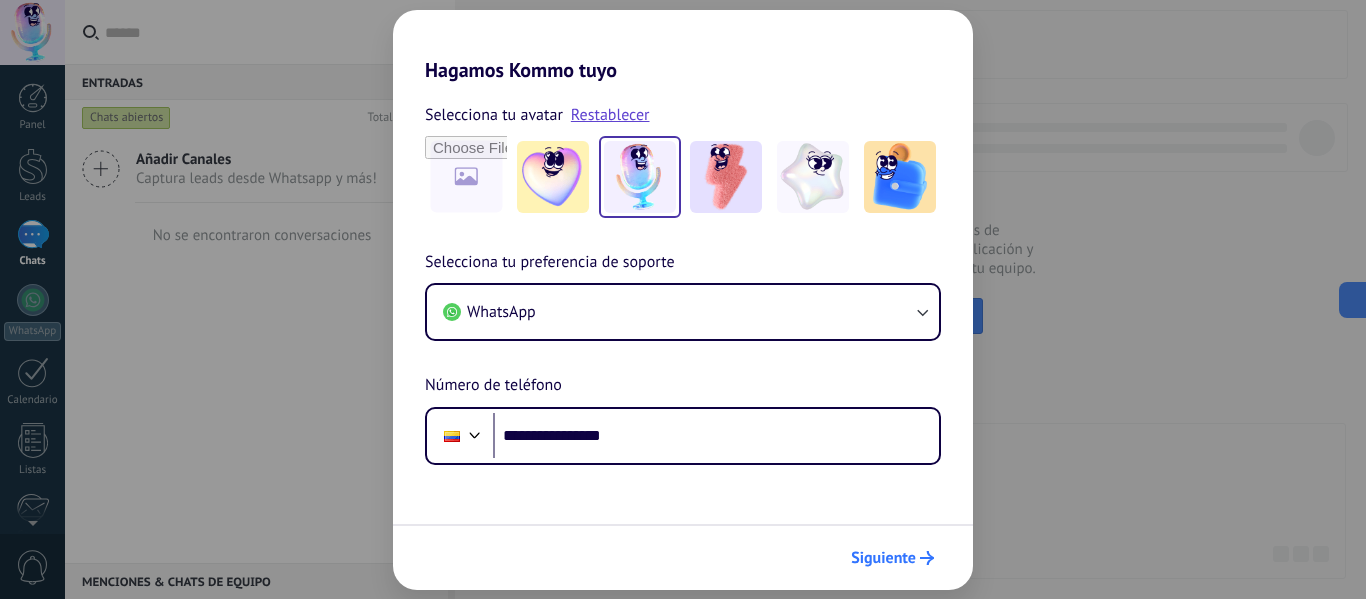 click on "Siguiente" at bounding box center [883, 558] 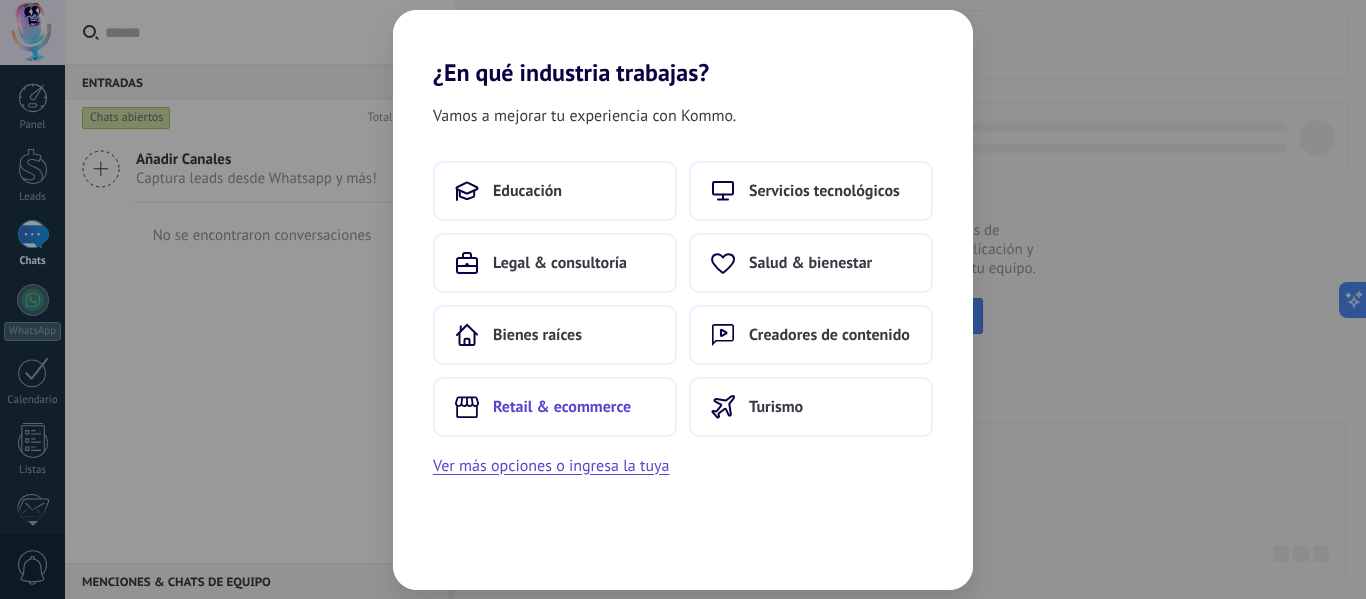 click on "Retail & ecommerce" at bounding box center [555, 407] 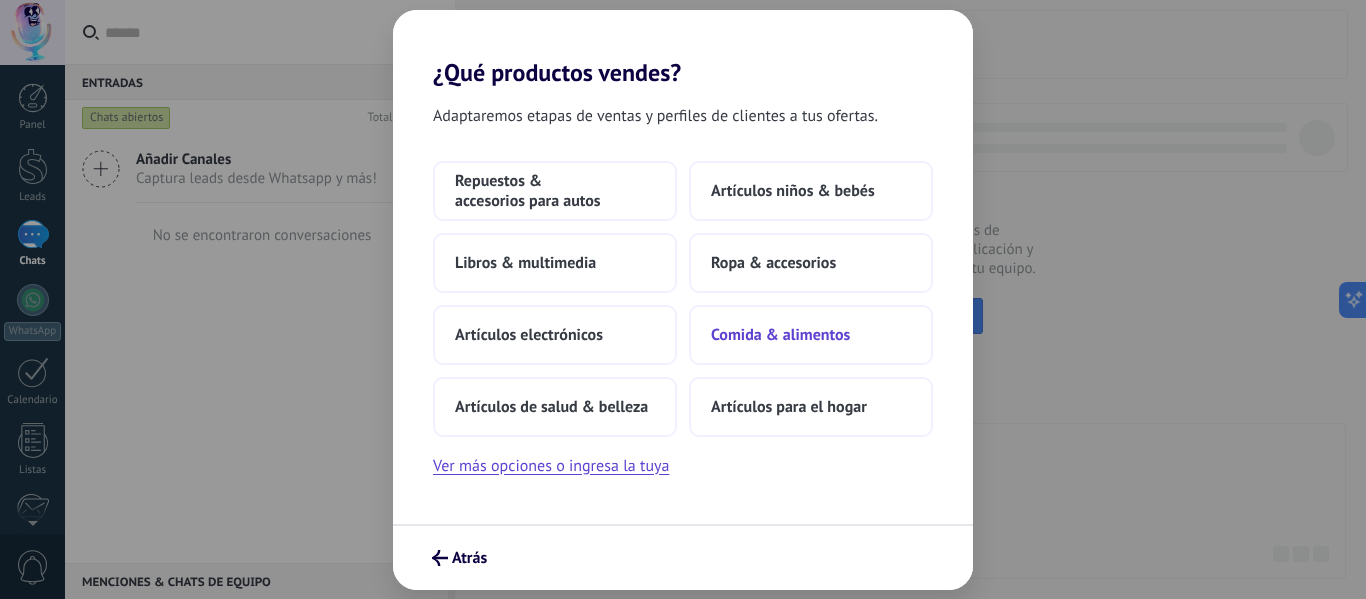 click on "Comida & alimentos" at bounding box center [780, 335] 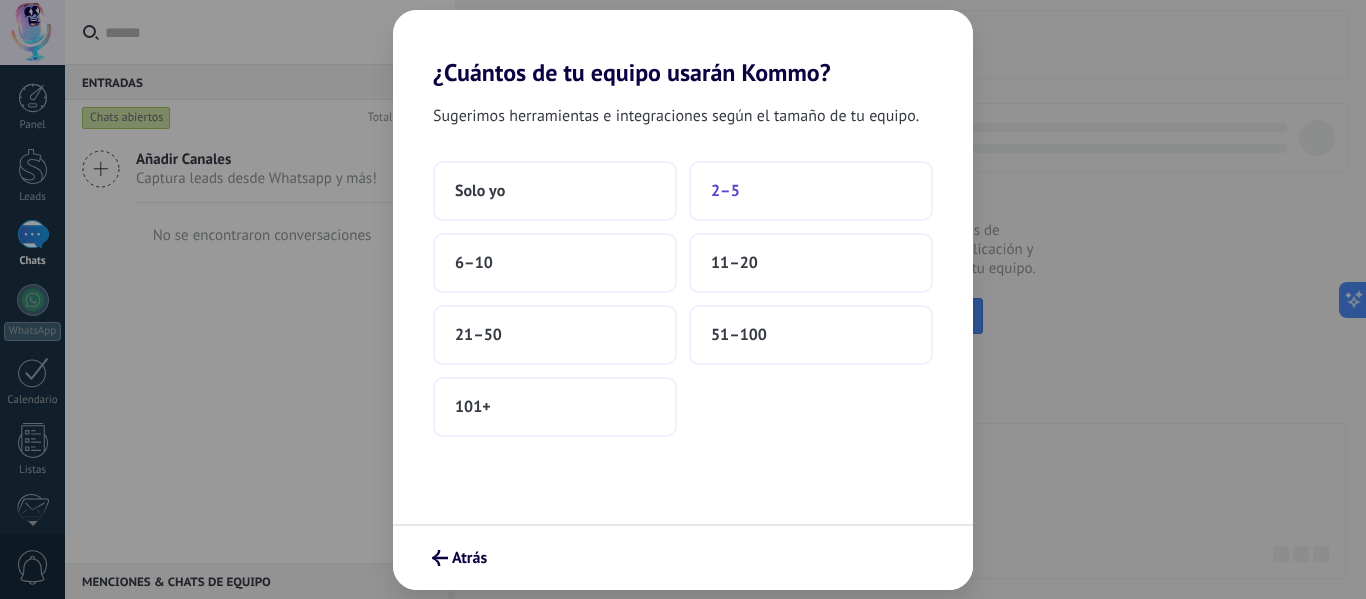 click on "2–5" at bounding box center (811, 191) 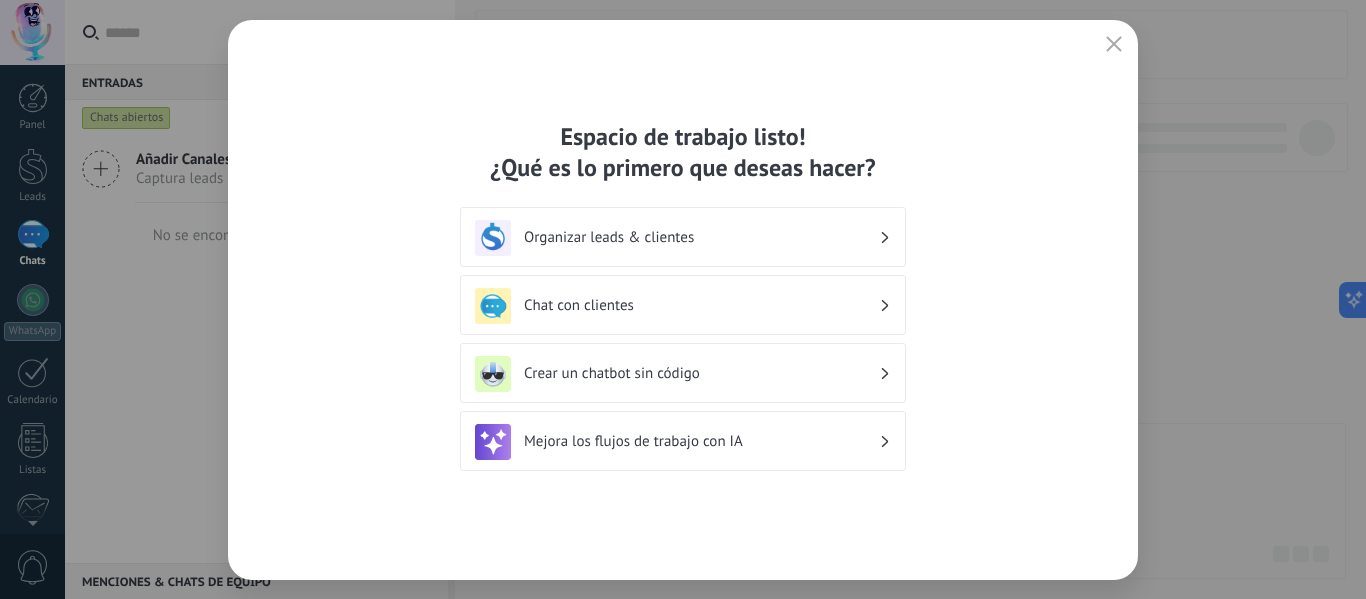 click on "Crear un chatbot sin código" at bounding box center [701, 373] 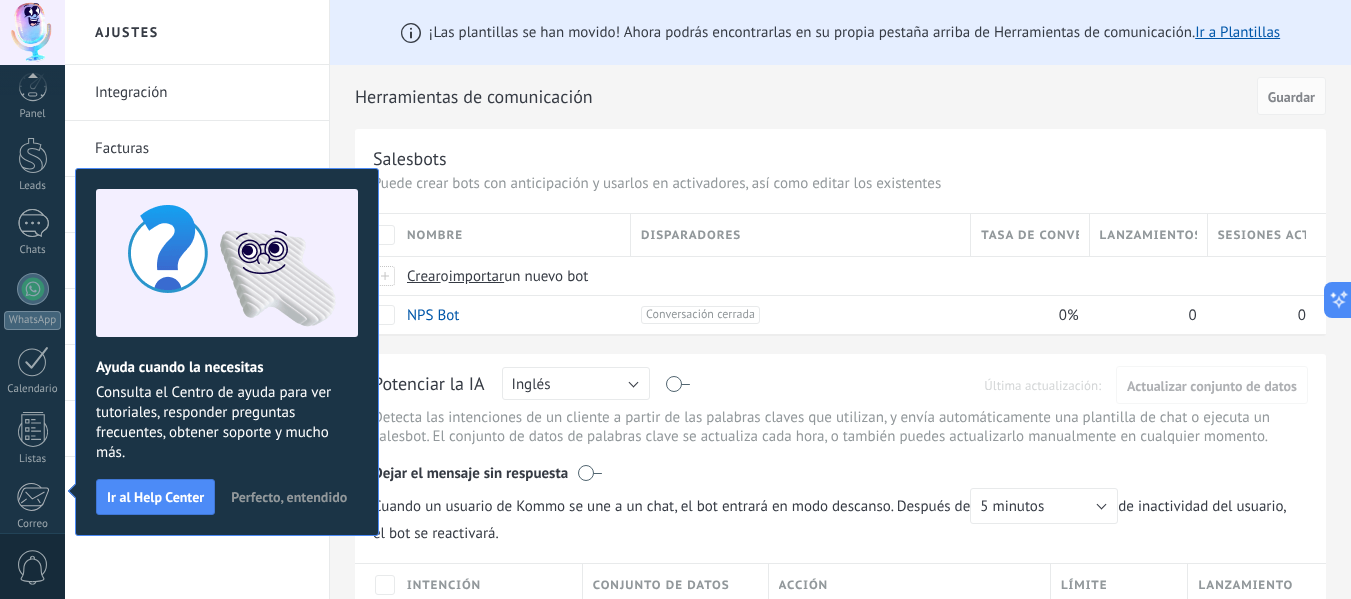 scroll, scrollTop: 233, scrollLeft: 0, axis: vertical 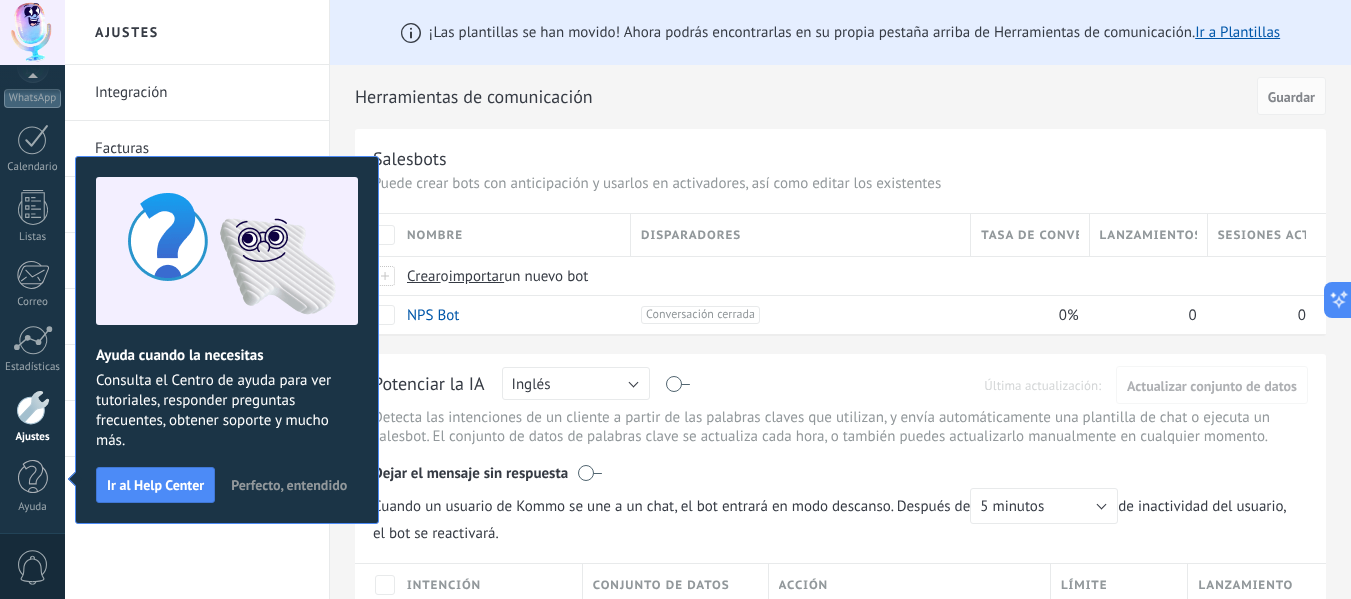 click on "Perfecto, entendido" at bounding box center (289, 485) 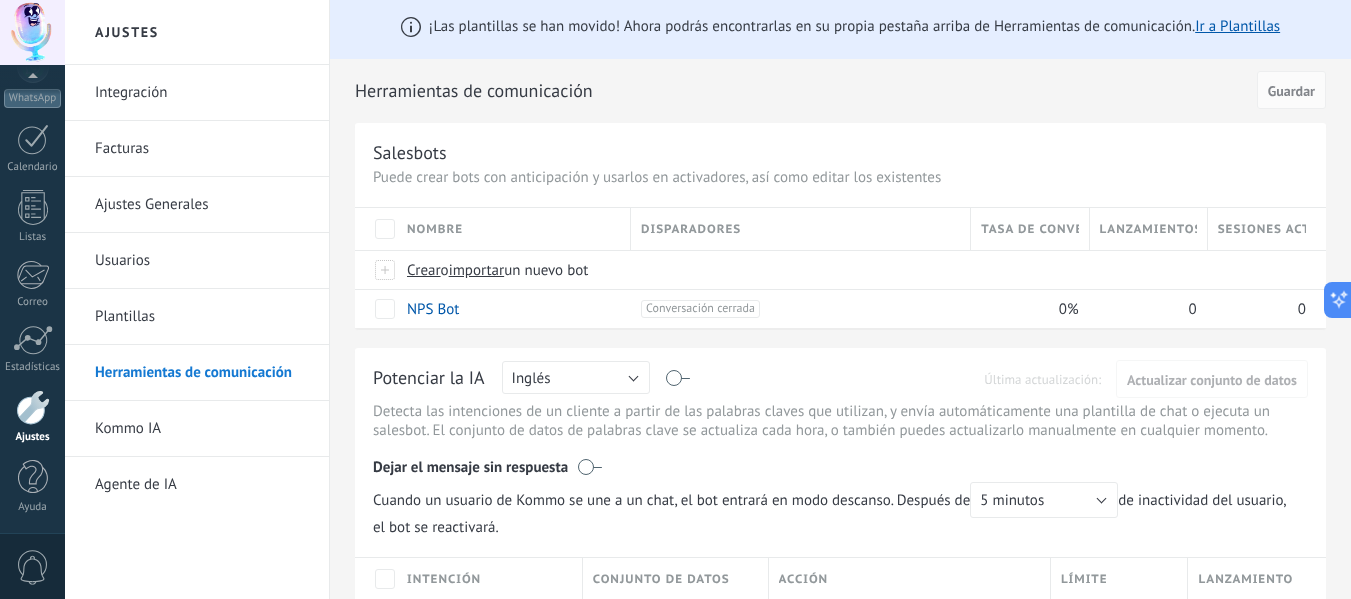 scroll, scrollTop: 0, scrollLeft: 0, axis: both 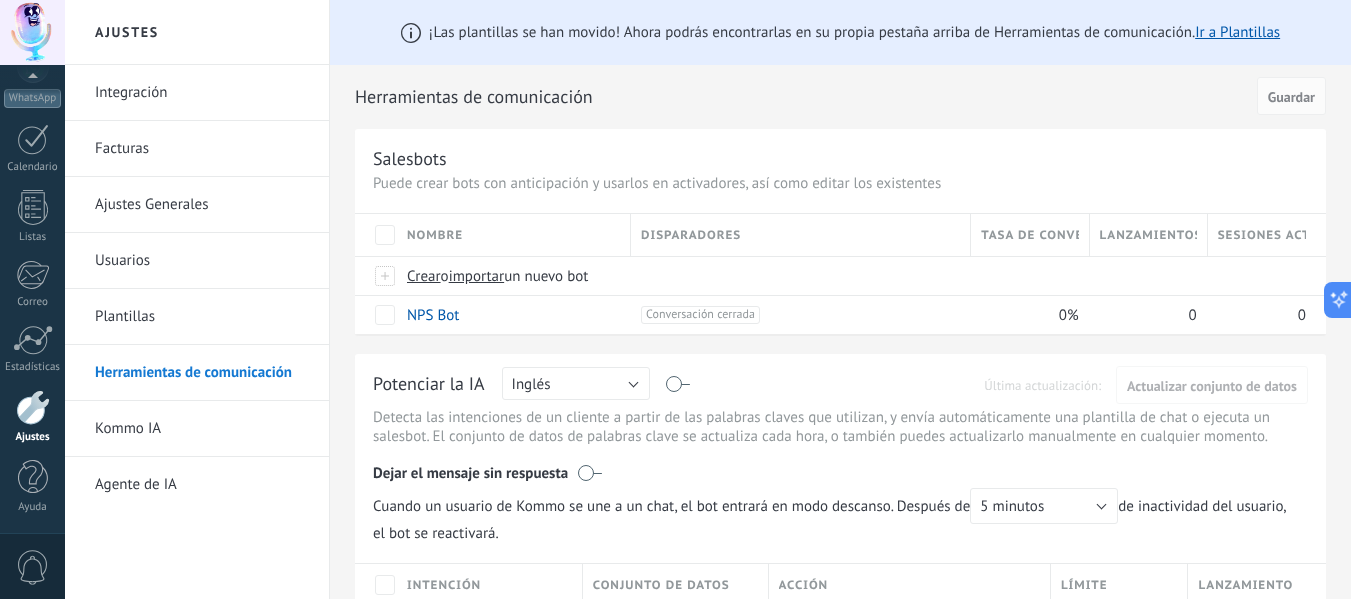 click on "Integración" at bounding box center (202, 93) 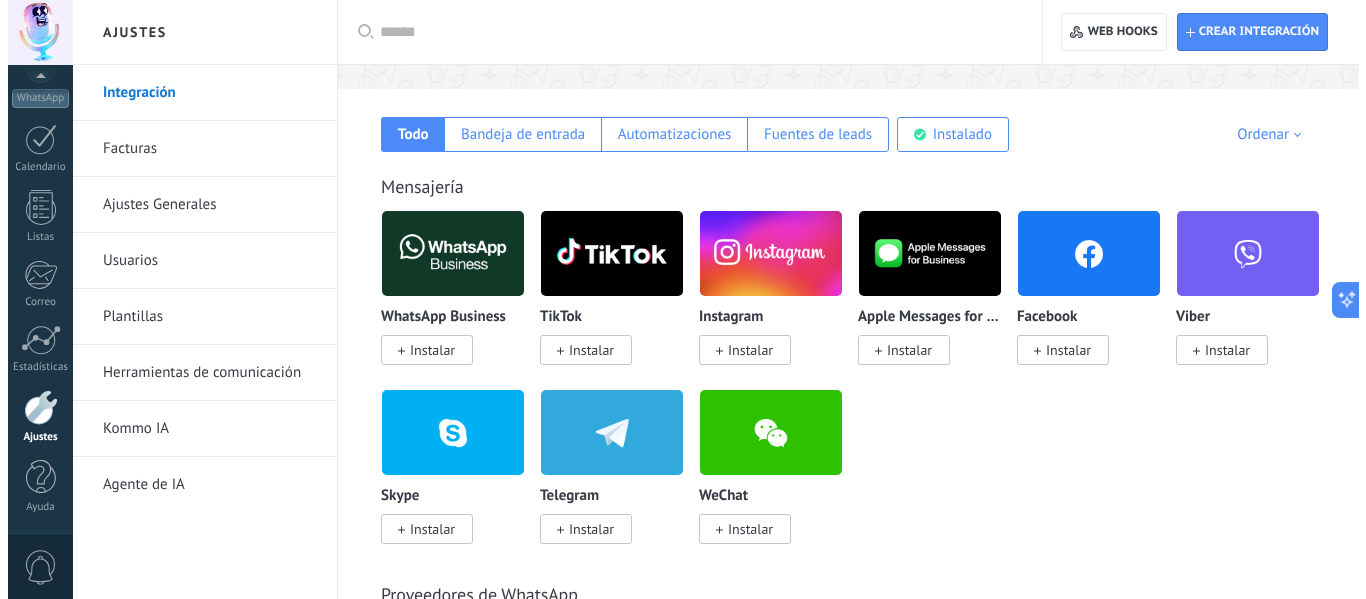 scroll, scrollTop: 300, scrollLeft: 0, axis: vertical 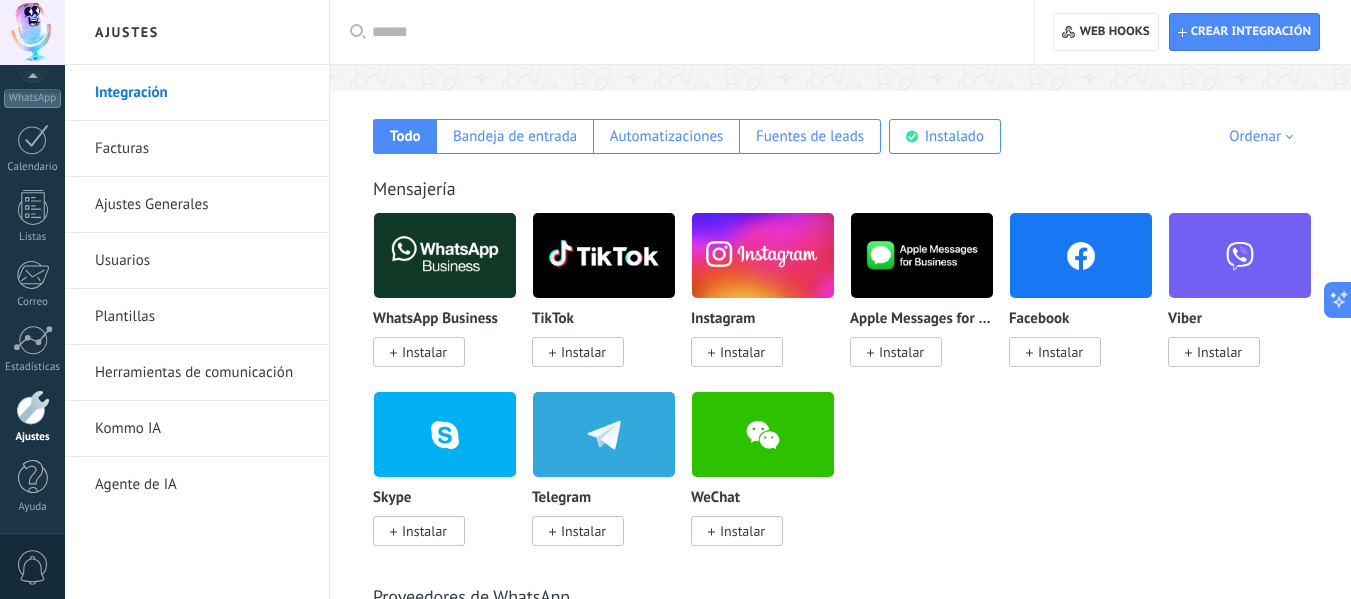 click on "Instalar" at bounding box center [424, 352] 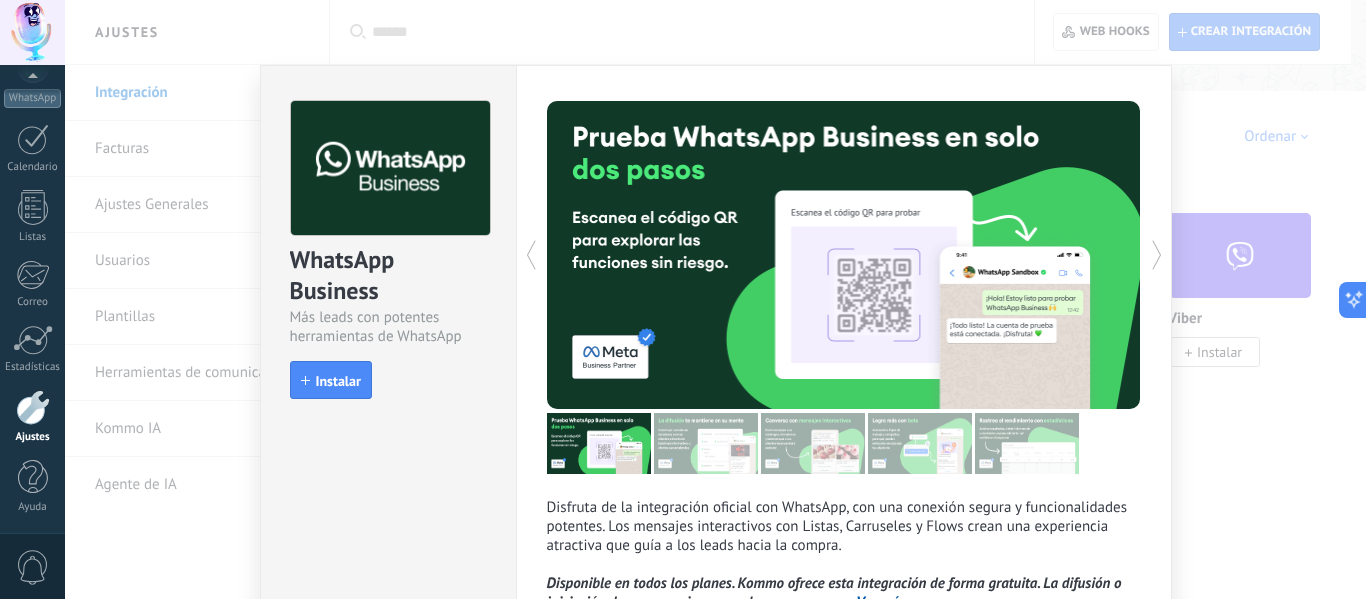 scroll, scrollTop: 100, scrollLeft: 0, axis: vertical 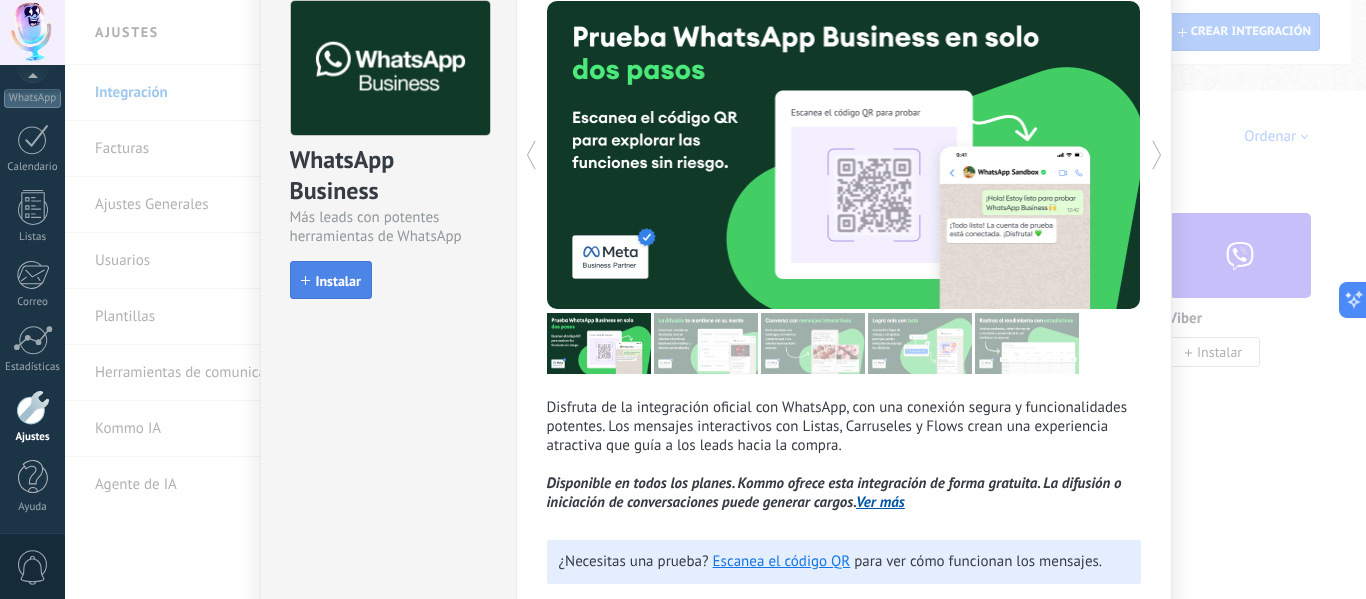 click on "Instalar" at bounding box center [338, 281] 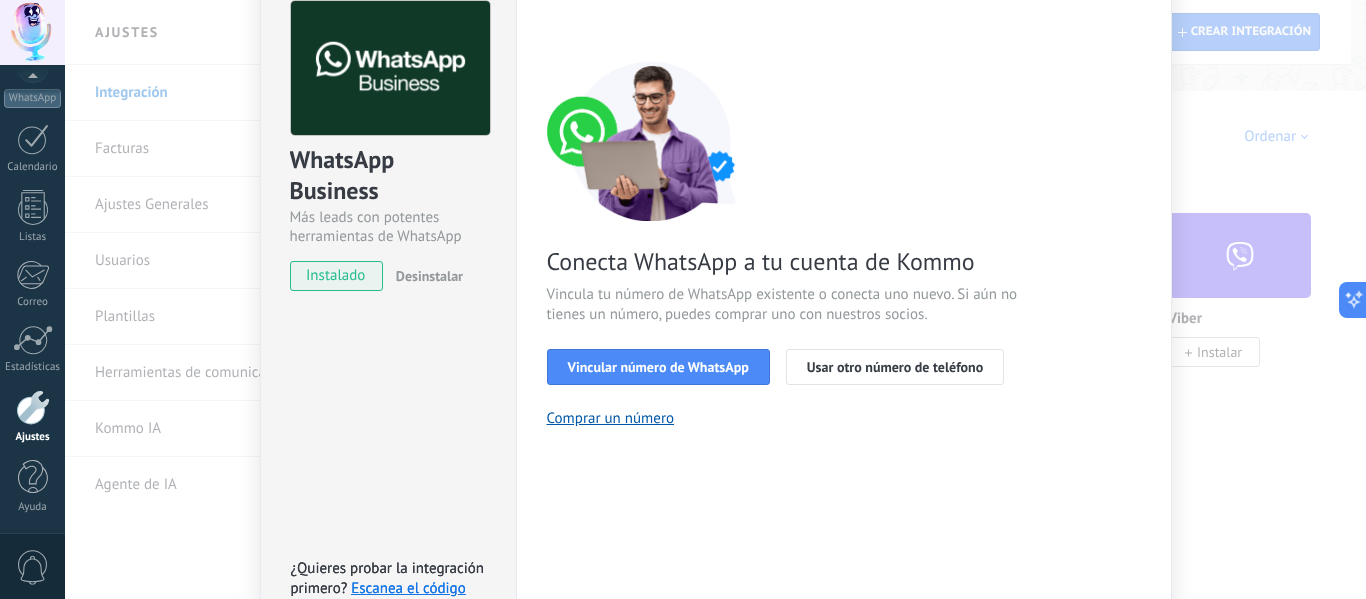 scroll, scrollTop: 0, scrollLeft: 0, axis: both 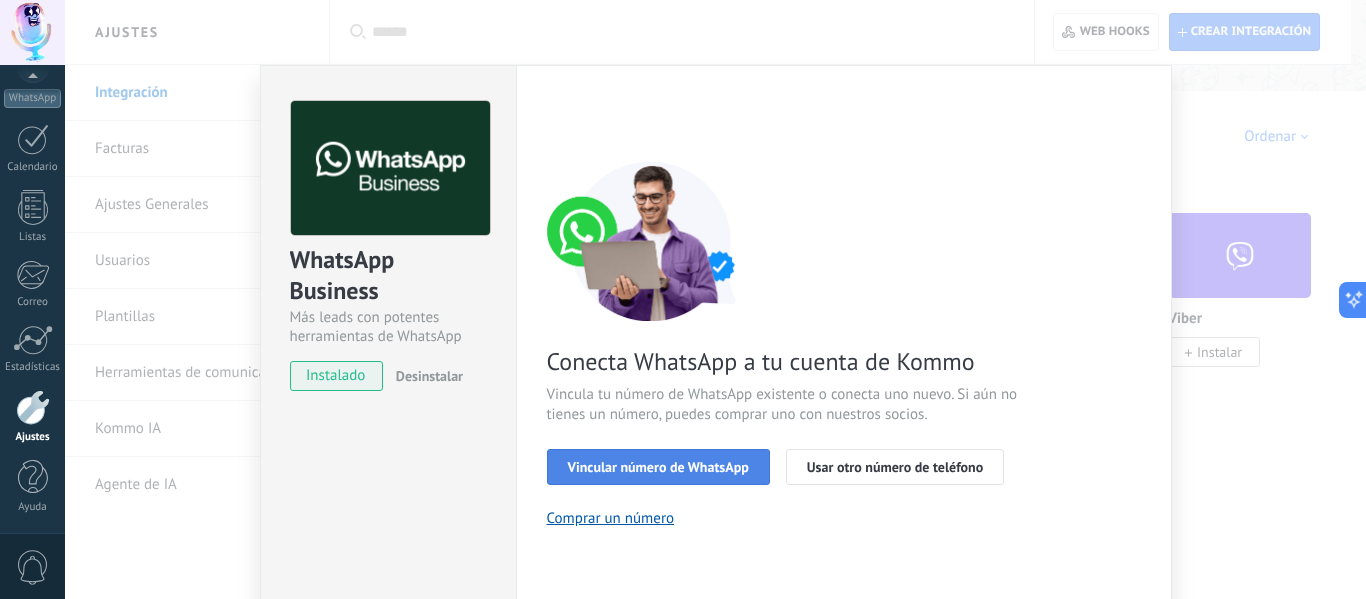click on "Vincular número de WhatsApp" at bounding box center (658, 467) 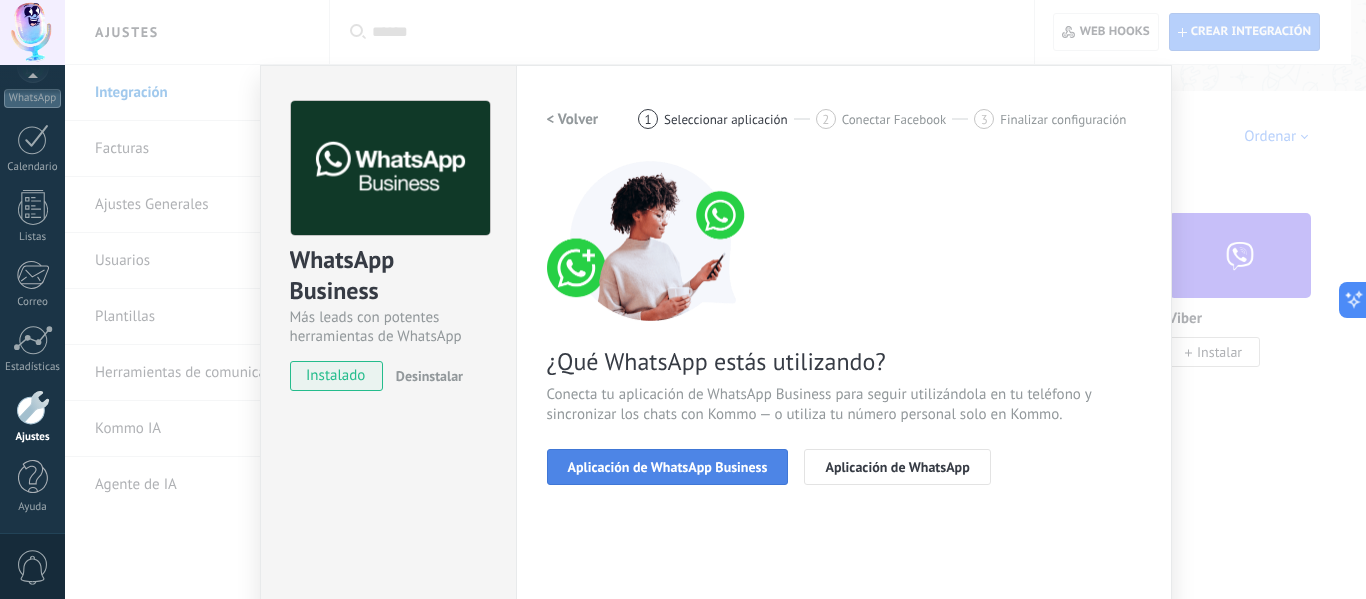 click on "Aplicación de WhatsApp Business" at bounding box center (668, 467) 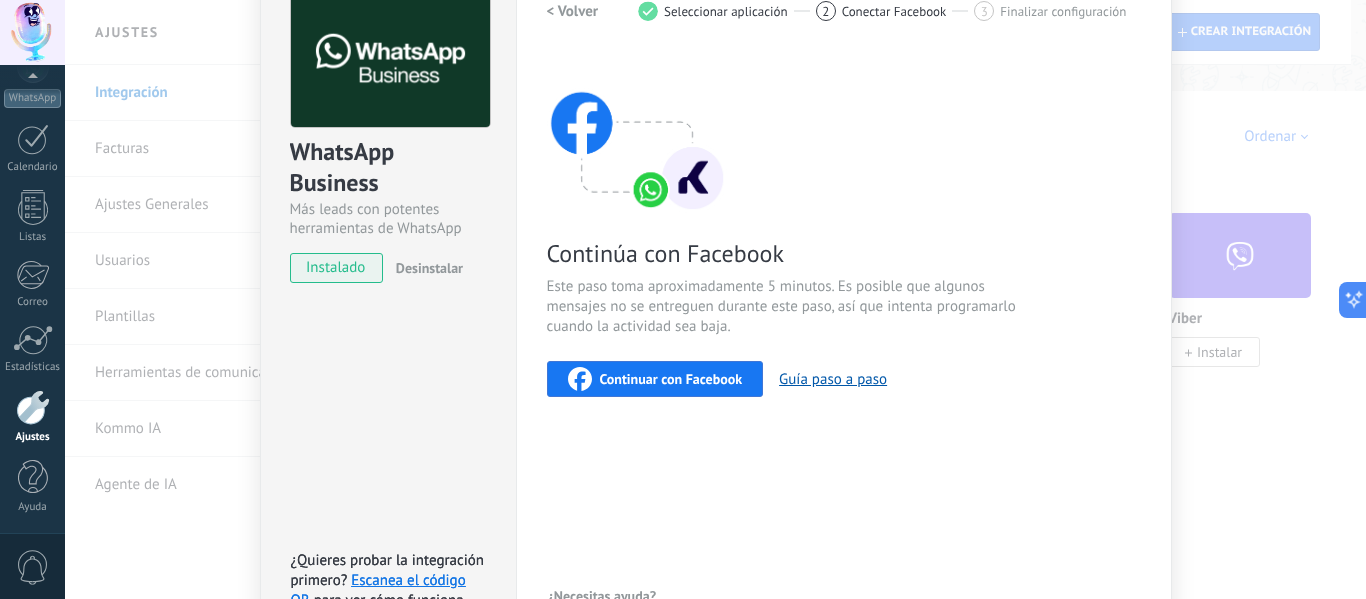 scroll, scrollTop: 0, scrollLeft: 0, axis: both 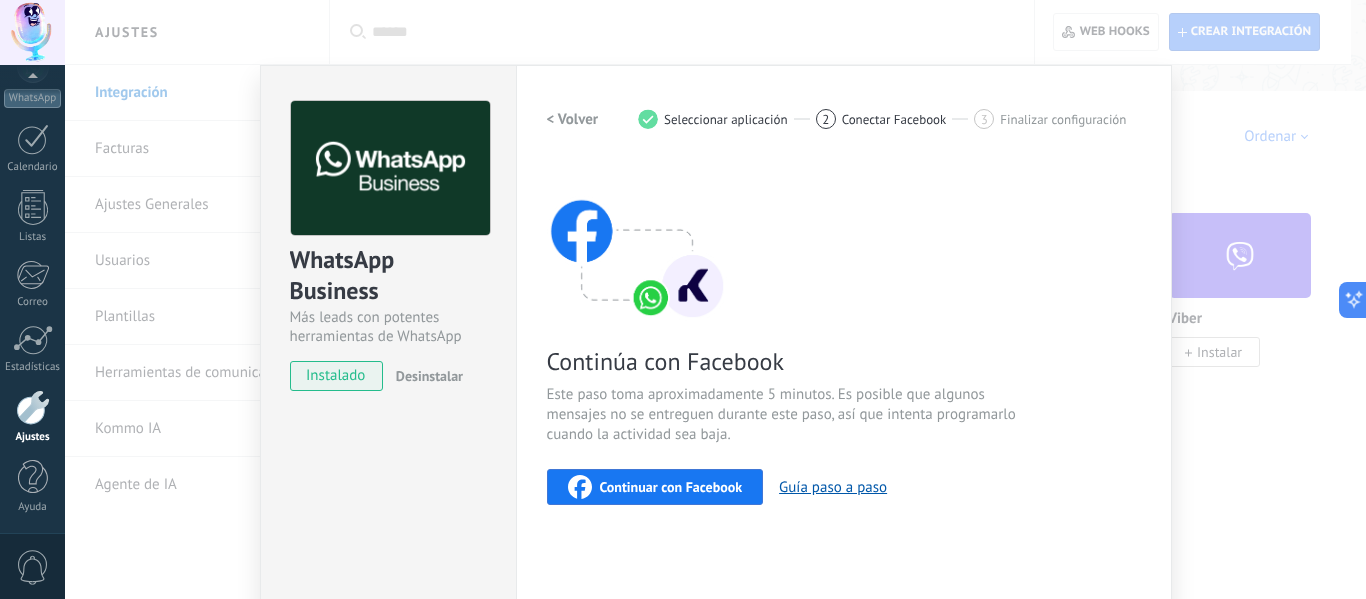 click on "Conectar Facebook" at bounding box center [894, 119] 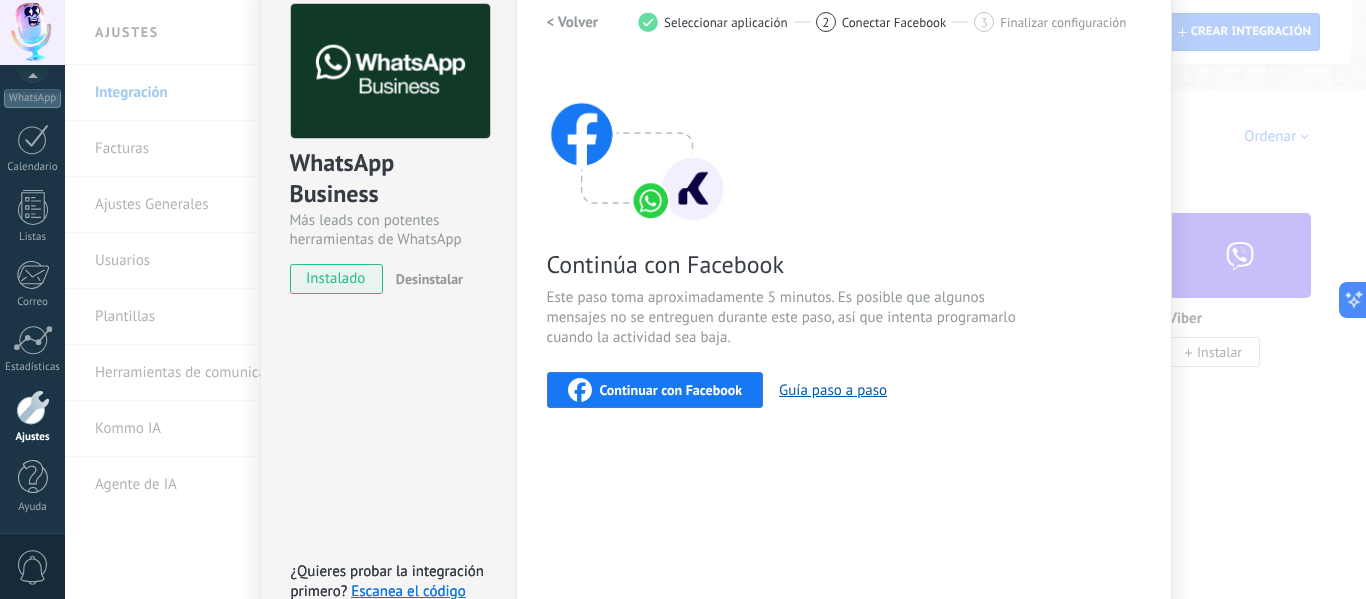 scroll, scrollTop: 231, scrollLeft: 0, axis: vertical 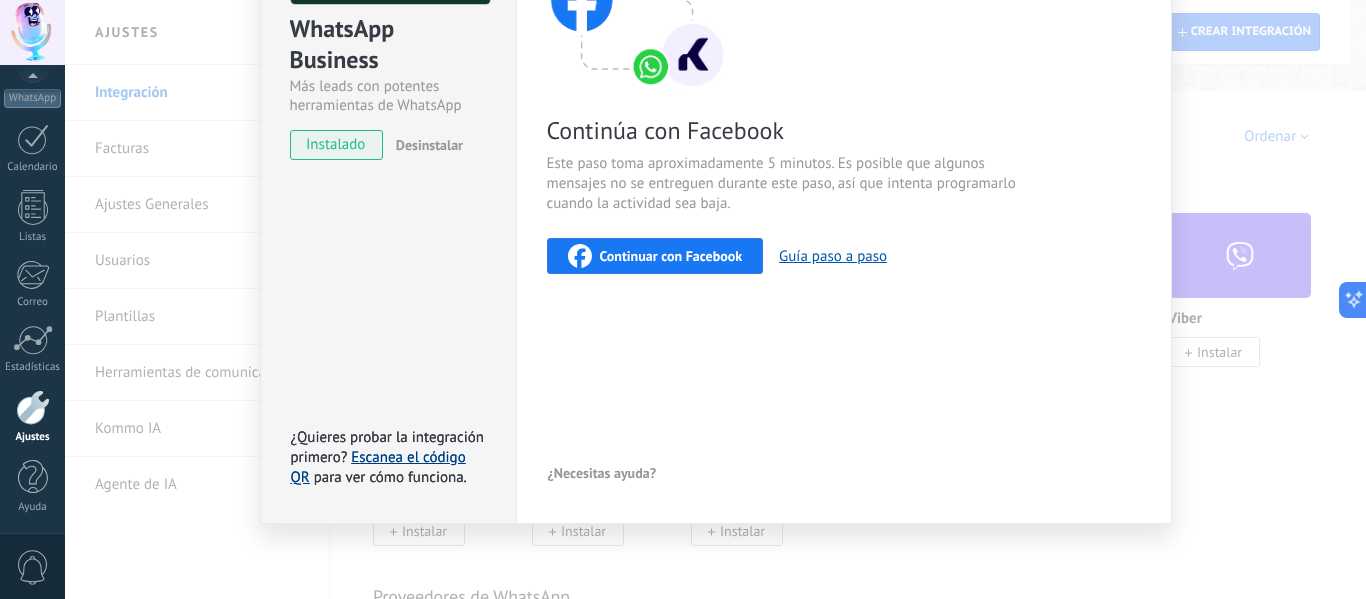 click on "Escanea el código QR" at bounding box center (378, 467) 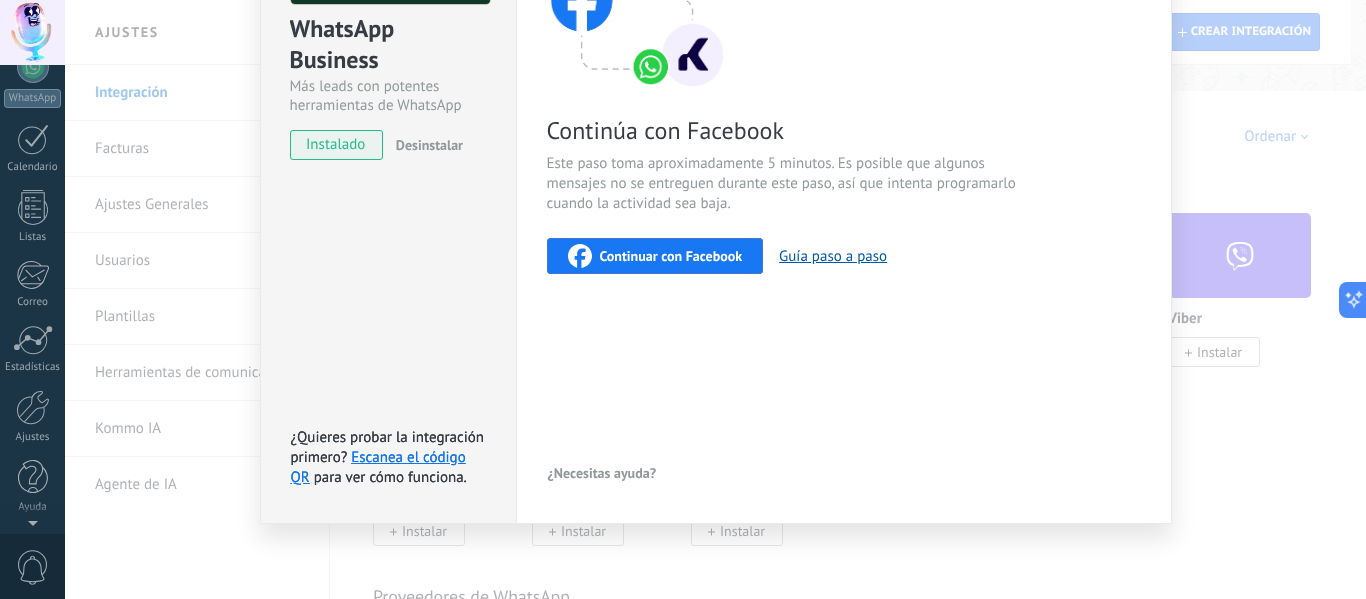 scroll, scrollTop: 0, scrollLeft: 0, axis: both 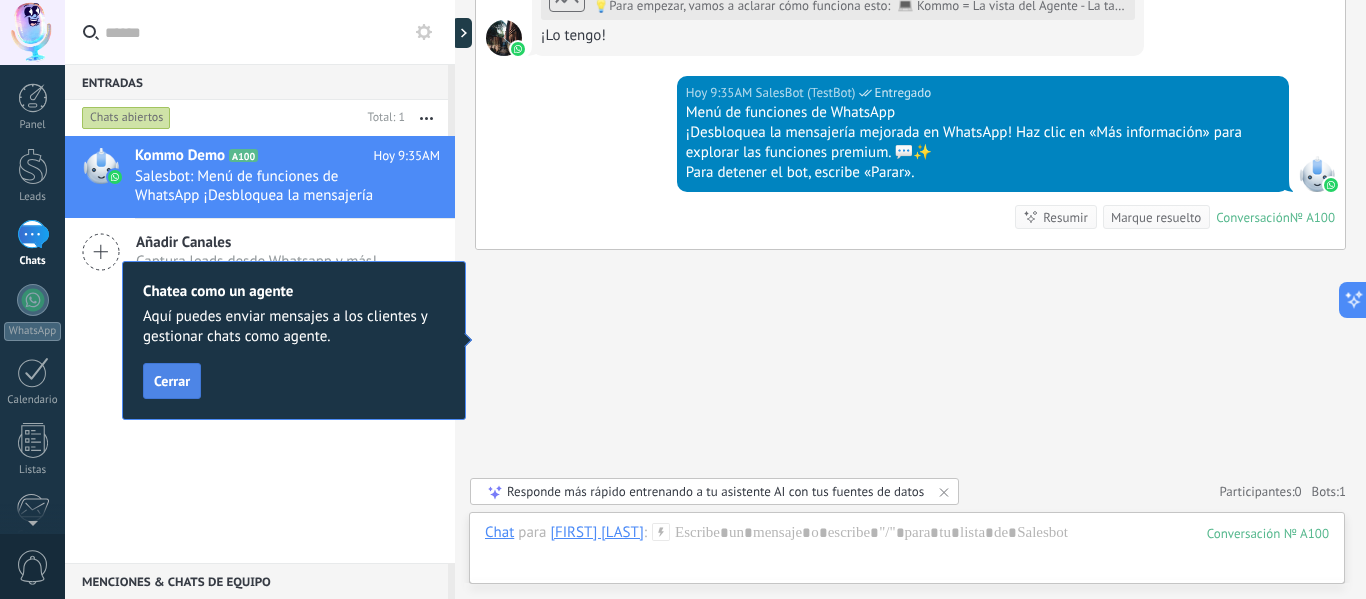 click on "Cerrar" at bounding box center (172, 381) 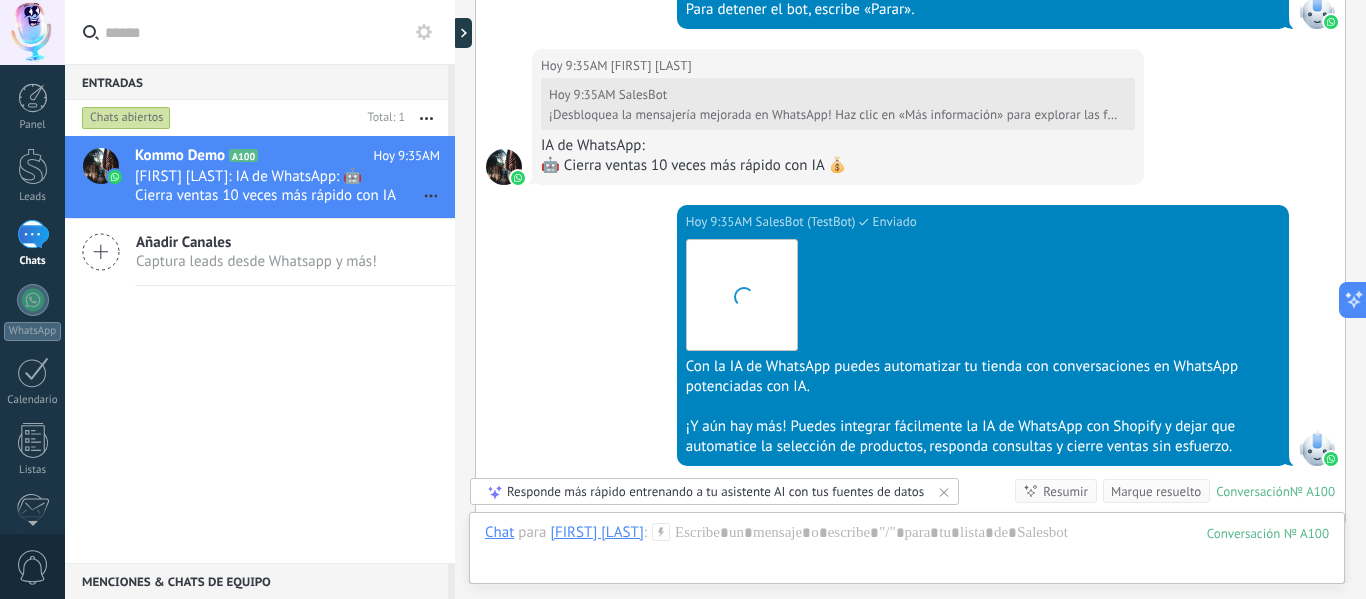 scroll, scrollTop: 1456, scrollLeft: 0, axis: vertical 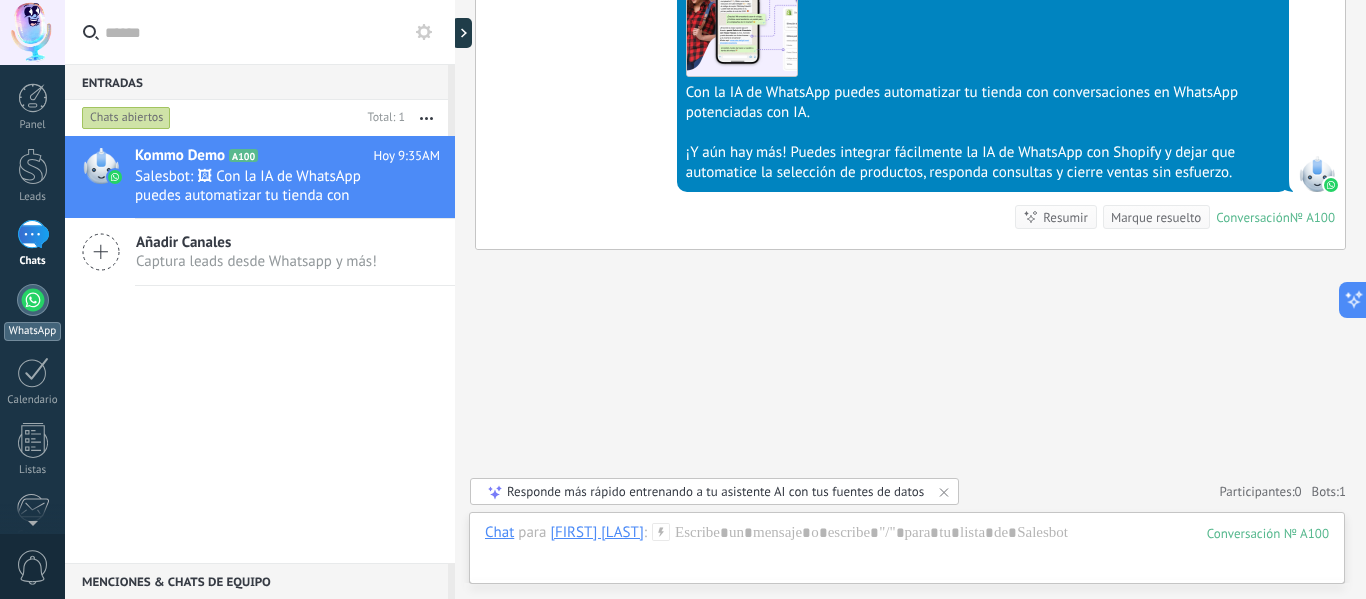 click at bounding box center [33, 300] 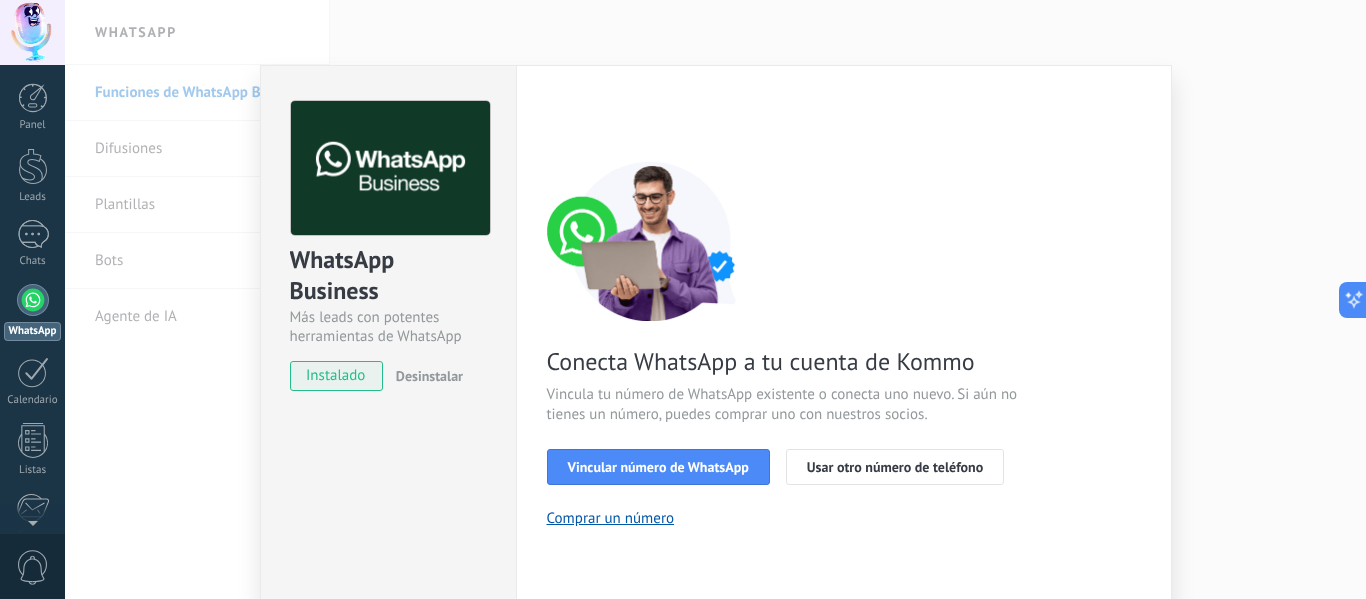 scroll, scrollTop: 100, scrollLeft: 0, axis: vertical 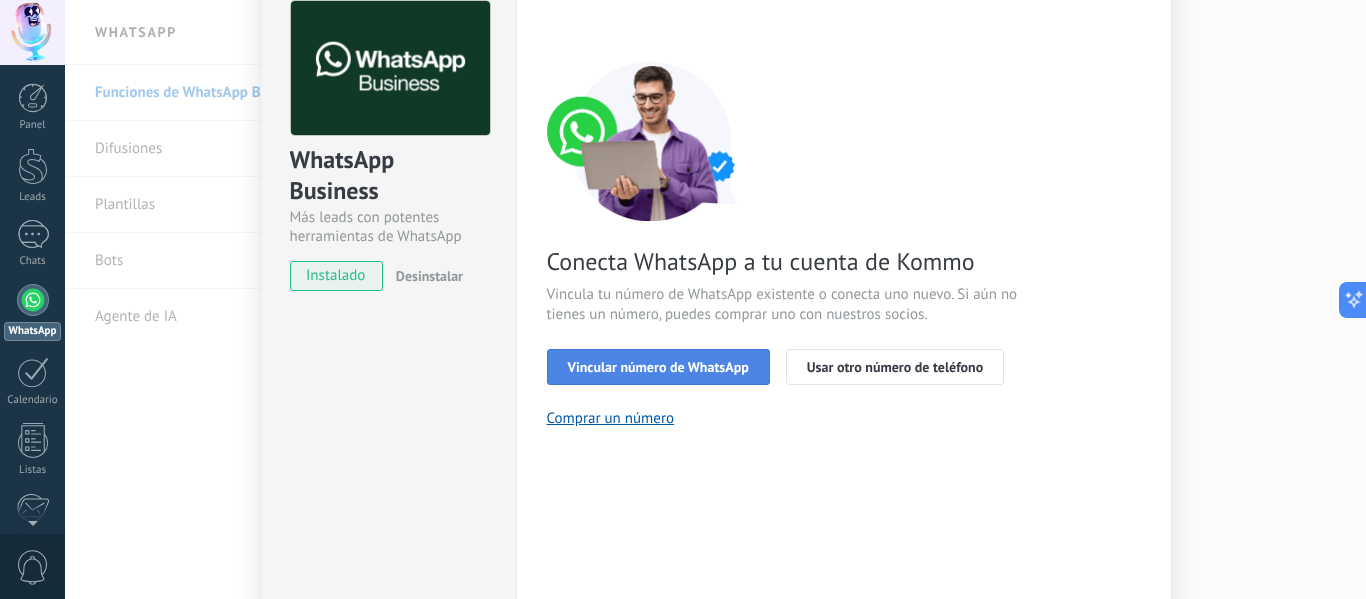 click on "Vincular número de WhatsApp" at bounding box center (658, 367) 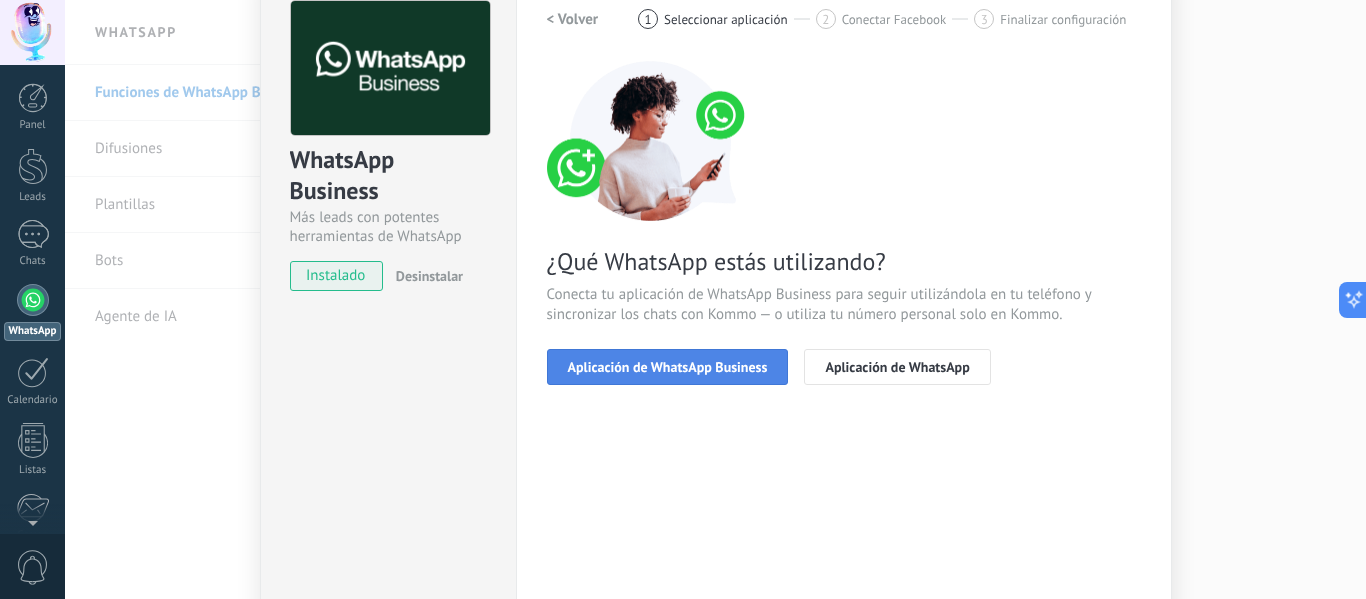 click on "Aplicación de WhatsApp Business" at bounding box center (668, 367) 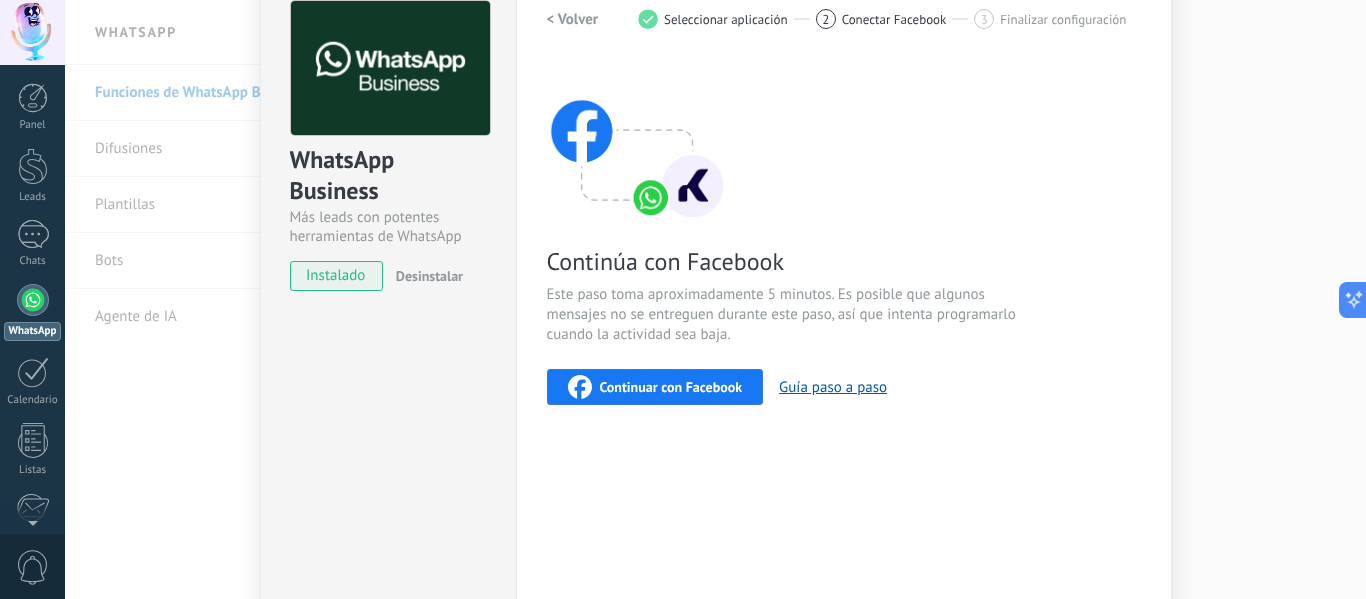 click on "Conectar Facebook" at bounding box center [894, 19] 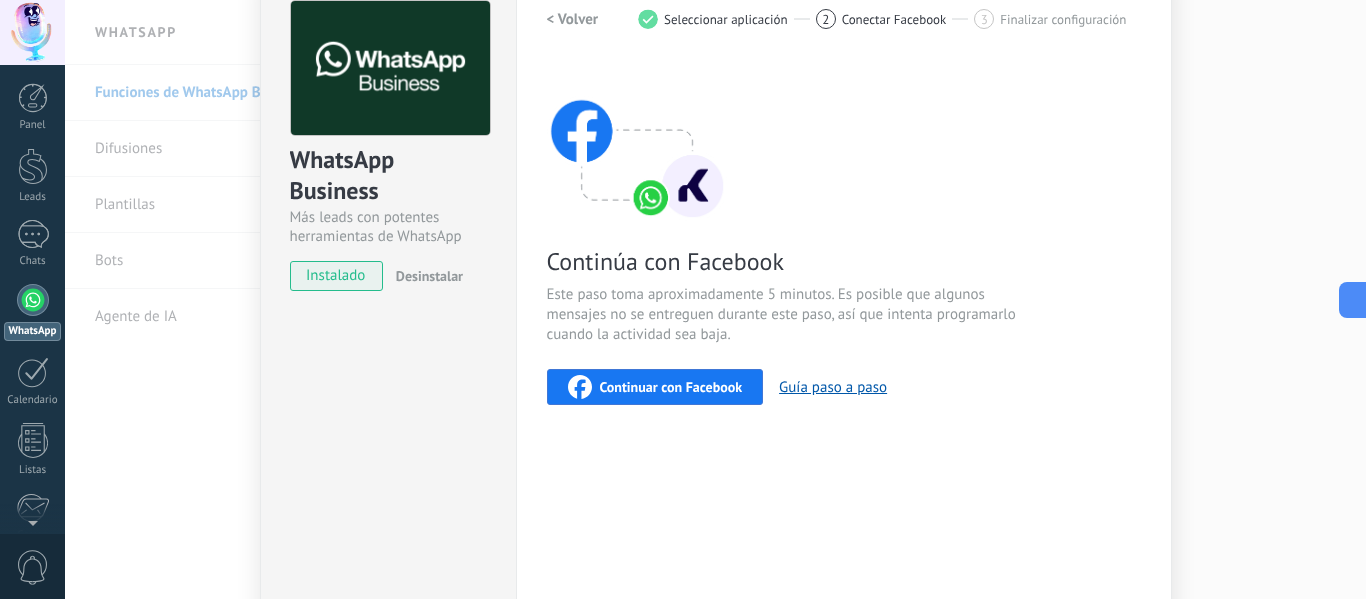 click on "< Volver" at bounding box center (573, 19) 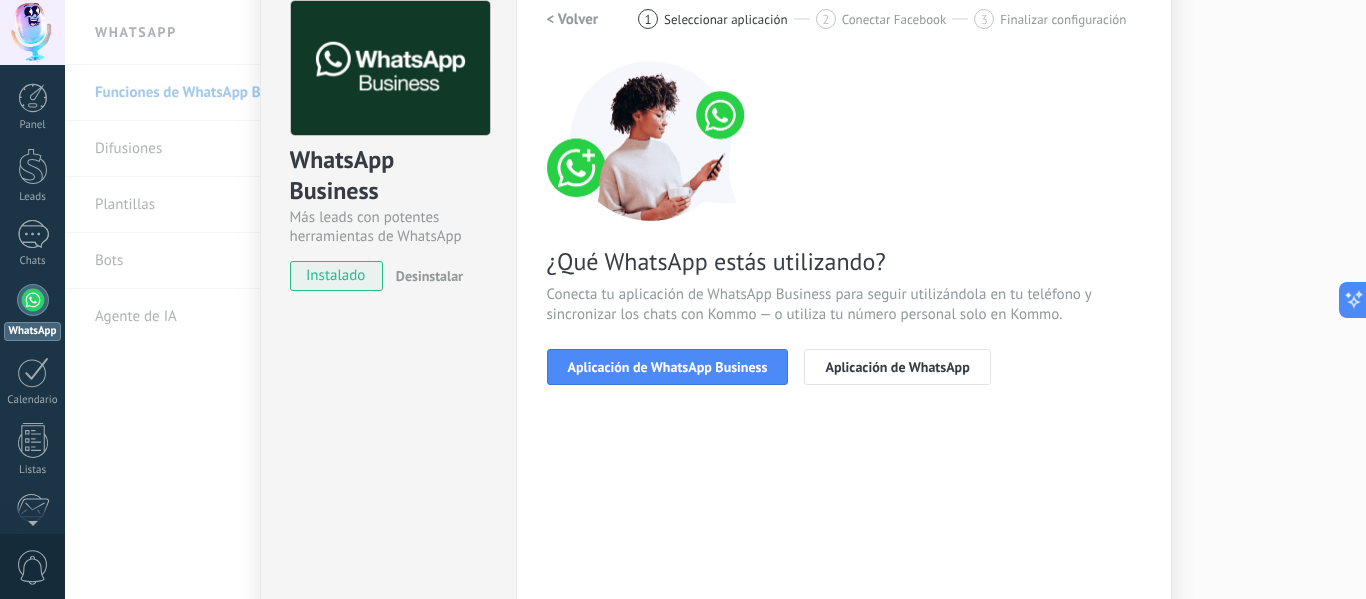 click on "Configuraciones Autorizaciones Esta pestaña registra a los usuarios que han concedido acceso a las integración a esta cuenta. Si deseas remover la posibilidad que un usuario pueda enviar solicitudes a la cuenta en nombre de esta integración, puedes revocar el acceso. Si el acceso a todos los usuarios es revocado, la integración dejará de funcionar. Esta aplicacion está instalada, pero nadie le ha dado acceso aun. WhatsApp Cloud API más _:  Guardar < Volver 1 Seleccionar aplicación 2 Conectar Facebook  3 Finalizar configuración ¿Qué WhatsApp estás utilizando? Conecta tu aplicación de WhatsApp Business para seguir utilizándola en tu teléfono y sincronizar los chats con Kommo — o utiliza tu número personal solo en Kommo. Aplicación de WhatsApp Business Aplicación de WhatsApp ¿Necesitas ayuda?" at bounding box center (844, 310) 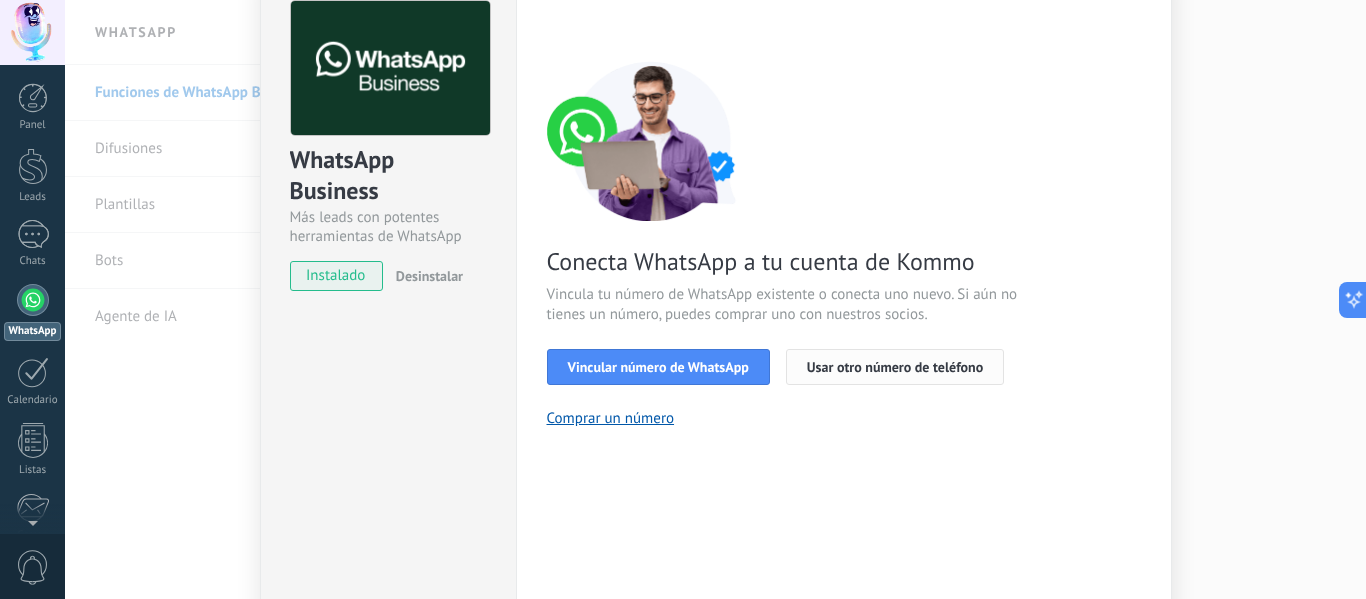 click on "Usar otro número de teléfono" at bounding box center [895, 367] 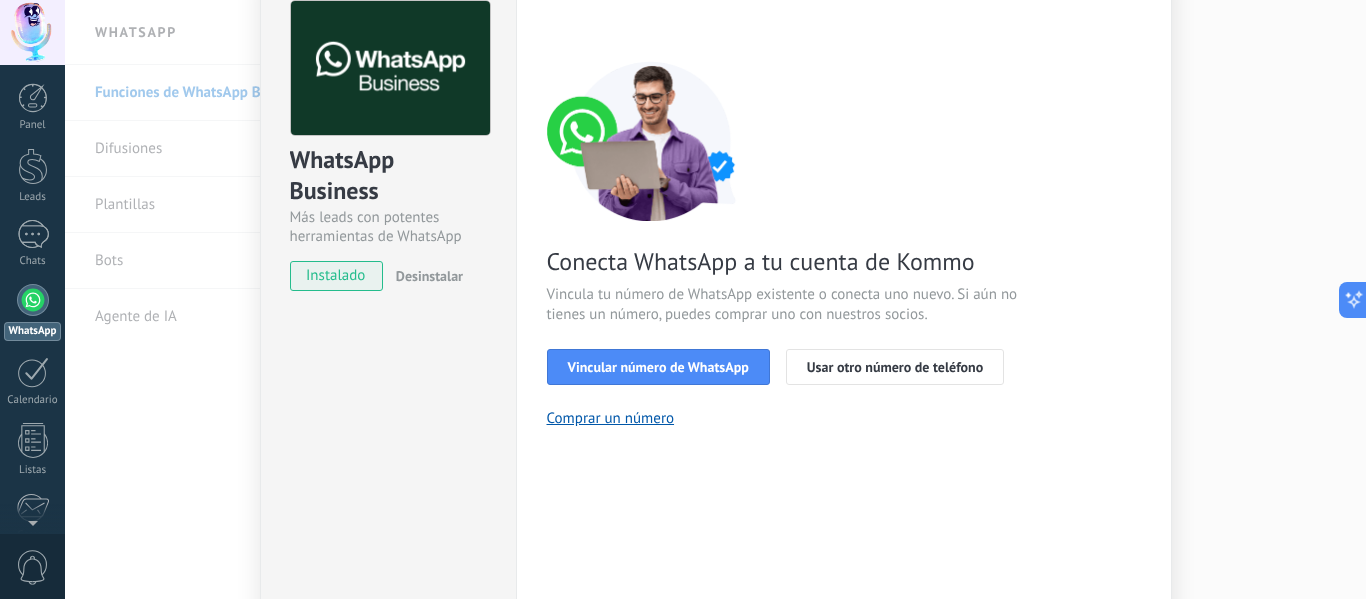 click on "WhatsApp Business Más leads con potentes herramientas de WhatsApp instalado Desinstalar Configuraciones Autorizaciones Esta pestaña registra a los usuarios que han concedido acceso a las integración a esta cuenta. Si deseas remover la posibilidad que un usuario pueda enviar solicitudes a la cuenta en nombre de esta integración, puedes revocar el acceso. Si el acceso a todos los usuarios es revocado, la integración dejará de funcionar. Esta aplicacion está instalada, pero nadie le ha dado acceso aun. WhatsApp Cloud API más _:  Guardar < Volver 1 Seleccionar aplicación 2 Conectar Facebook  3 Finalizar configuración Conecta WhatsApp a tu cuenta de Kommo Vincula tu número de WhatsApp existente o conecta uno nuevo. Si aún no tienes un número, puedes comprar uno con nuestros socios. Vincular número de WhatsApp Usar otro número de teléfono Comprar un número ¿Necesitas ayuda?" at bounding box center (715, 299) 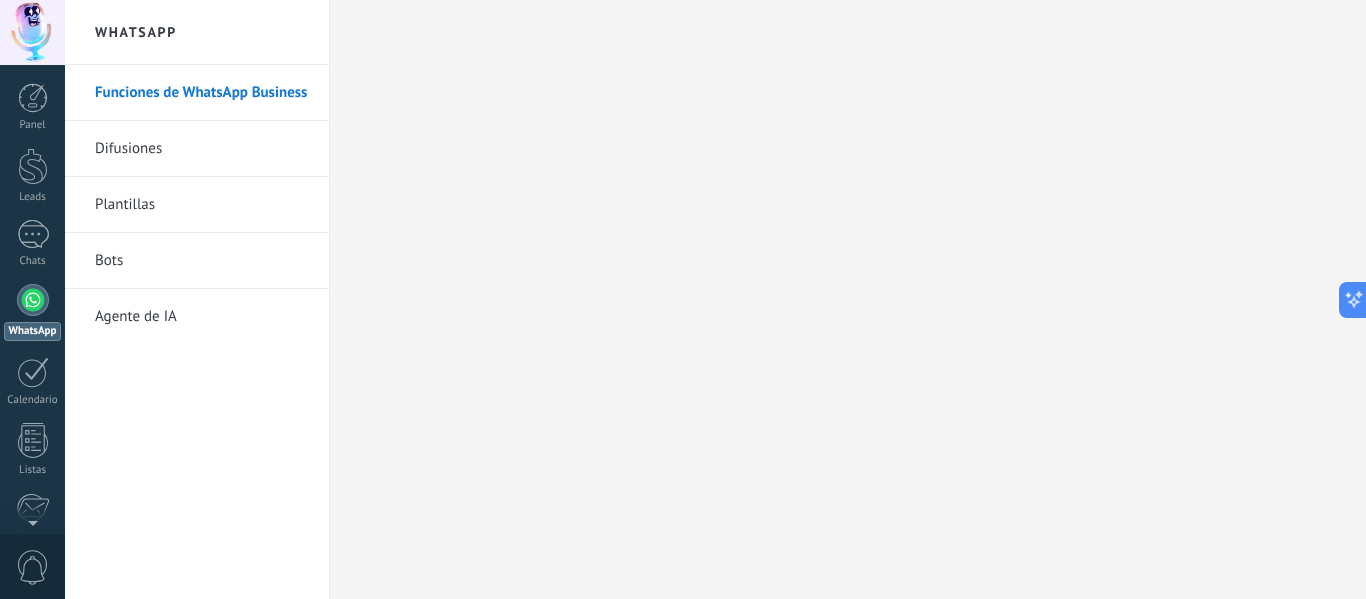 scroll, scrollTop: 0, scrollLeft: 0, axis: both 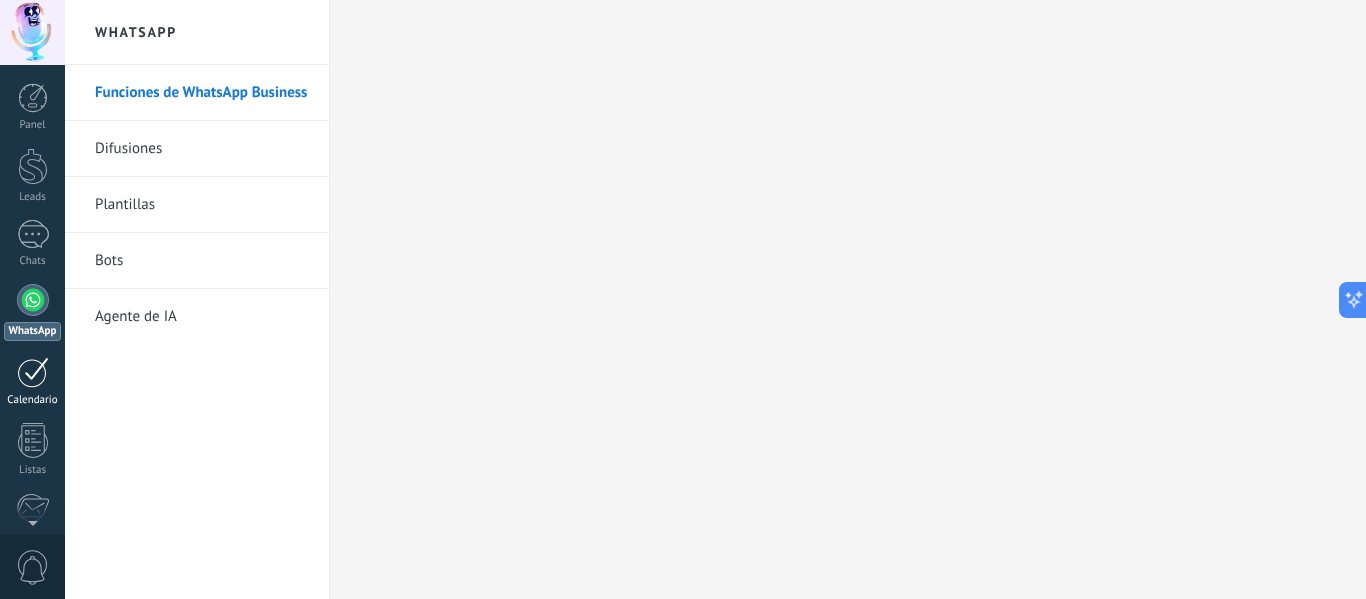 click at bounding box center (33, 372) 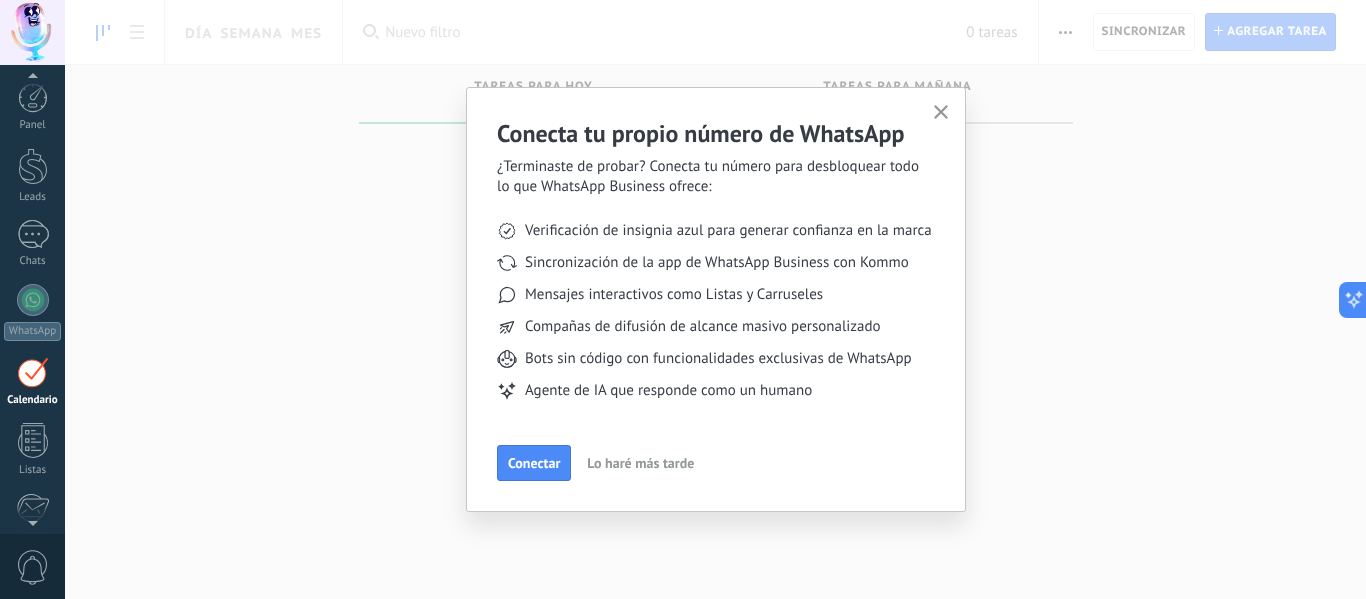 scroll, scrollTop: 58, scrollLeft: 0, axis: vertical 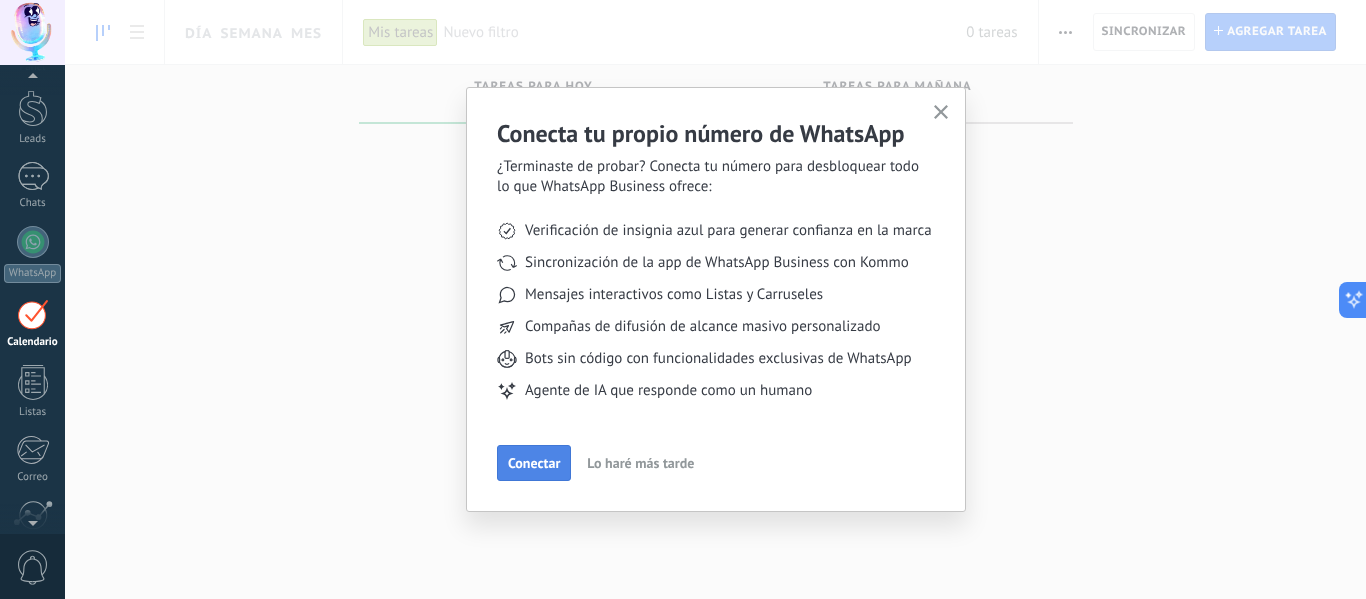 click on "Conectar" at bounding box center [534, 463] 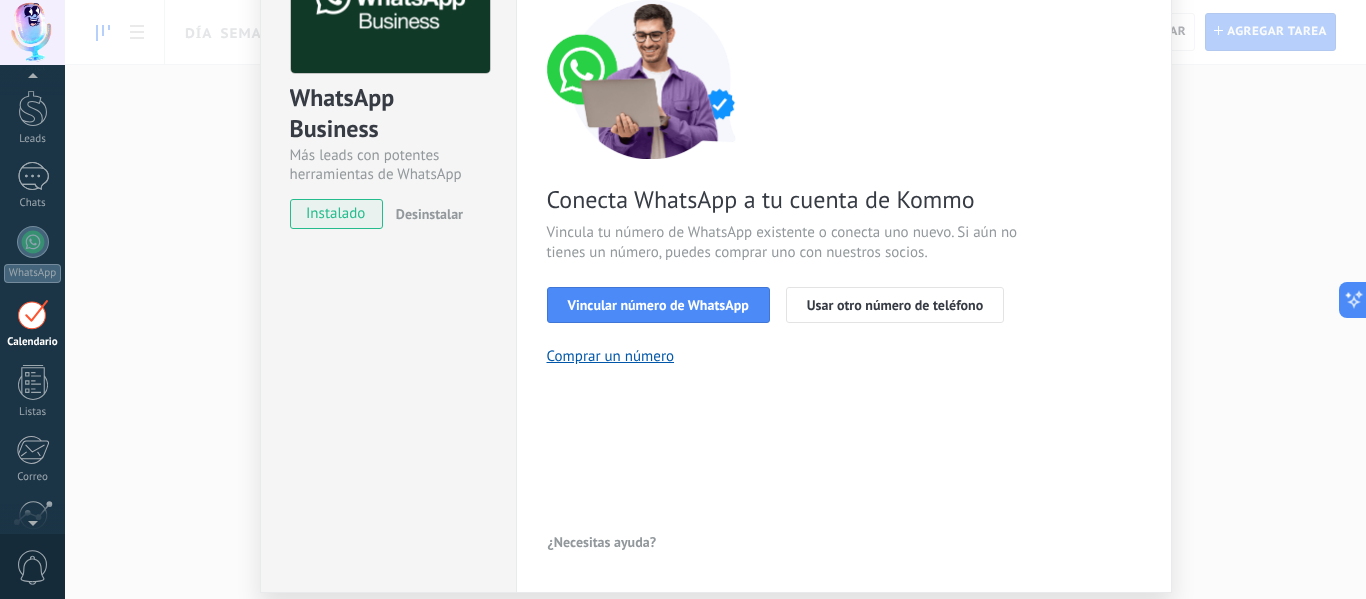 scroll, scrollTop: 200, scrollLeft: 0, axis: vertical 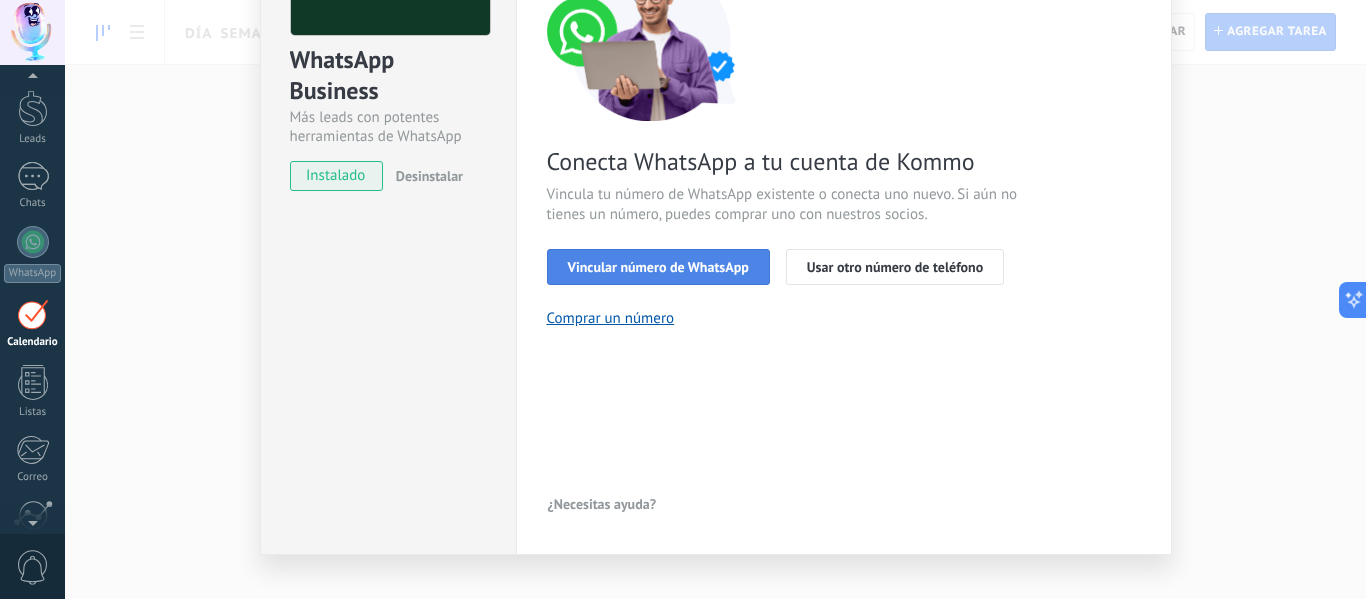 click on "Vincular número de WhatsApp" at bounding box center [658, 267] 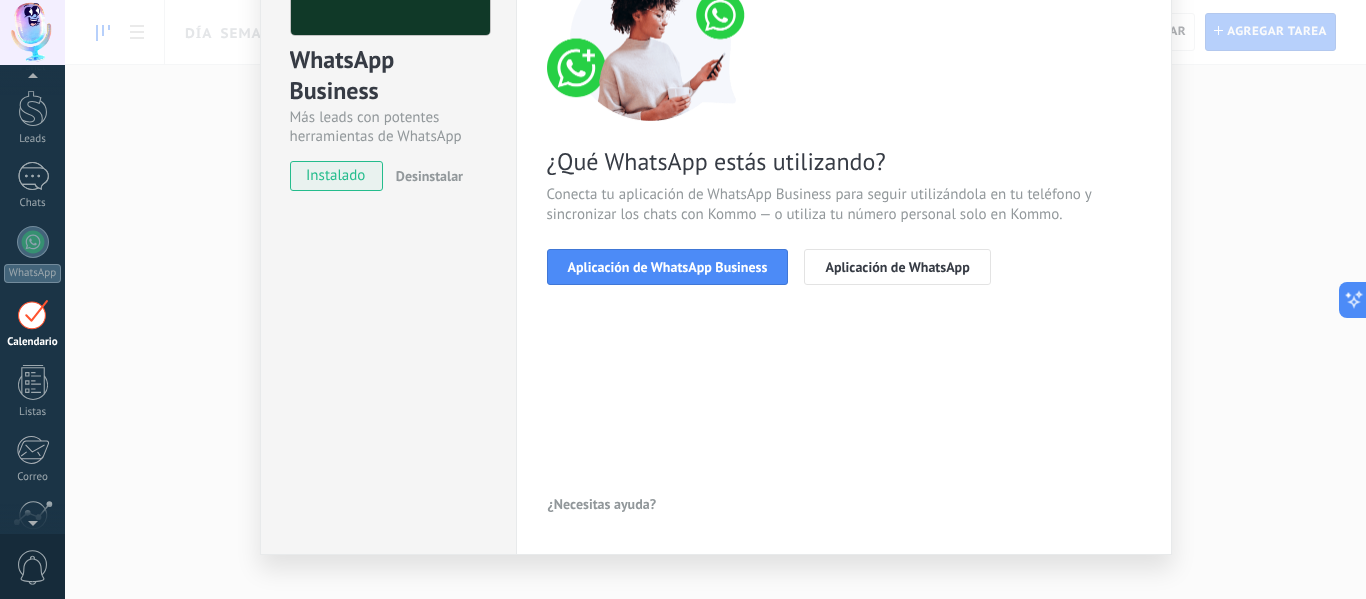 click on "Aplicación de WhatsApp Business" at bounding box center [668, 267] 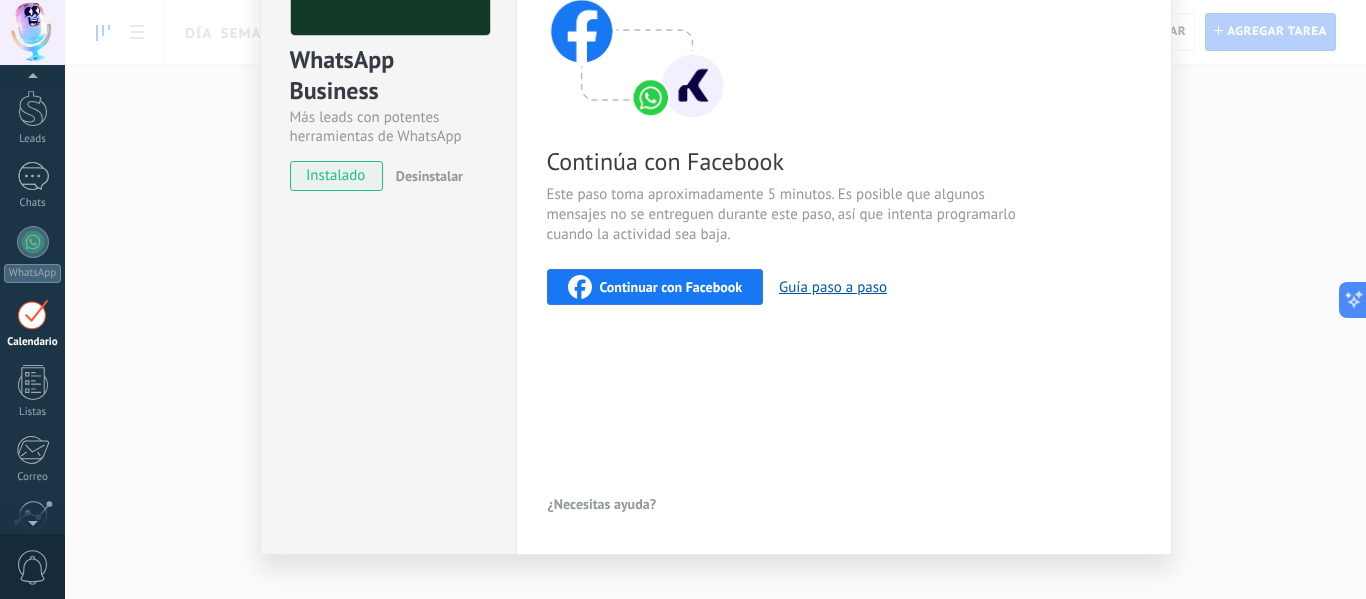 click on "¿Necesitas ayuda?" at bounding box center [602, 504] 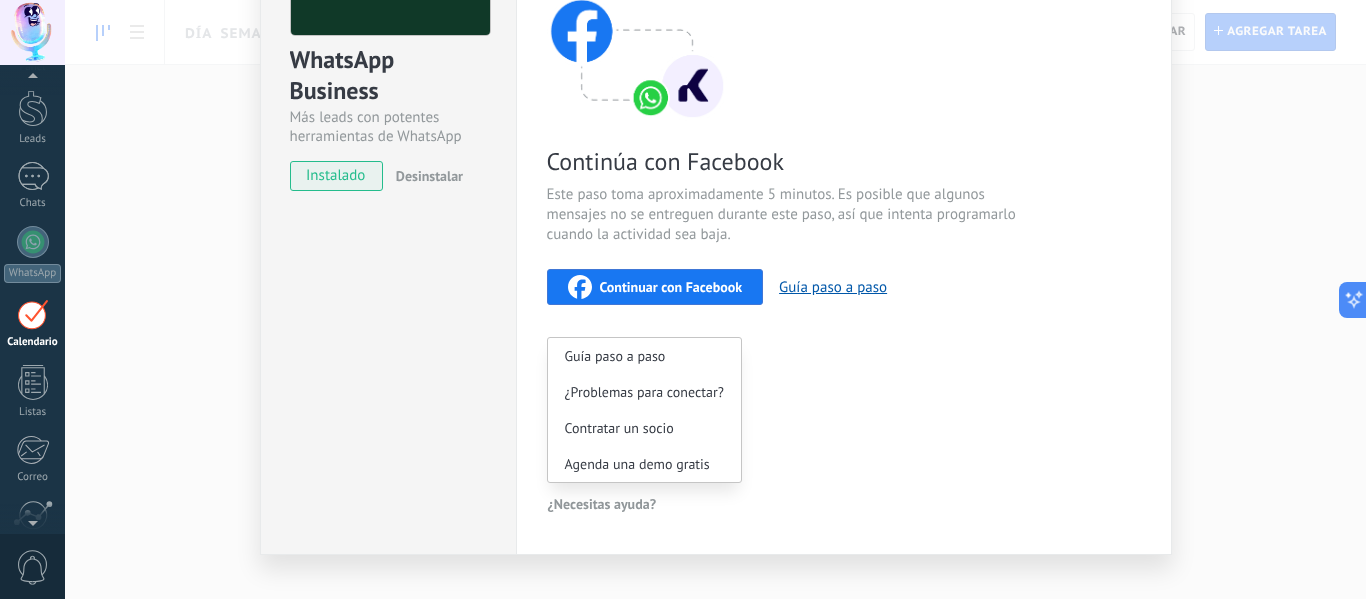 click on "< Volver 1 Seleccionar aplicación 2 Conectar Facebook  3 Finalizar configuración Continúa con Facebook Este paso toma aproximadamente 5 minutos. Es posible que algunos mensajes no se entreguen durante este paso, así que intenta programarlo cuando la actividad sea baja. Continuar con Facebook Guía paso a paso Guía paso a paso ¿Problemas para conectar? Contratar un socio Agenda una demo gratis ¿Necesitas ayuda?" at bounding box center [844, 210] 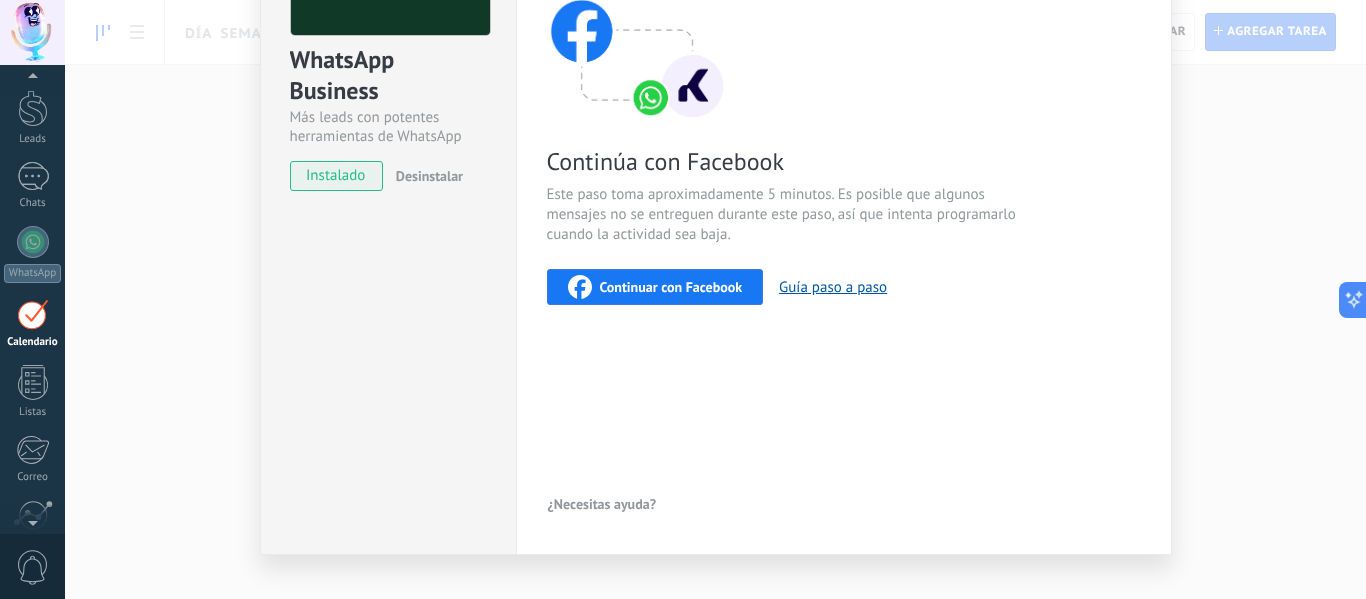 click on "¿Necesitas ayuda?" at bounding box center (602, 504) 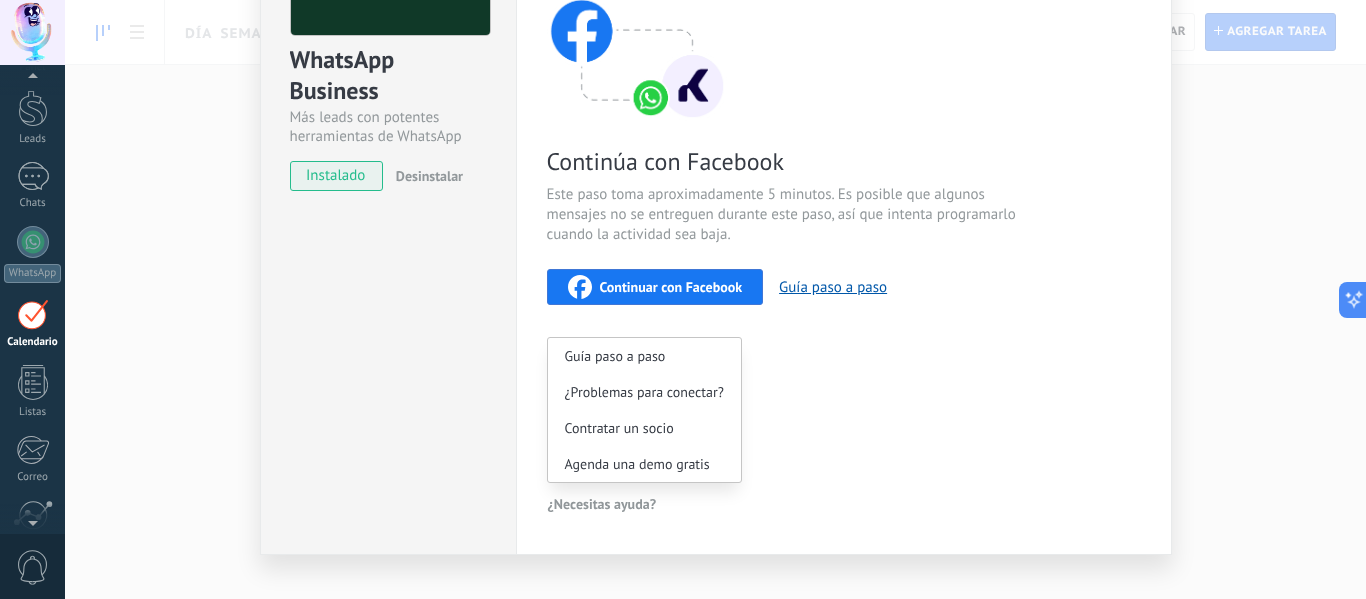 click on "< Volver 1 Seleccionar aplicación 2 Conectar Facebook  3 Finalizar configuración Continúa con Facebook Este paso toma aproximadamente 5 minutos. Es posible que algunos mensajes no se entreguen durante este paso, así que intenta programarlo cuando la actividad sea baja. Continuar con Facebook Guía paso a paso Guía paso a paso ¿Problemas para conectar? Contratar un socio Agenda una demo gratis ¿Necesitas ayuda?" at bounding box center (844, 210) 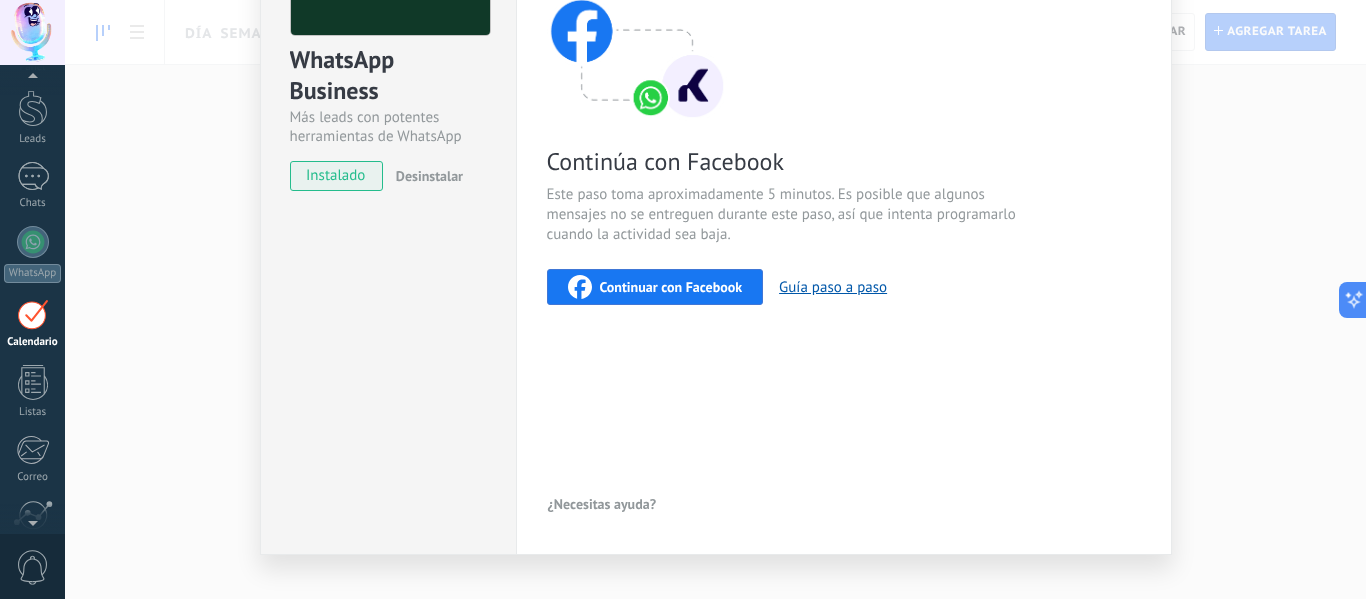 click on "Continuar con Facebook" at bounding box center [655, 287] 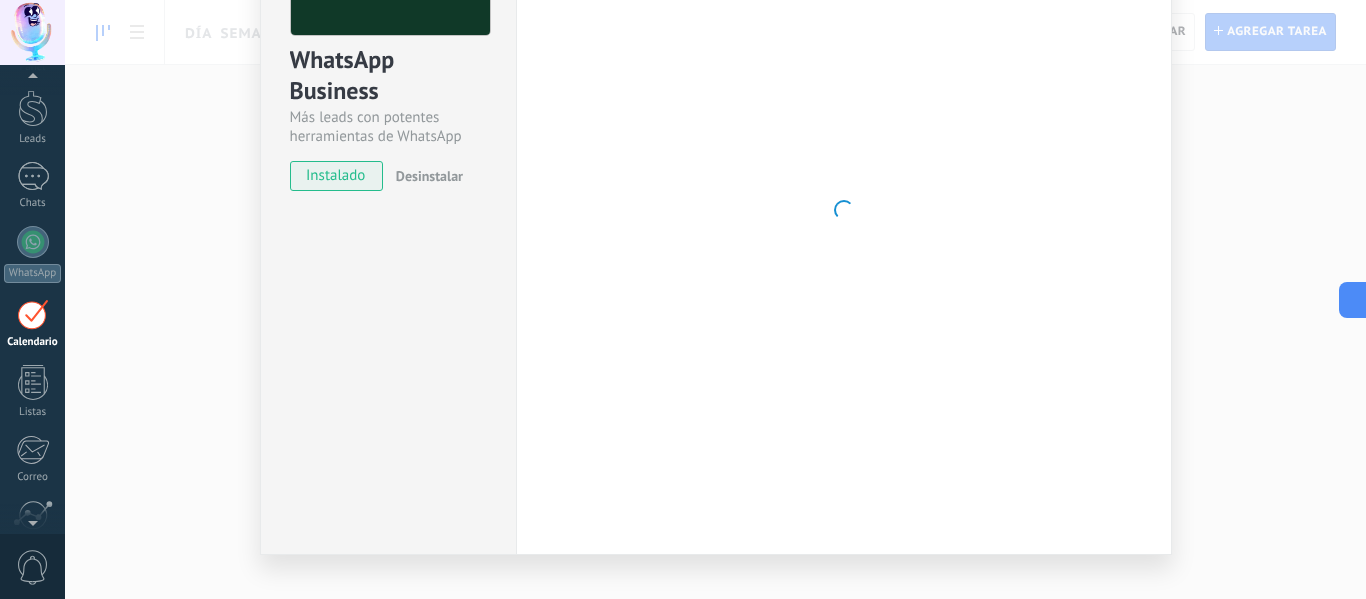 scroll, scrollTop: 0, scrollLeft: 0, axis: both 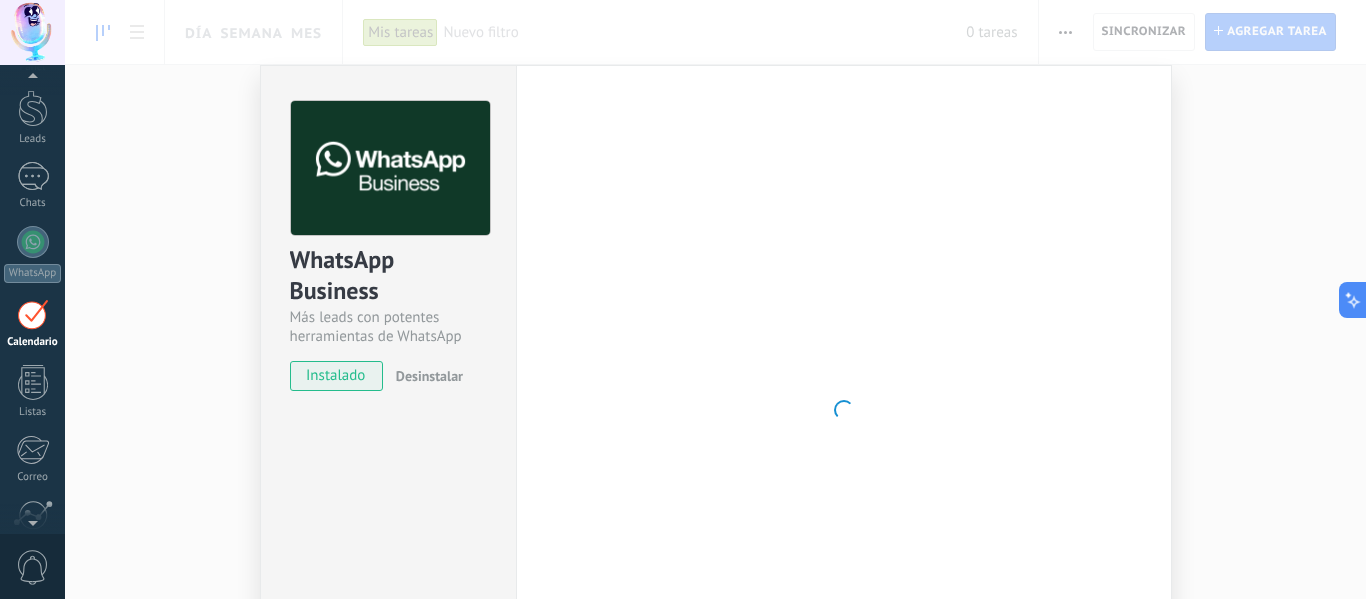 click on "WhatsApp Business" at bounding box center [388, 276] 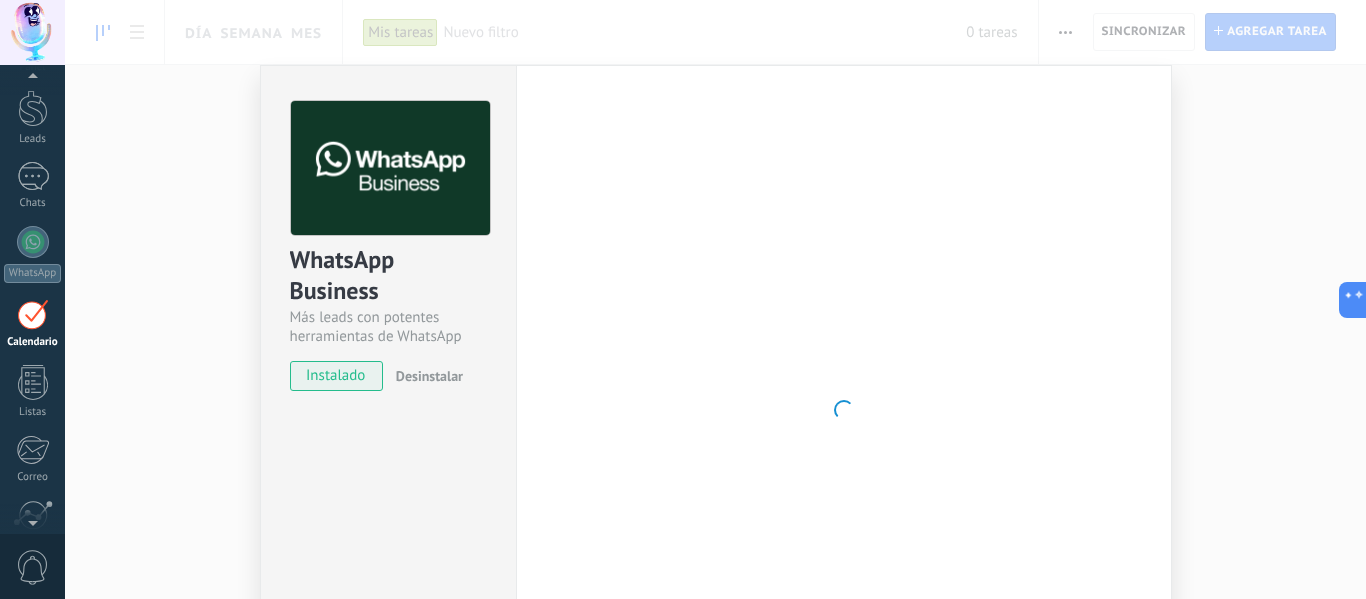 click on "WhatsApp Business Más leads con potentes herramientas de WhatsApp instalado Desinstalar Configuraciones Autorizaciones Esta pestaña registra a los usuarios que han concedido acceso a las integración a esta cuenta. Si deseas remover la posibilidad que un usuario pueda enviar solicitudes a la cuenta en nombre de esta integración, puedes revocar el acceso. Si el acceso a todos los usuarios es revocado, la integración dejará de funcionar. Esta aplicacion está instalada, pero nadie le ha dado acceso aun. WhatsApp Cloud API más _:  Guardar < Volver 1 Seleccionar aplicación 2 Conectar Facebook  3 Finalizar configuración Continúa con Facebook Este paso toma aproximadamente 5 minutos. Es posible que algunos mensajes no se entreguen durante este paso, así que intenta programarlo cuando la actividad sea baja. Continuar con Facebook Guía paso a paso ¿Necesitas ayuda?" at bounding box center (715, 299) 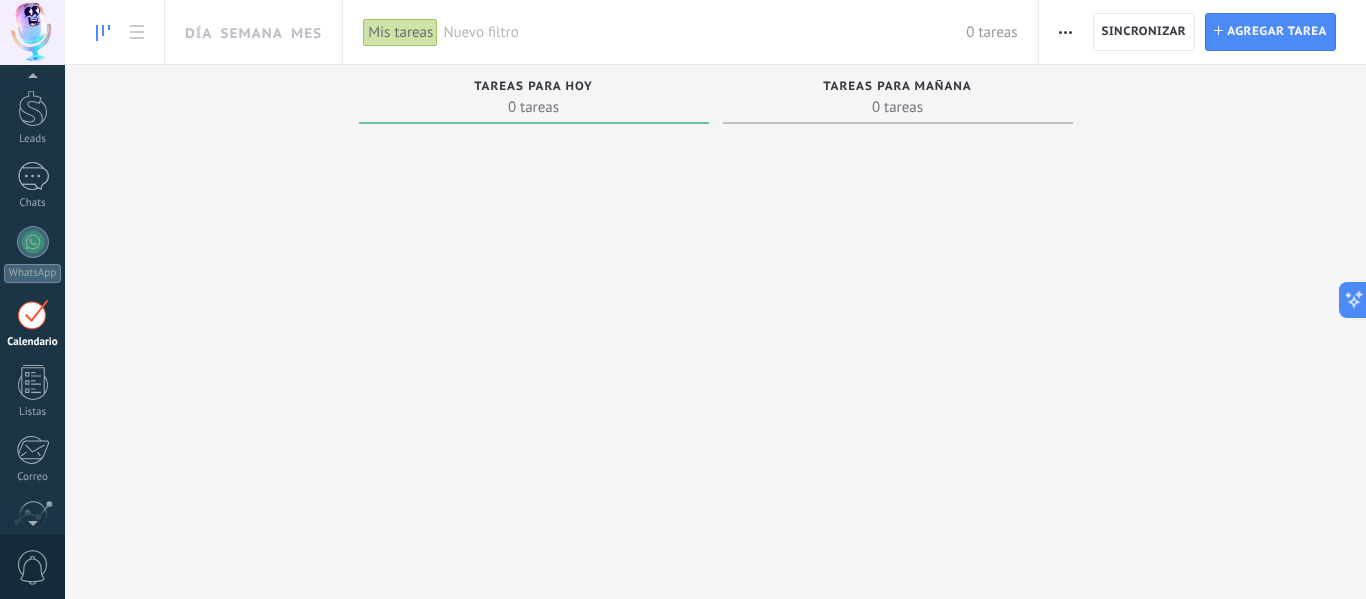 click on "Nuevo filtro" at bounding box center (704, 32) 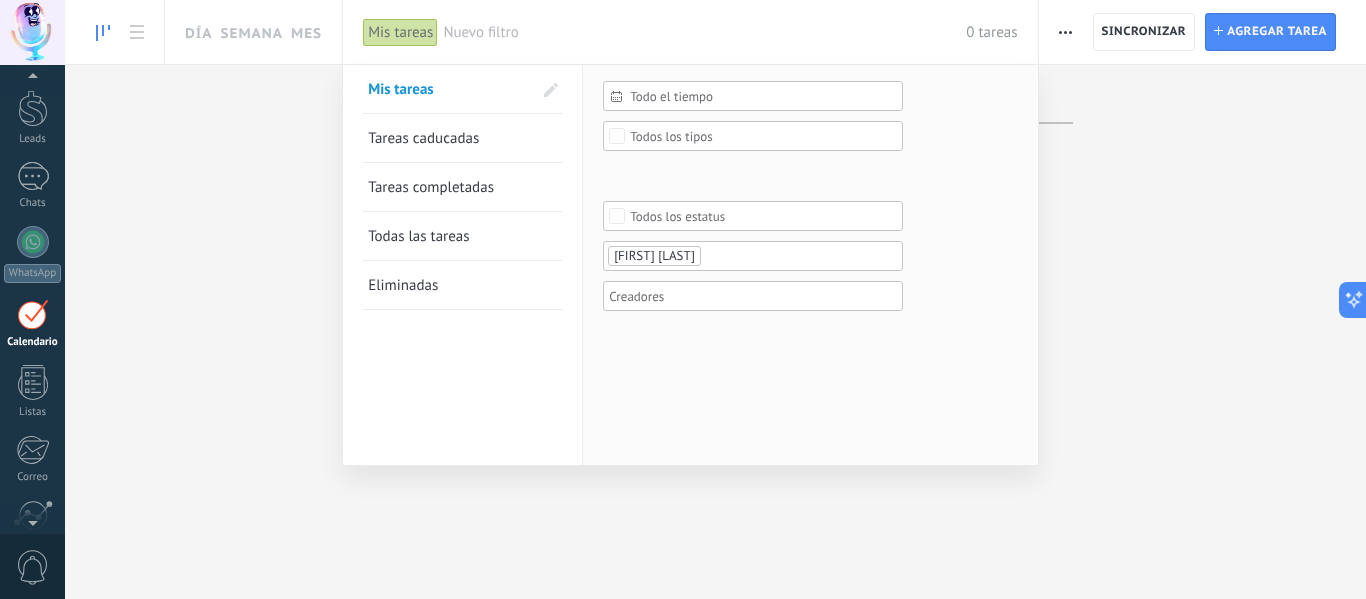click on "Mis tareas" at bounding box center [400, 32] 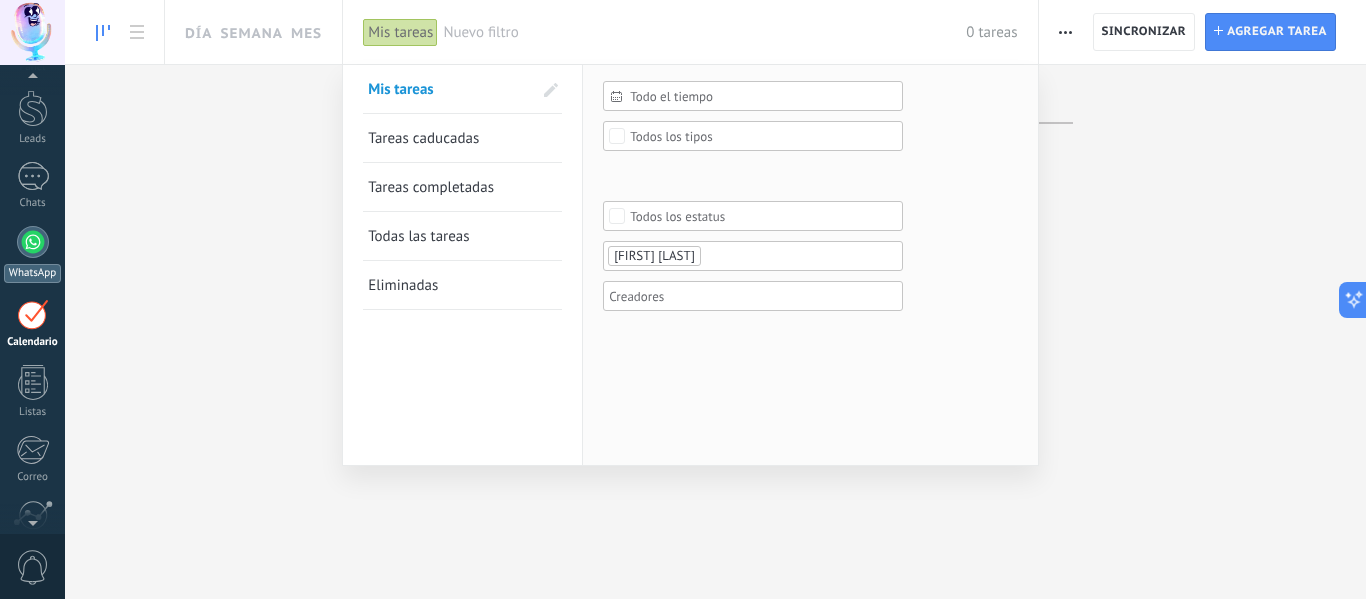 click at bounding box center [33, 242] 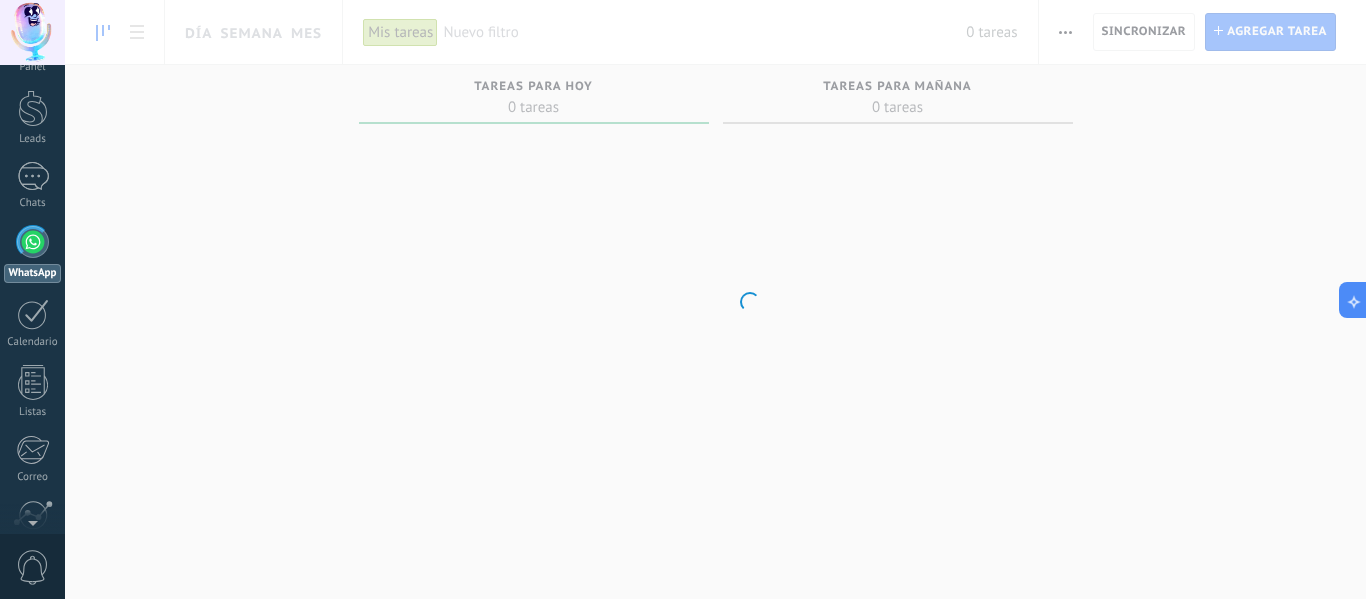 scroll, scrollTop: 0, scrollLeft: 0, axis: both 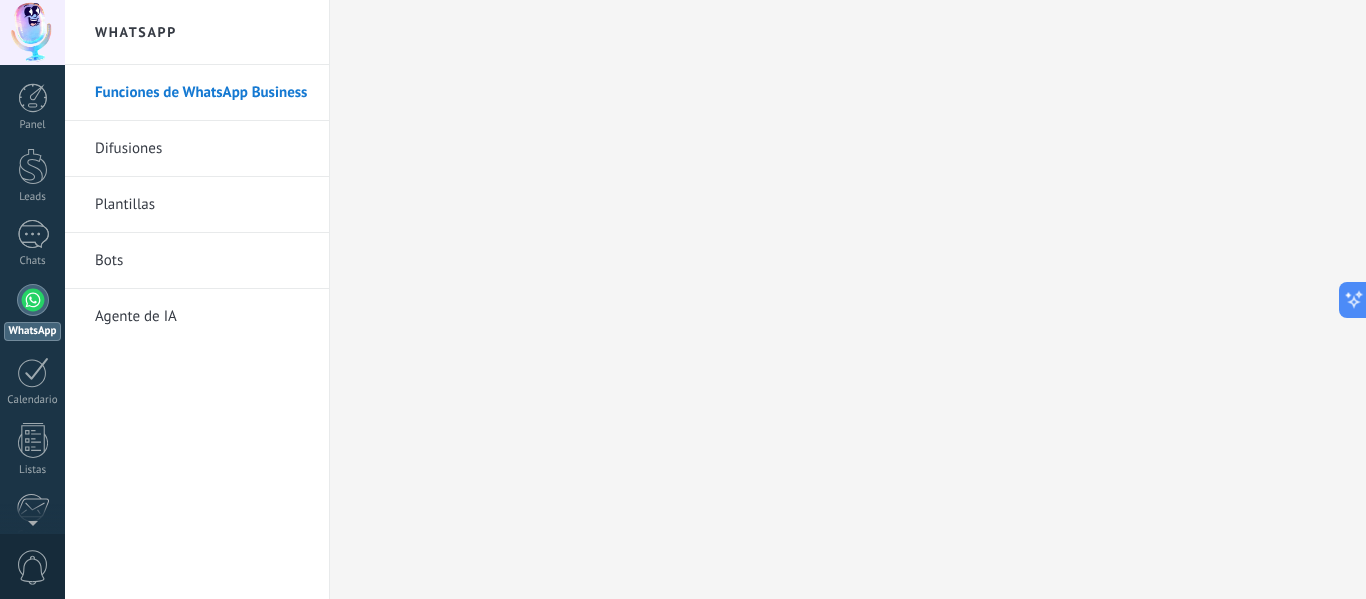 click on "Difusiones" at bounding box center (202, 149) 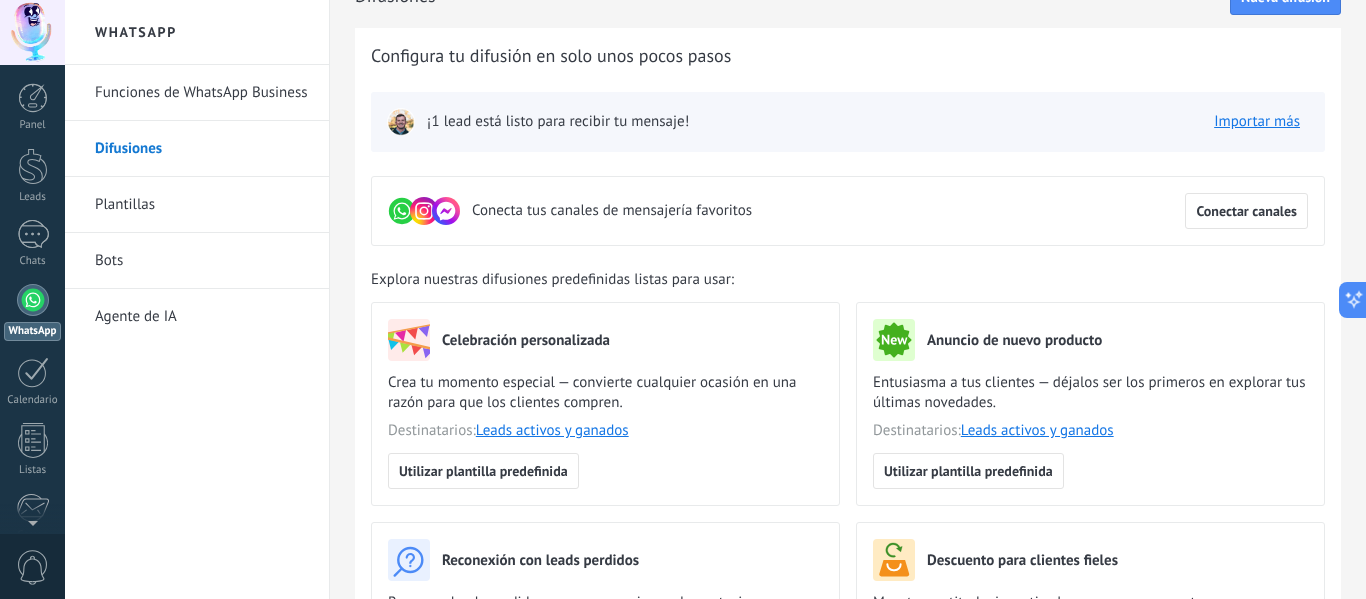 scroll, scrollTop: 0, scrollLeft: 0, axis: both 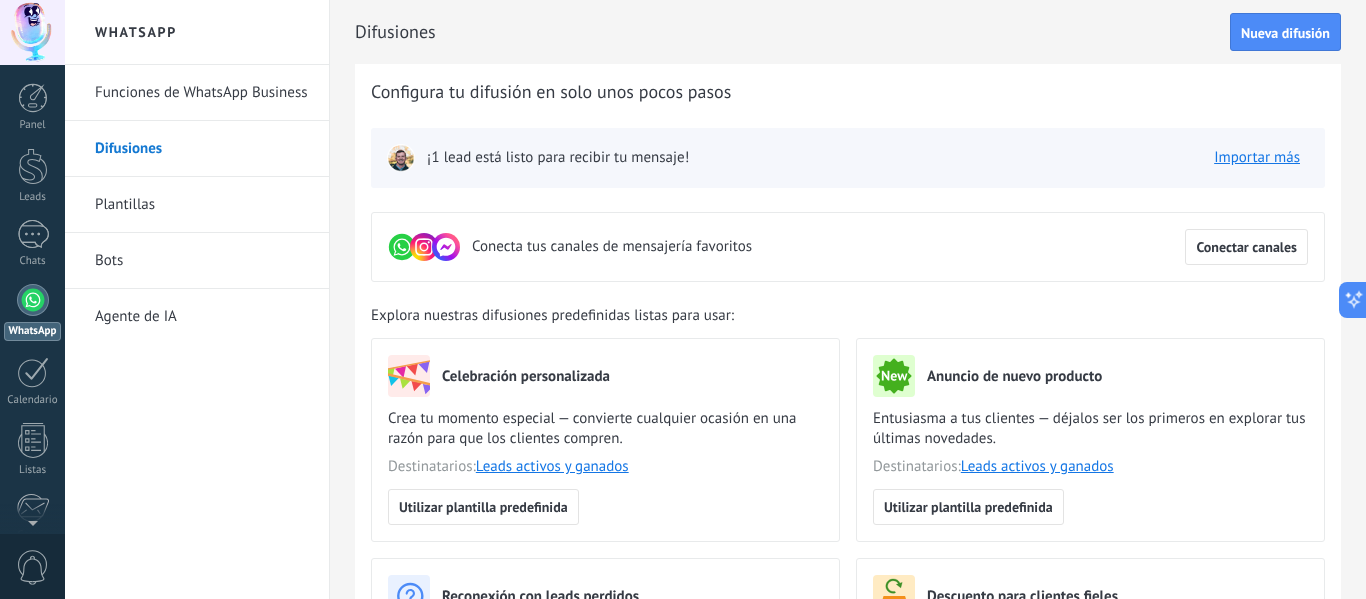 click on "¡1 lead está listo para recibir tu mensaje!" at bounding box center [558, 158] 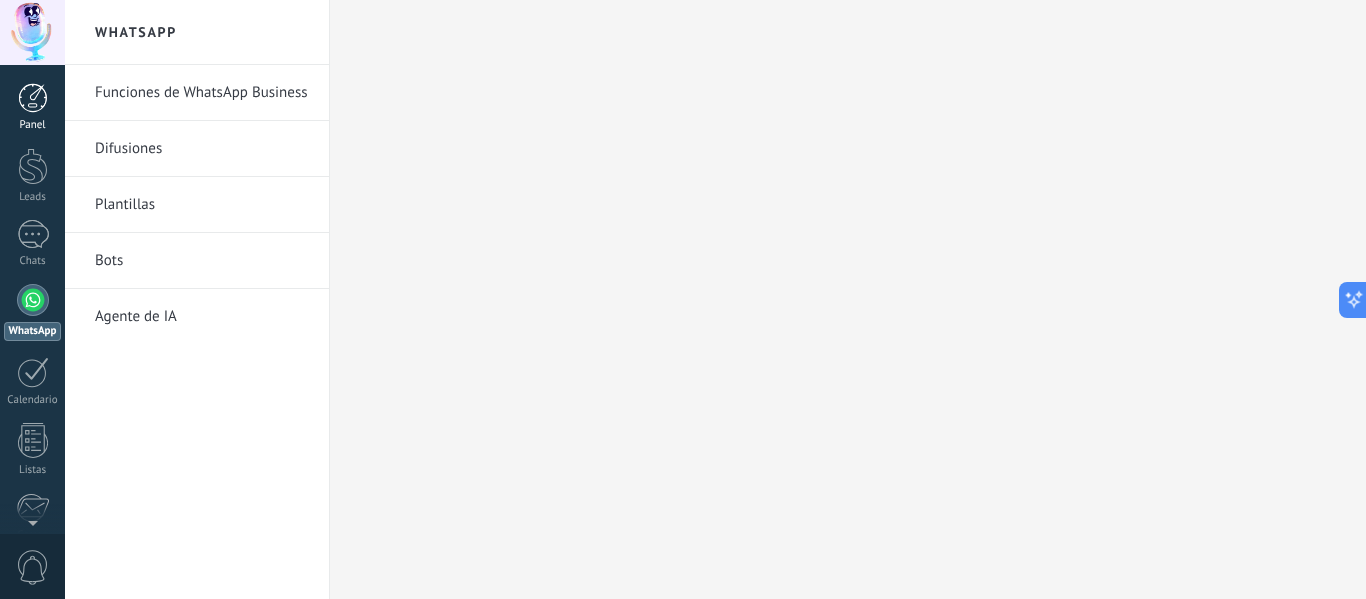 click at bounding box center (33, 98) 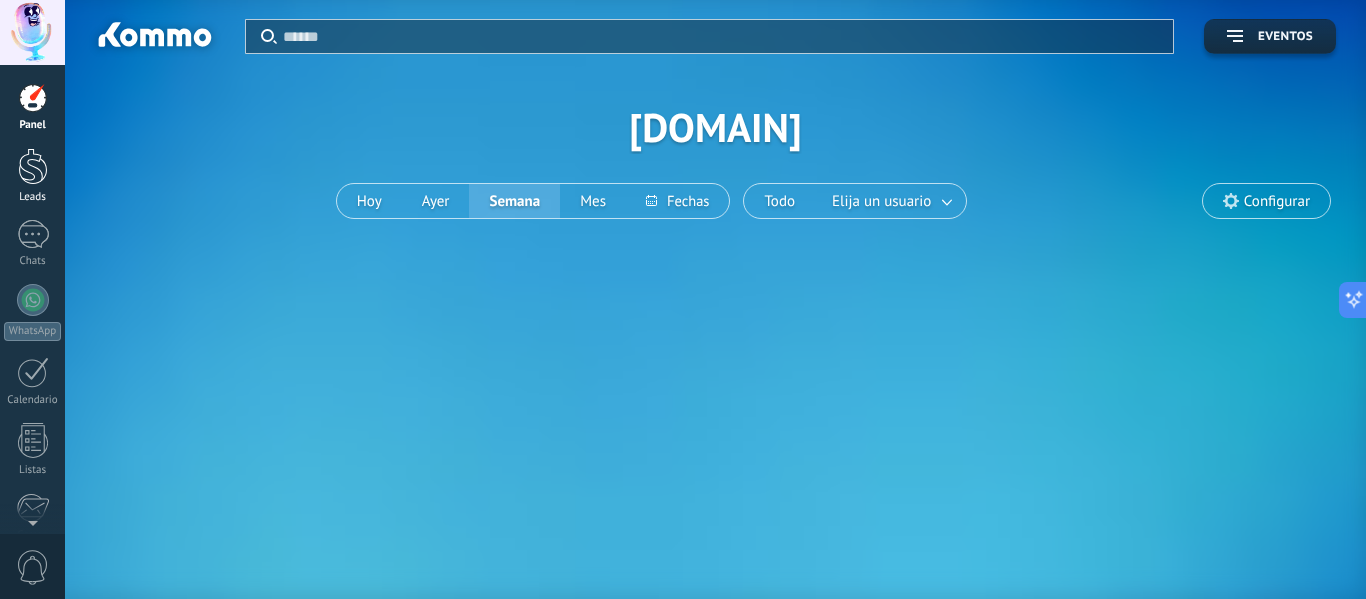 click on "Leads" at bounding box center [32, 176] 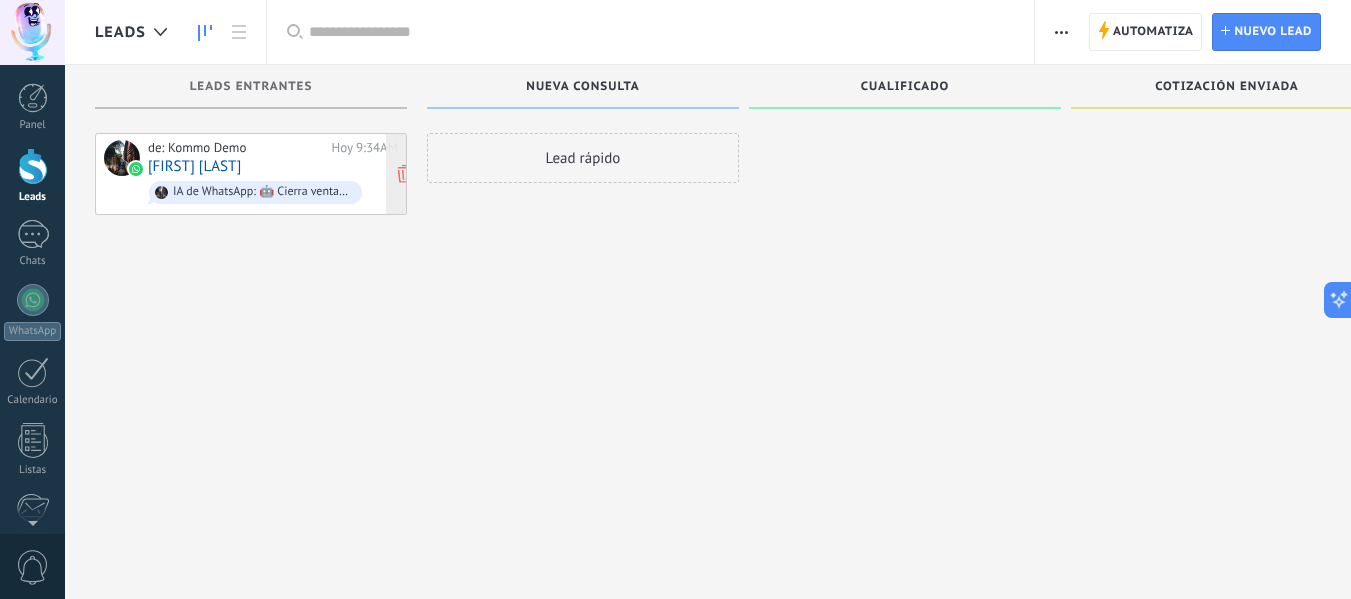 click at bounding box center (122, 158) 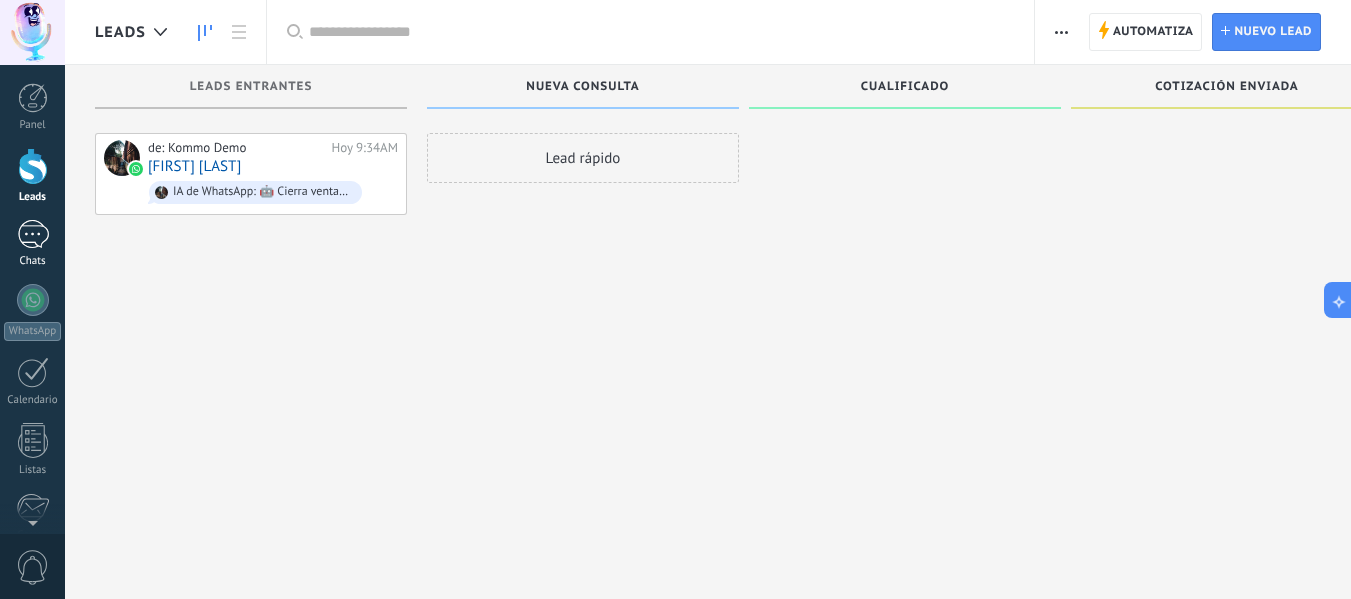 click on "1" at bounding box center (33, 234) 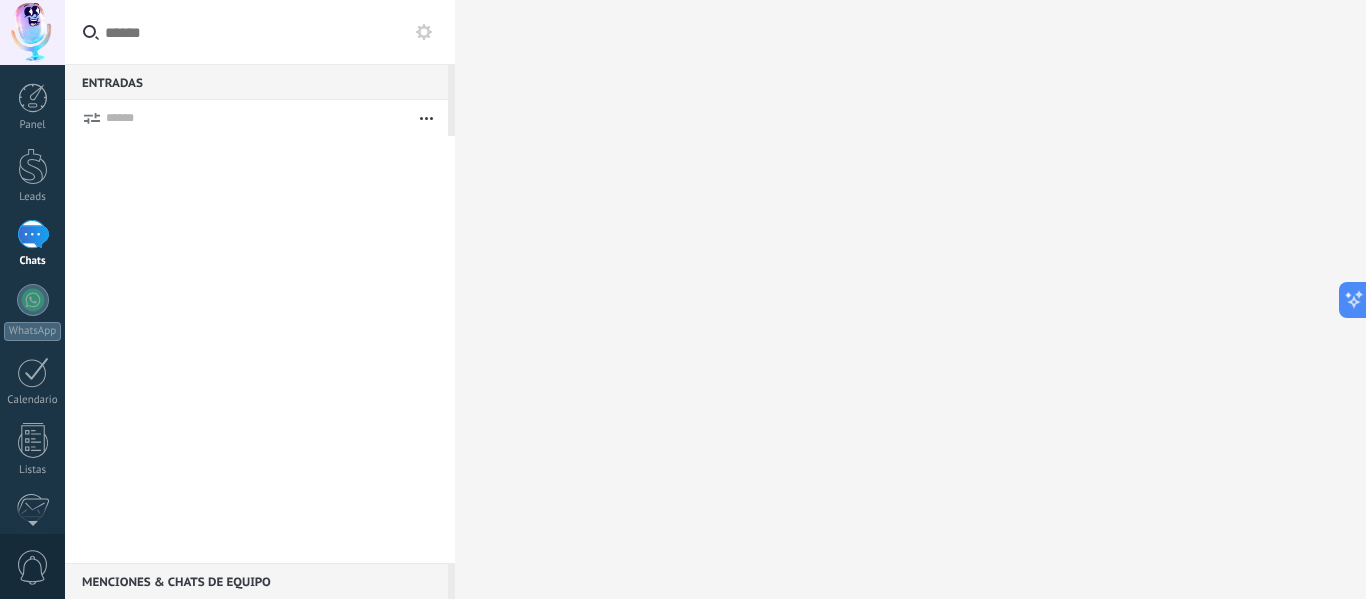click on "1
Chats" at bounding box center [32, 244] 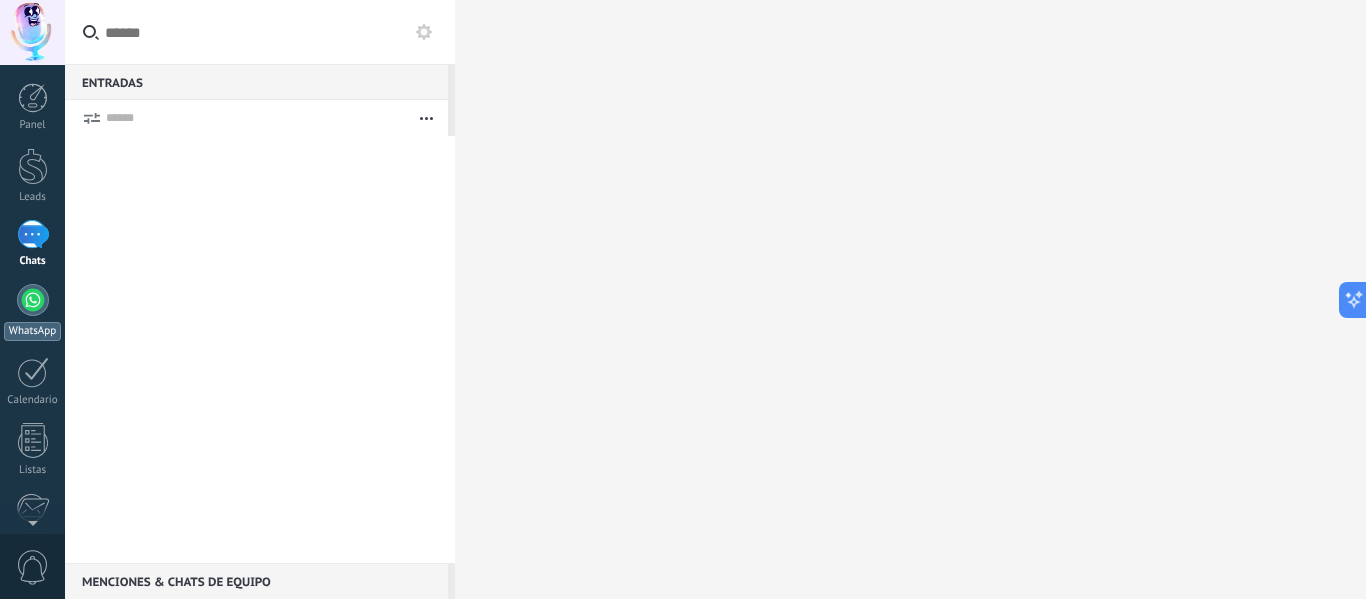 click at bounding box center (33, 300) 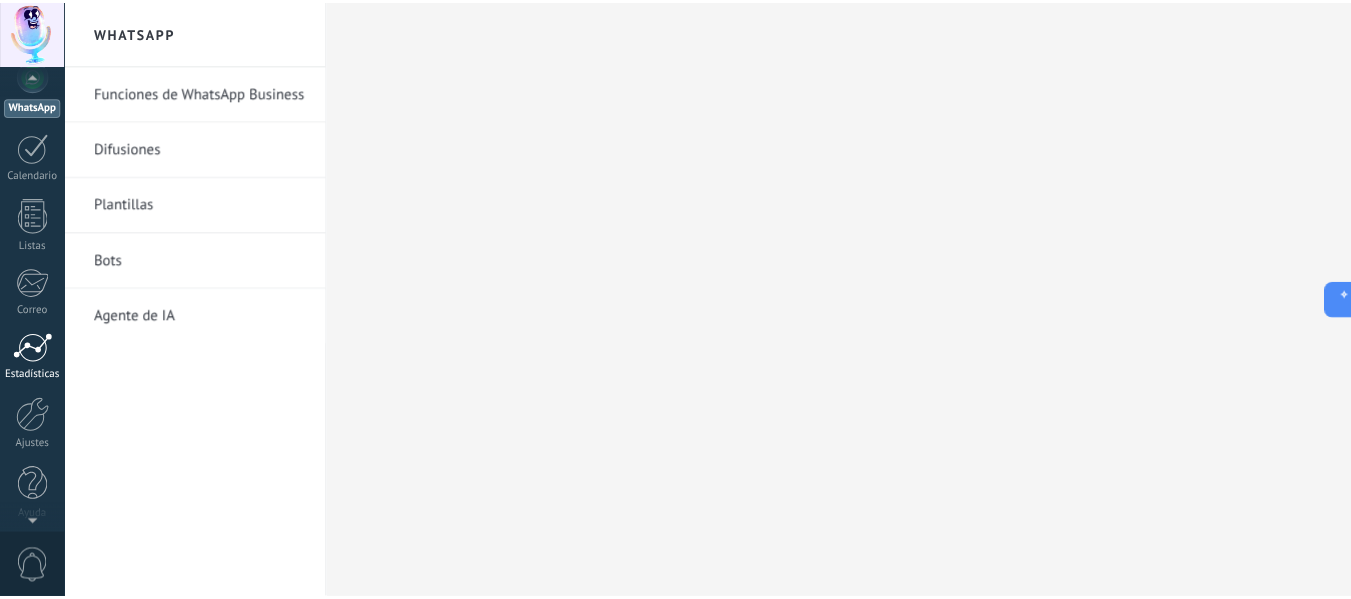 scroll, scrollTop: 233, scrollLeft: 0, axis: vertical 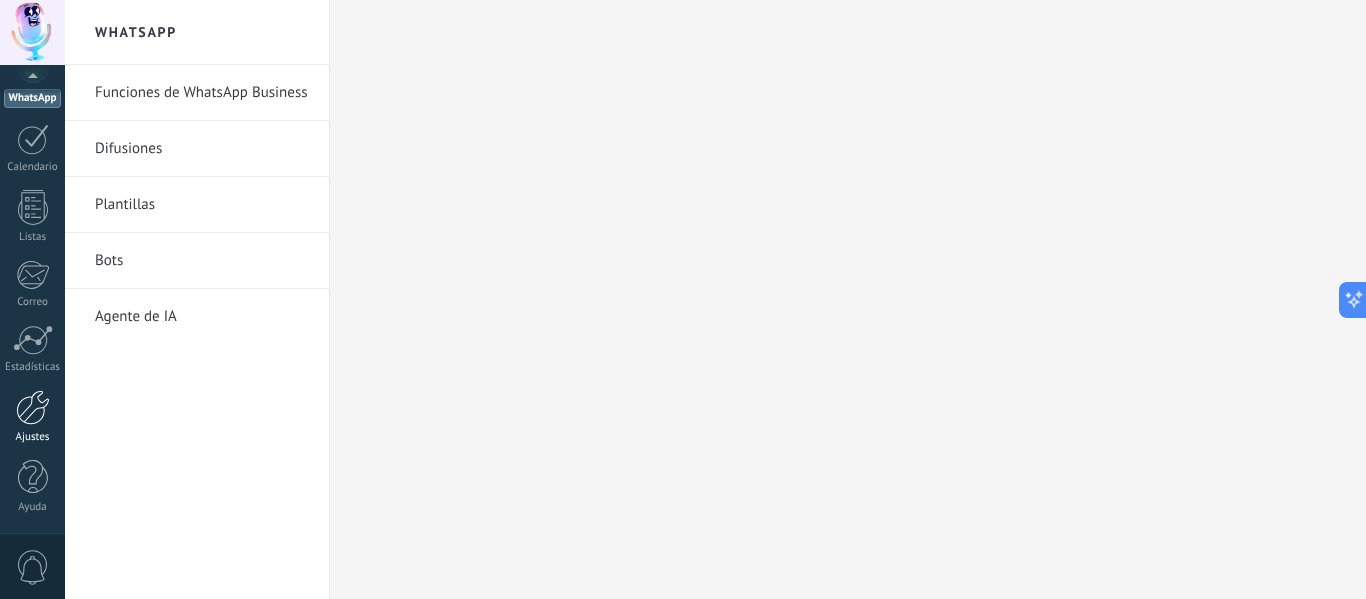 click at bounding box center (33, 407) 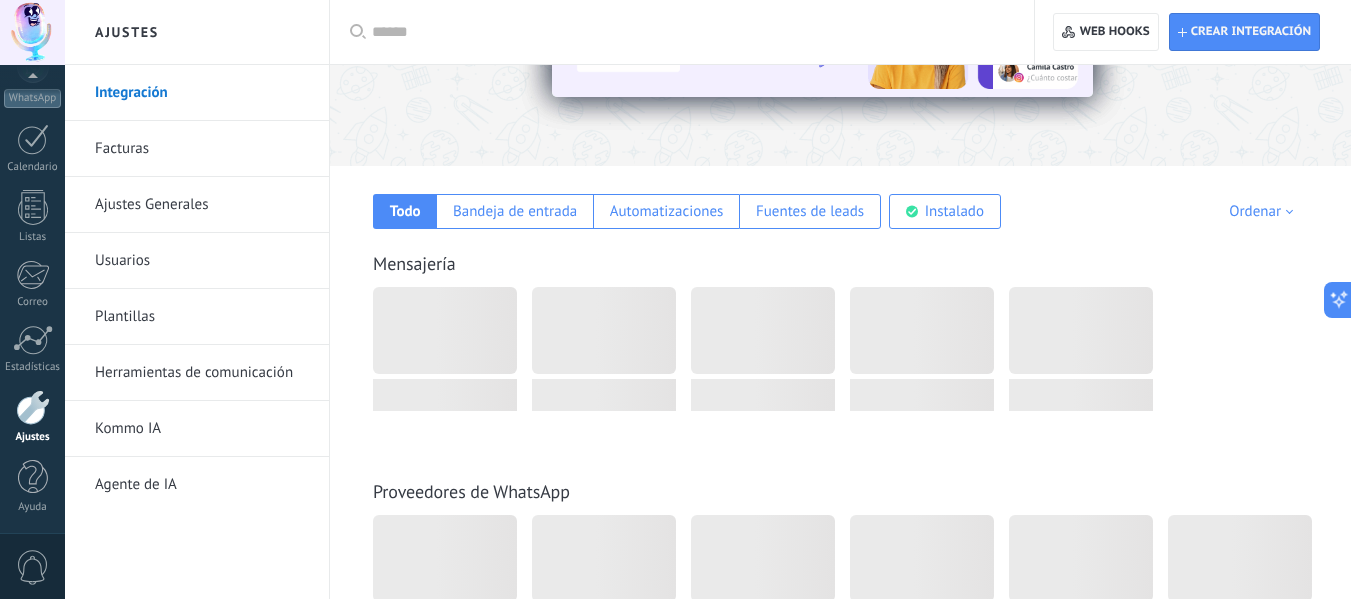 scroll, scrollTop: 200, scrollLeft: 0, axis: vertical 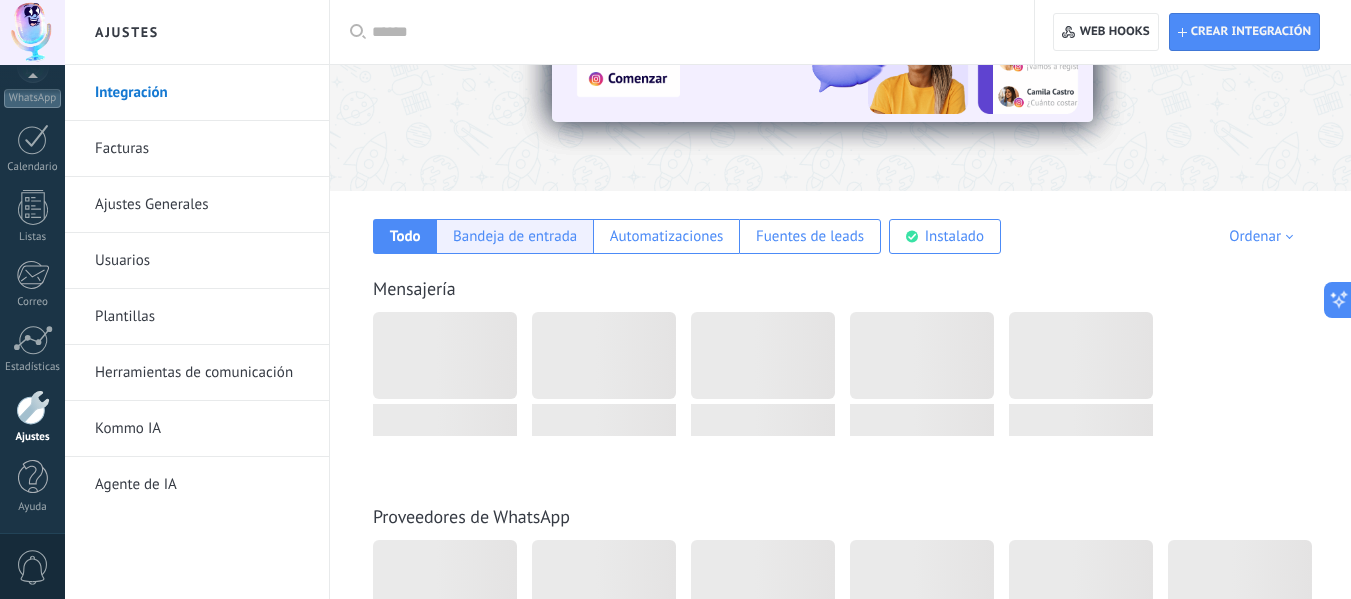 click on "Bandeja de entrada" at bounding box center (515, 236) 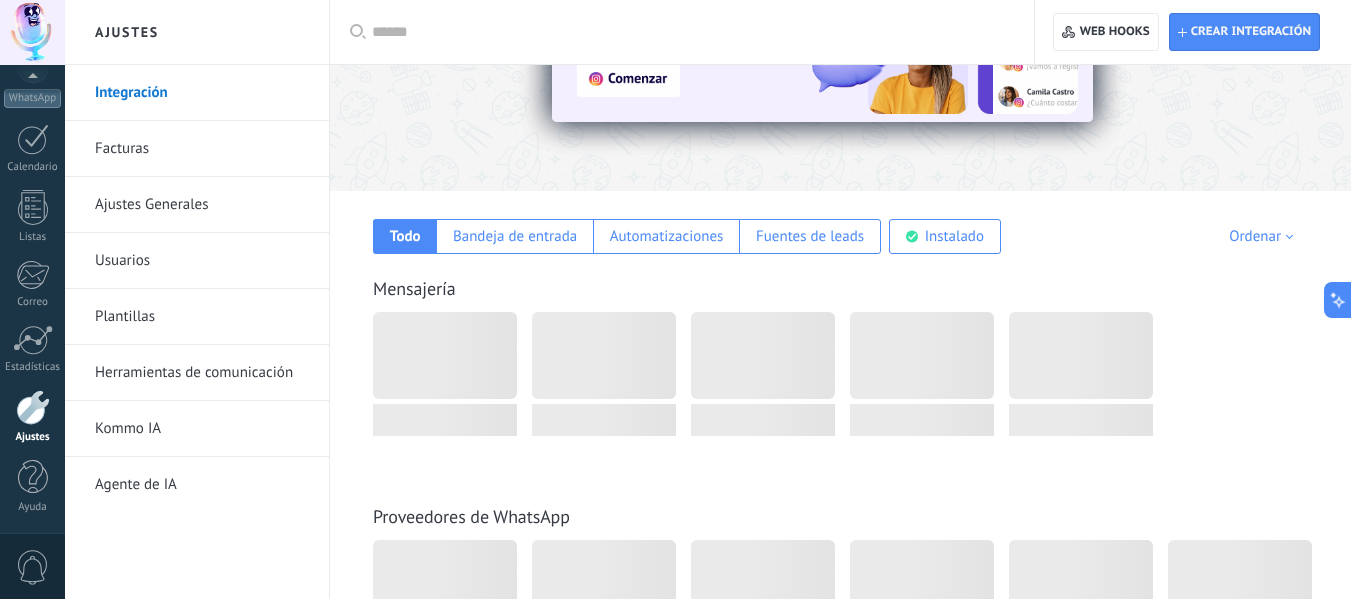 click on "Facturas" at bounding box center [202, 149] 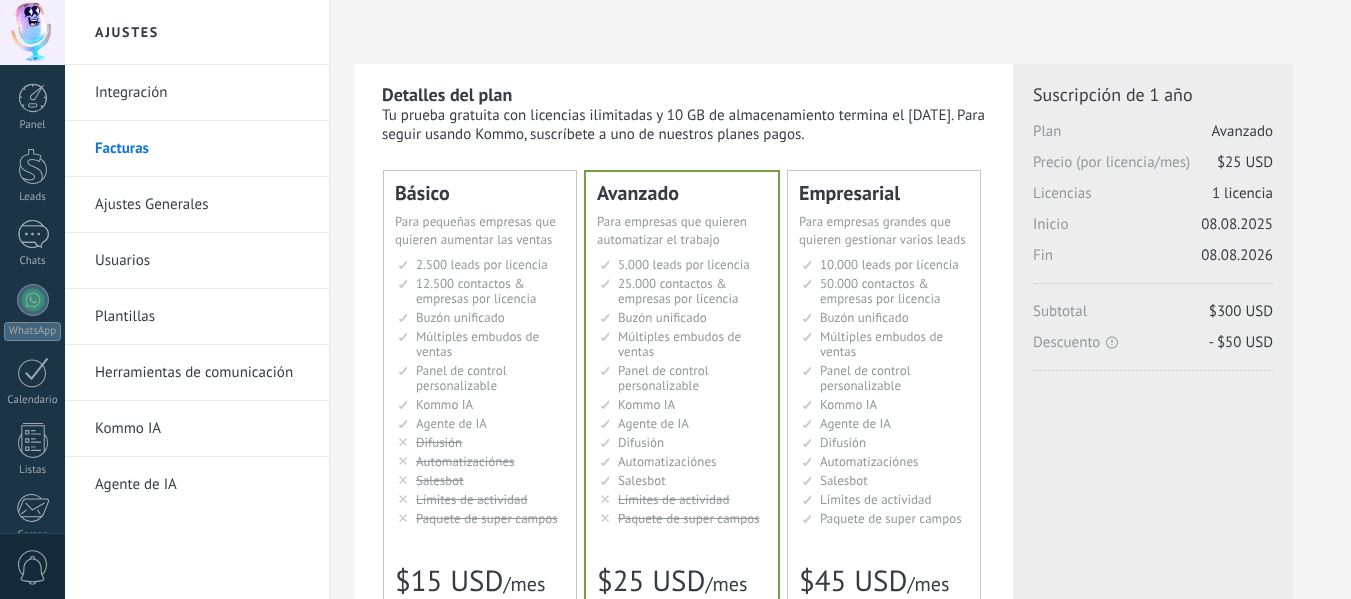 scroll, scrollTop: 100, scrollLeft: 0, axis: vertical 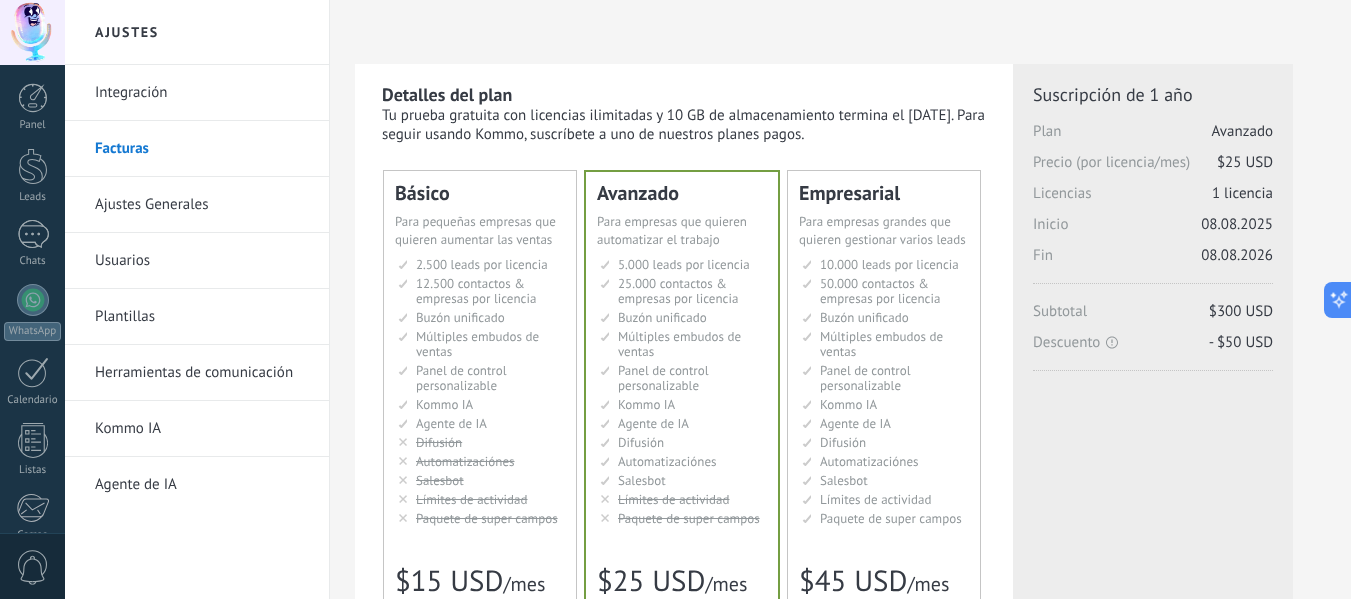 click on "Para pequeñas empresas que quieren aumentar las ventas" at bounding box center (475, 230) 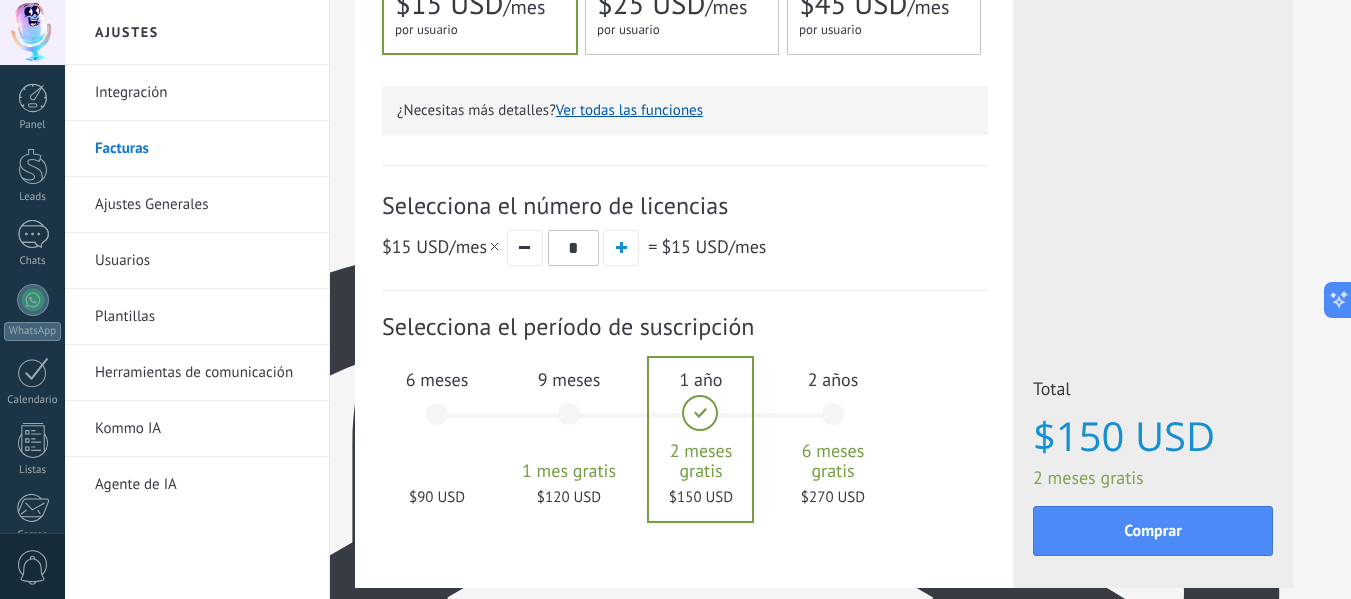 scroll, scrollTop: 682, scrollLeft: 0, axis: vertical 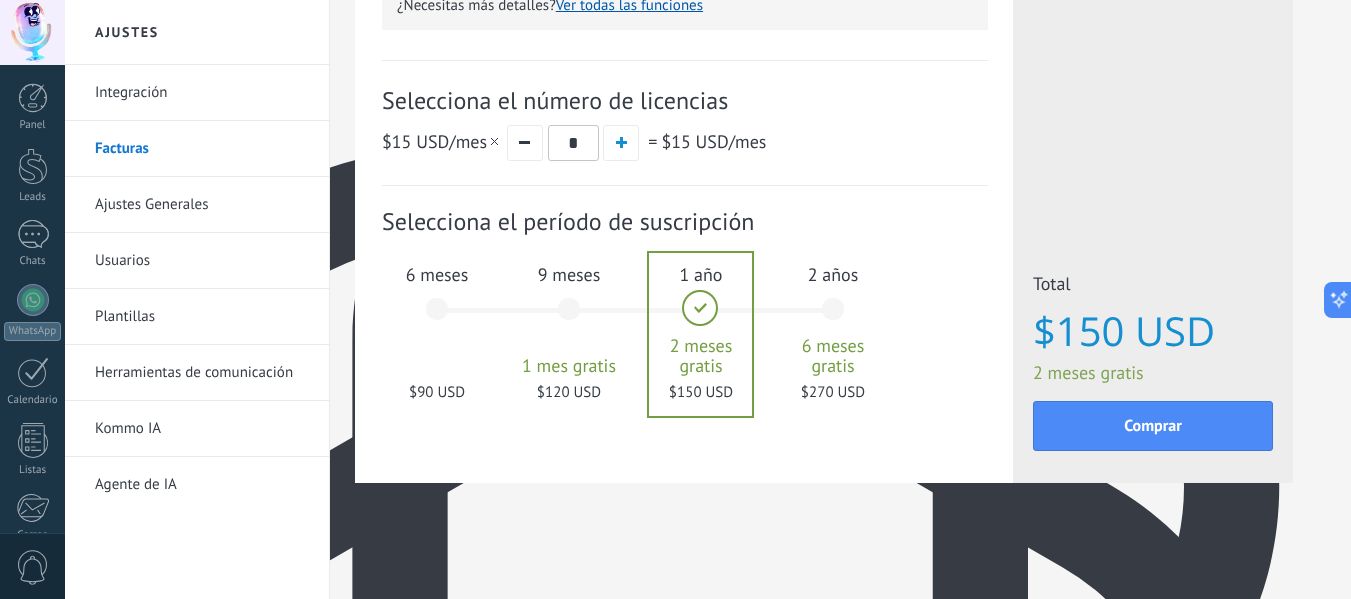 click on "Ajustes Generales" at bounding box center [202, 205] 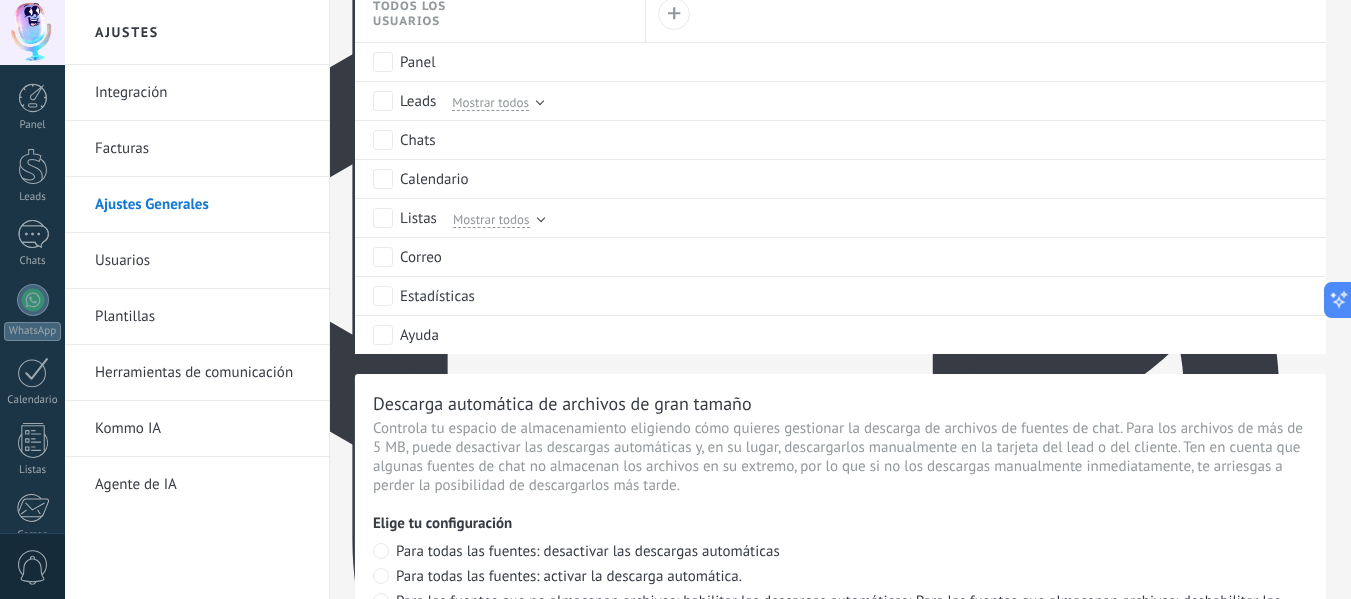 scroll, scrollTop: 1100, scrollLeft: 0, axis: vertical 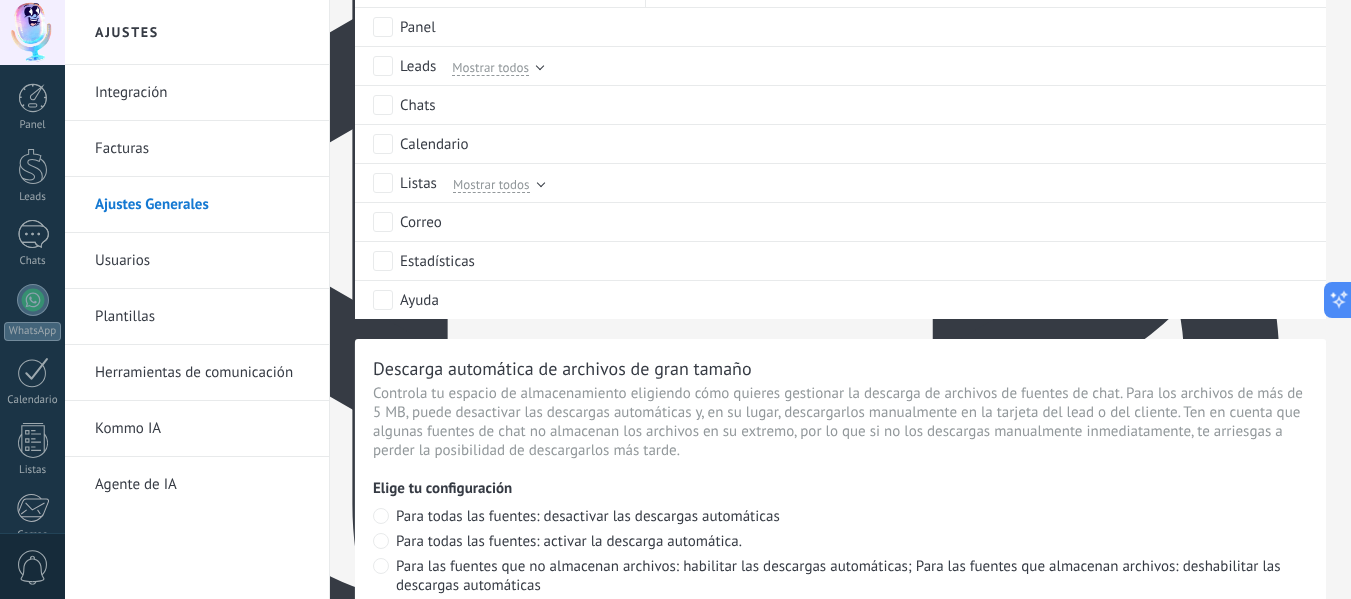 click on "Usuarios" at bounding box center (202, 261) 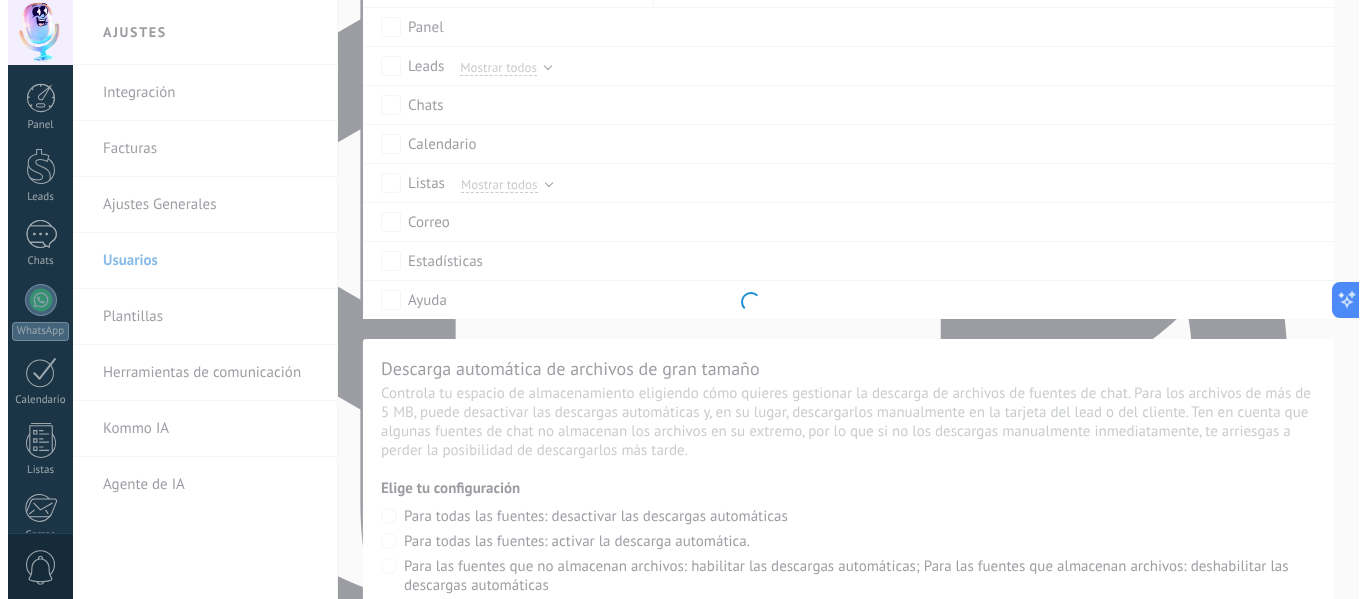 scroll, scrollTop: 0, scrollLeft: 0, axis: both 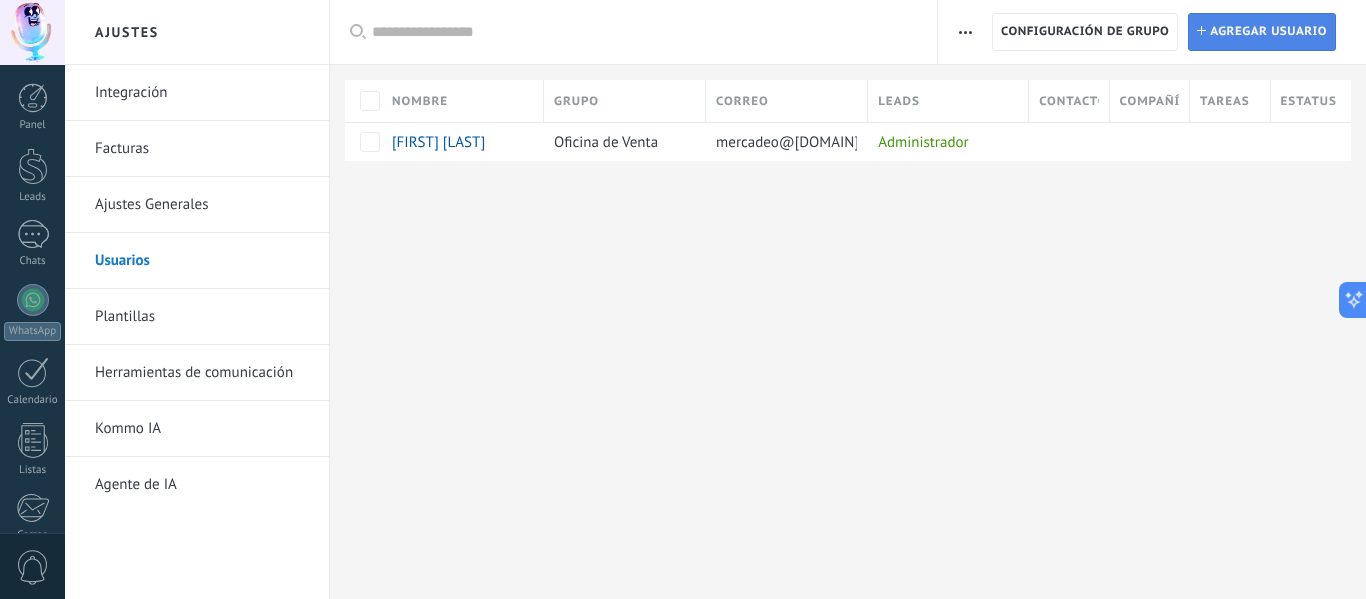 click on "Agregar usuario" at bounding box center (1268, 32) 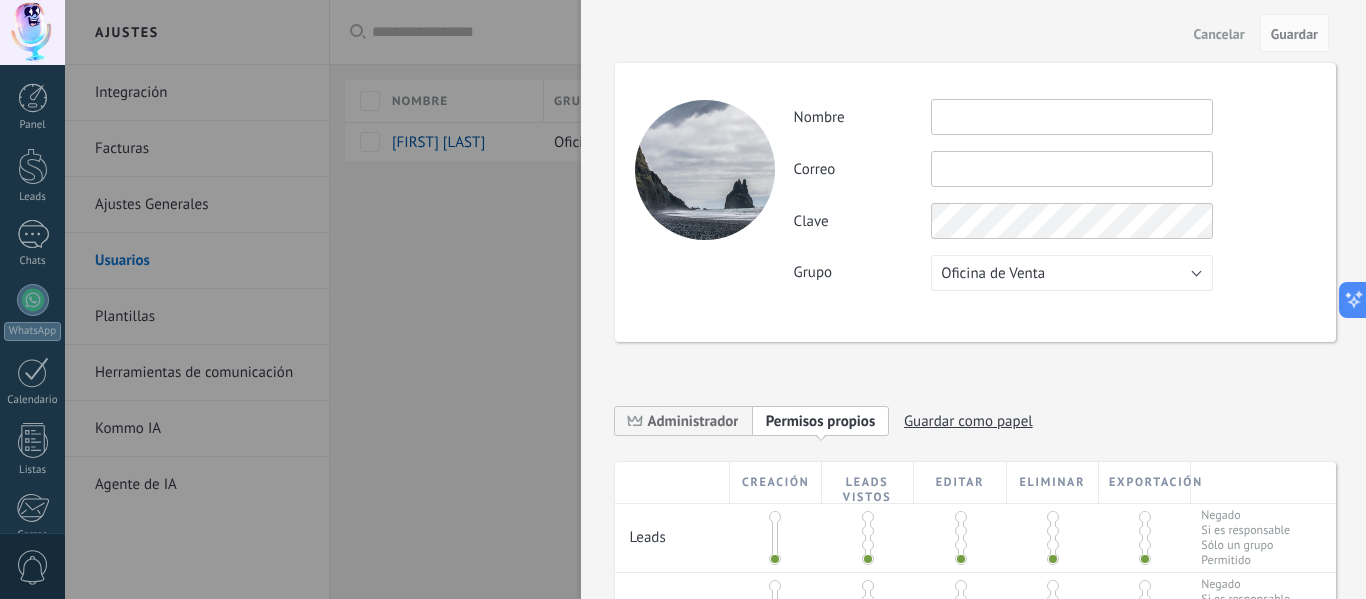 click at bounding box center [683, 299] 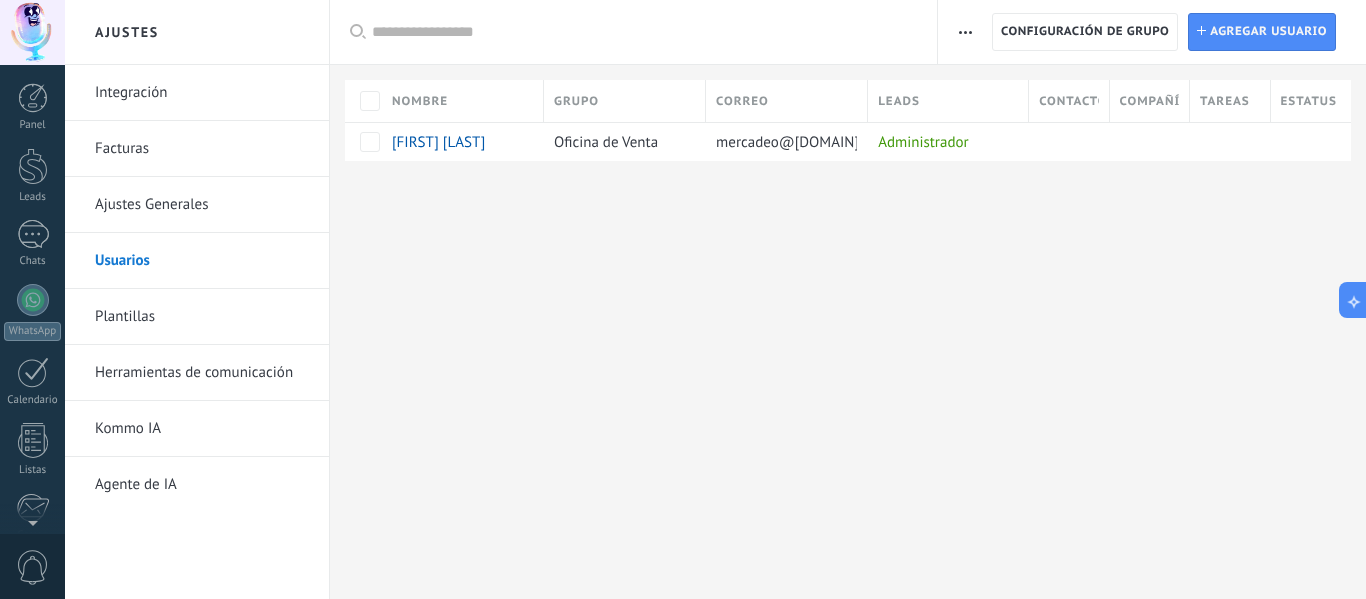 click on "Panel
Leads
Chats
WhatsApp
Clientes" at bounding box center [32, 425] 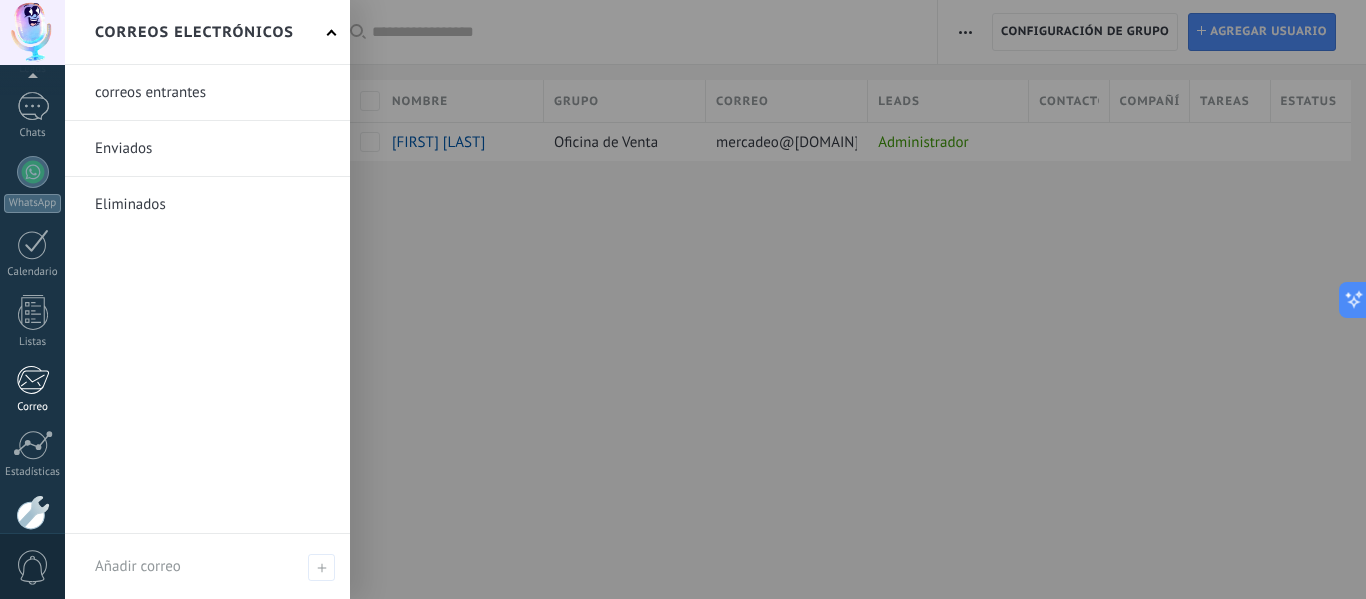scroll, scrollTop: 33, scrollLeft: 0, axis: vertical 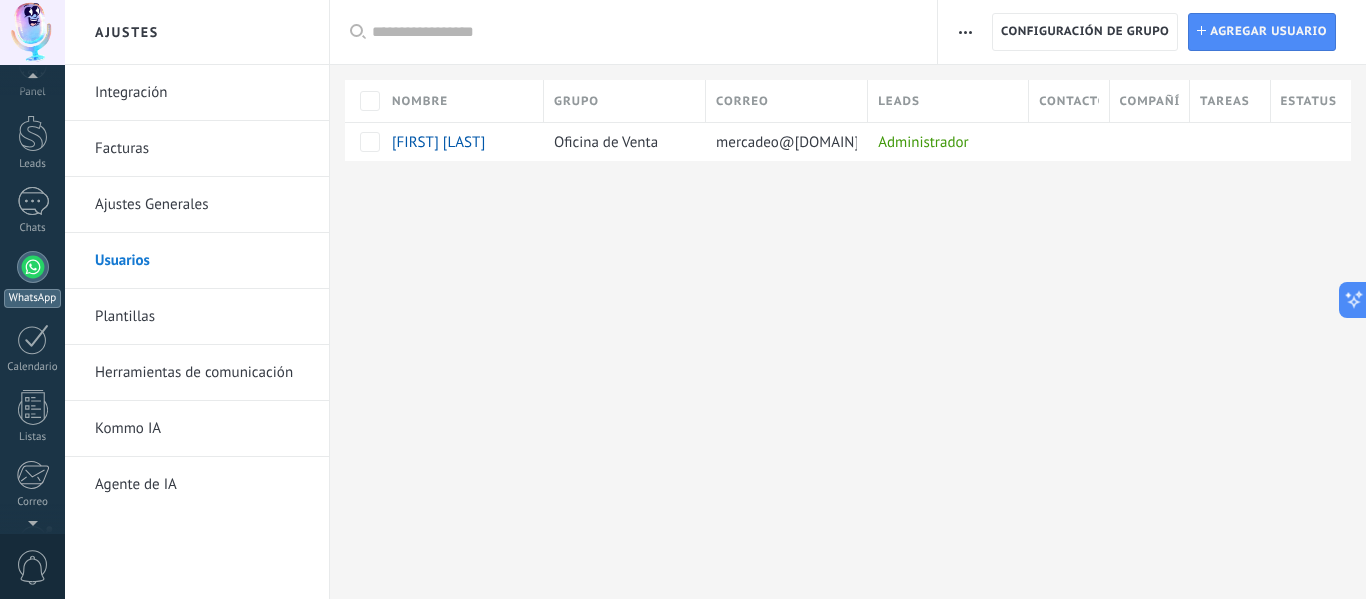 click at bounding box center (33, 267) 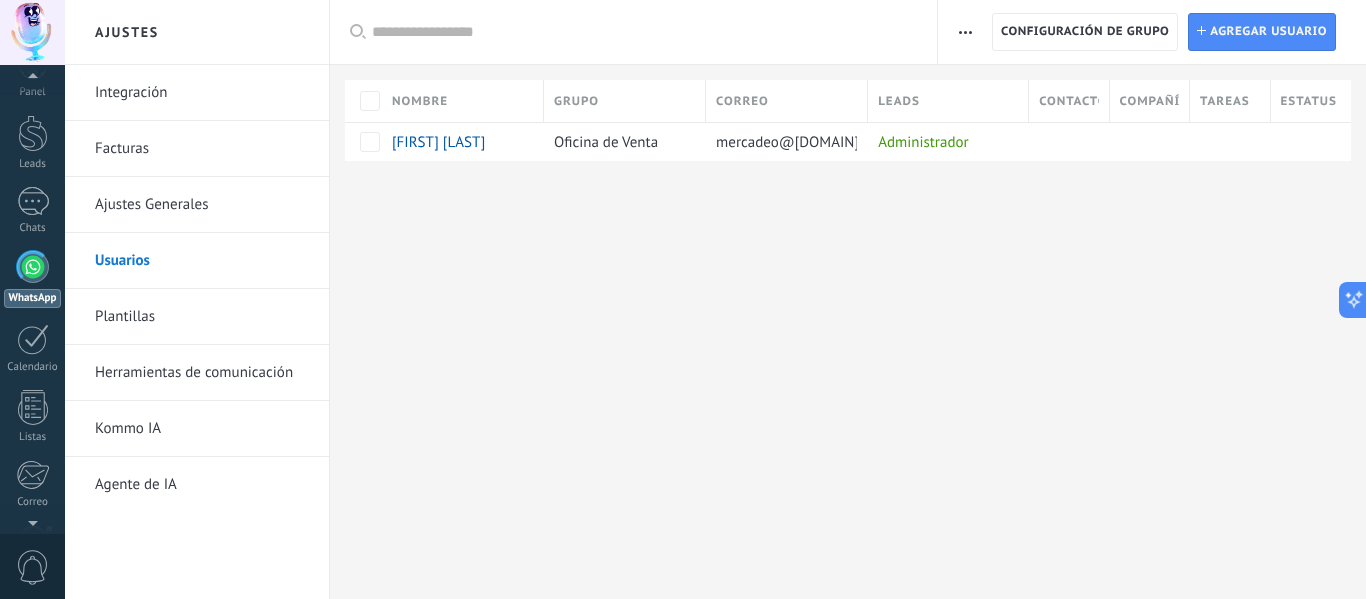 scroll, scrollTop: 0, scrollLeft: 0, axis: both 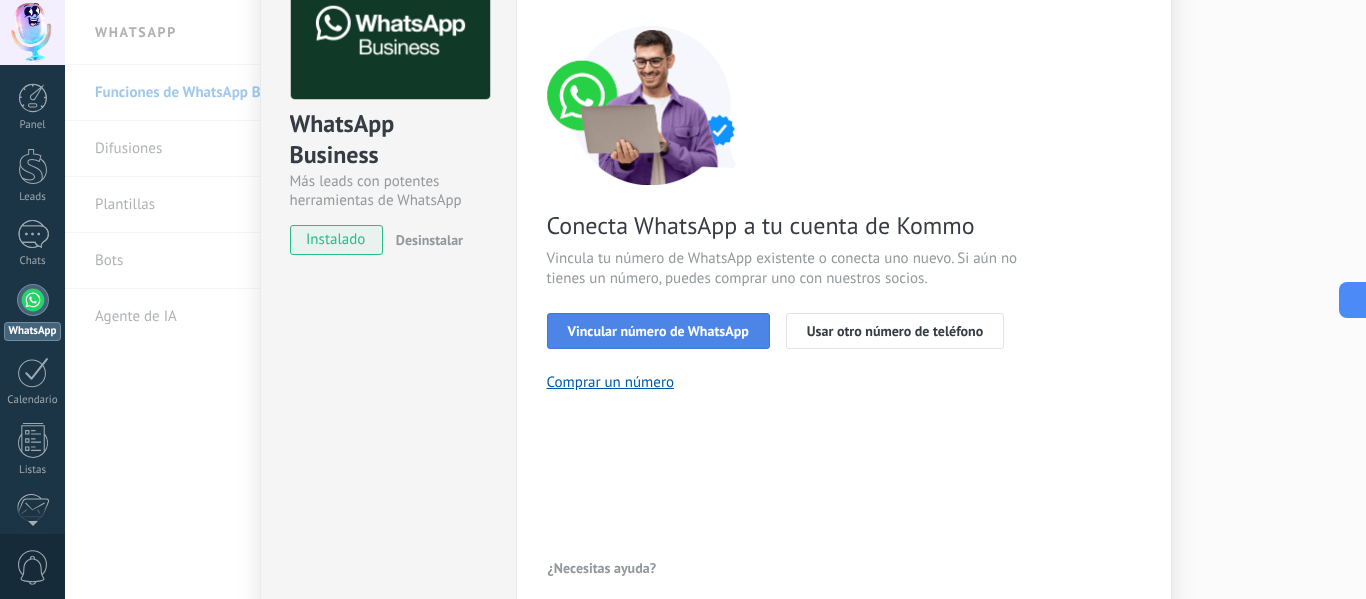 click on "Vincular número de WhatsApp" at bounding box center (658, 331) 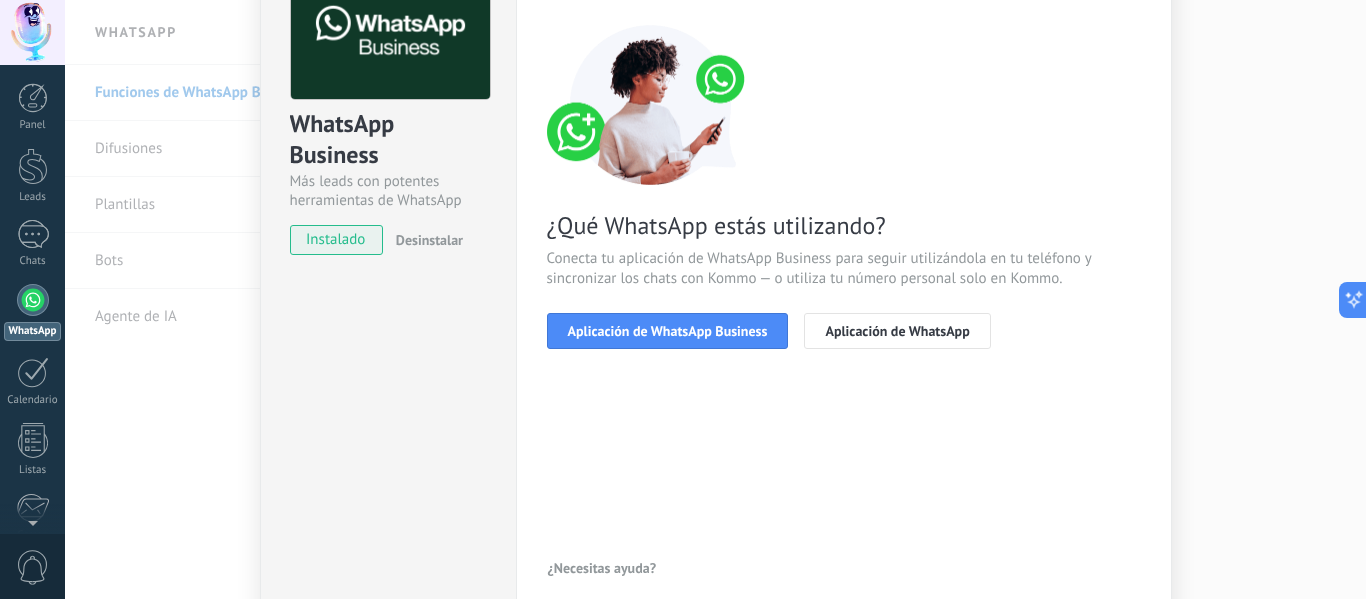 click on "Aplicación de WhatsApp Business" at bounding box center [668, 331] 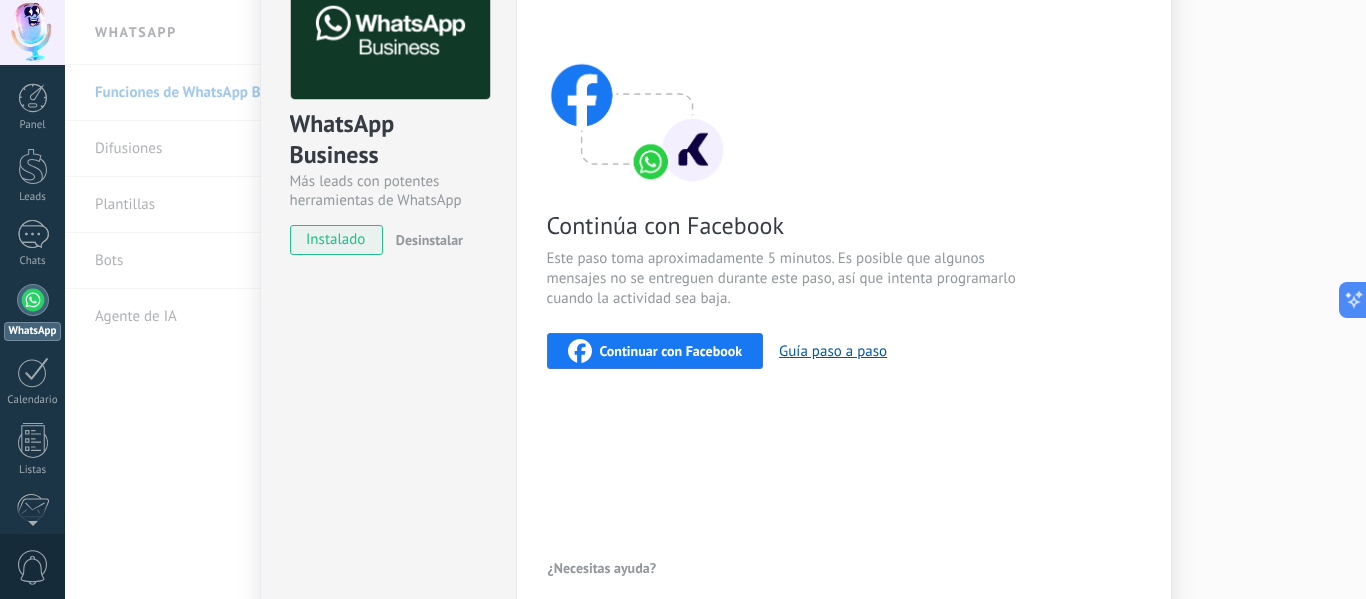 click on "Continuar con Facebook" at bounding box center [671, 351] 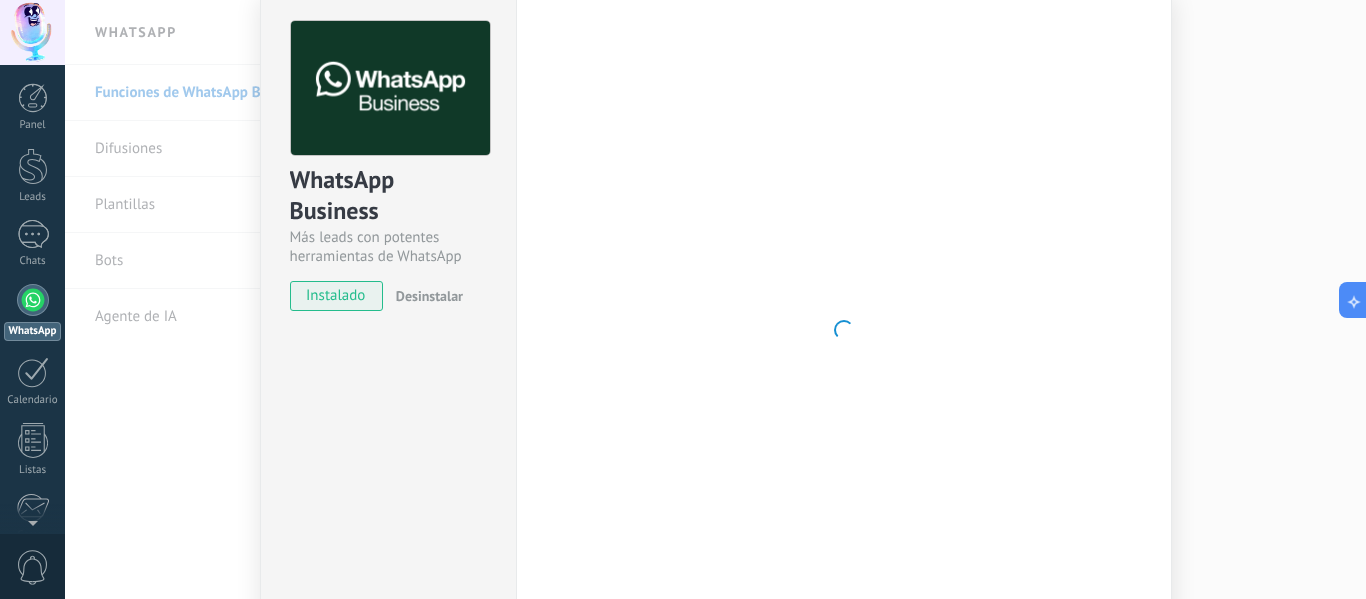 scroll, scrollTop: 0, scrollLeft: 0, axis: both 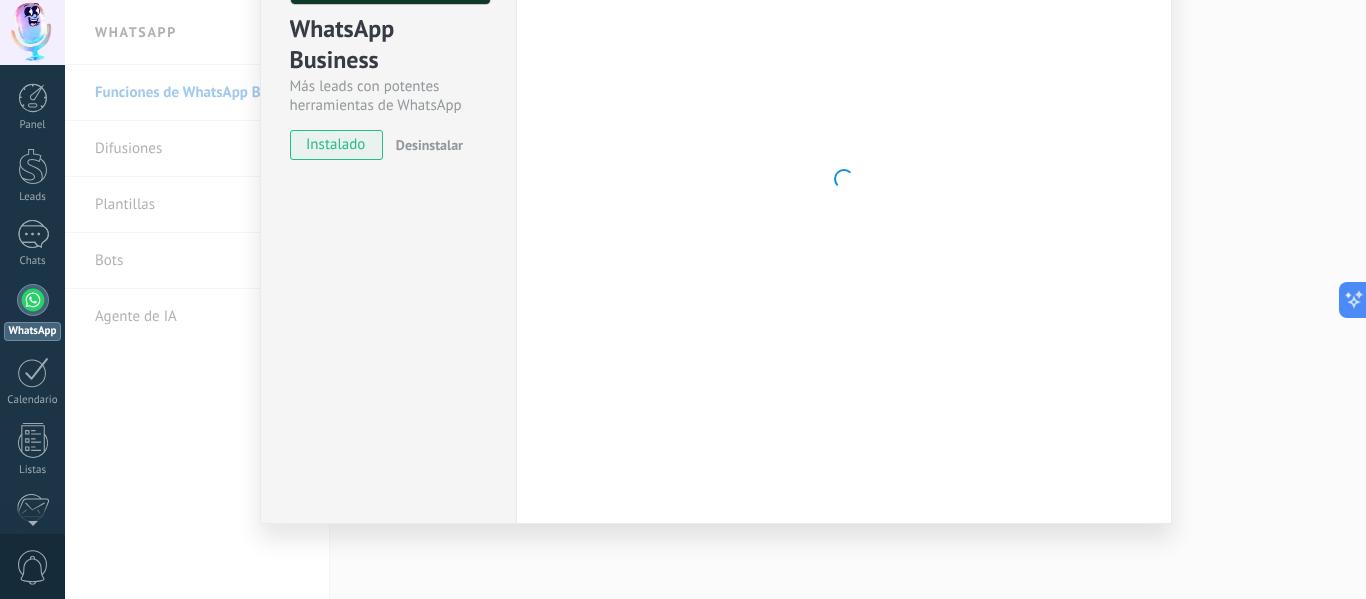 click on "WhatsApp Business Más leads con potentes herramientas de WhatsApp instalado Desinstalar Configuraciones Autorizaciones This tab logs the users who have granted integration access to this account. If you want to to remove a user's ability to send requests to the account on behalf of this integration, you can revoke access. If access is revoked from all users, the integration will stop working. This app is installed, but no one has given it access yet. WhatsApp Cloud API más _:  Guardar < Volver 1 Seleccionar aplicación 2 Conectar Facebook  3 Finalizar configuración Continúa con Facebook Este paso toma aproximadamente 5 minutos. Es posible que algunos mensajes no se entreguen durante este paso, así que intenta programarlo cuando la actividad sea baja. Continuar con Facebook Guía paso a paso ¿Necesitas ayuda?" at bounding box center [715, 299] 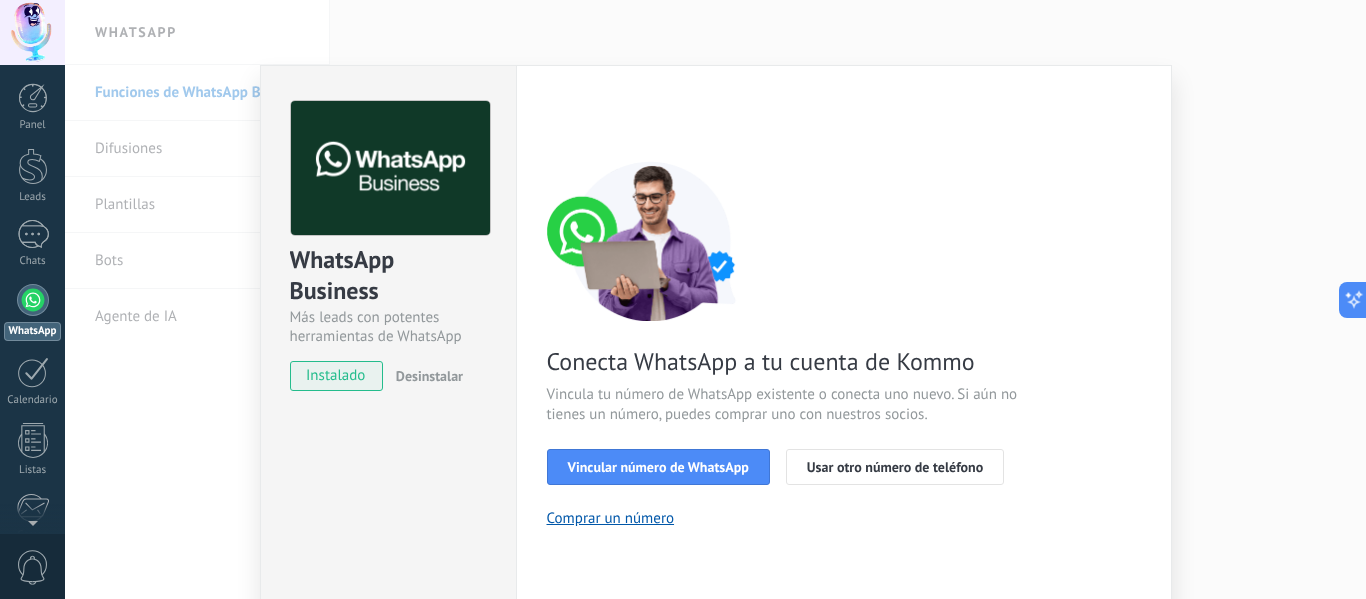 scroll, scrollTop: 200, scrollLeft: 0, axis: vertical 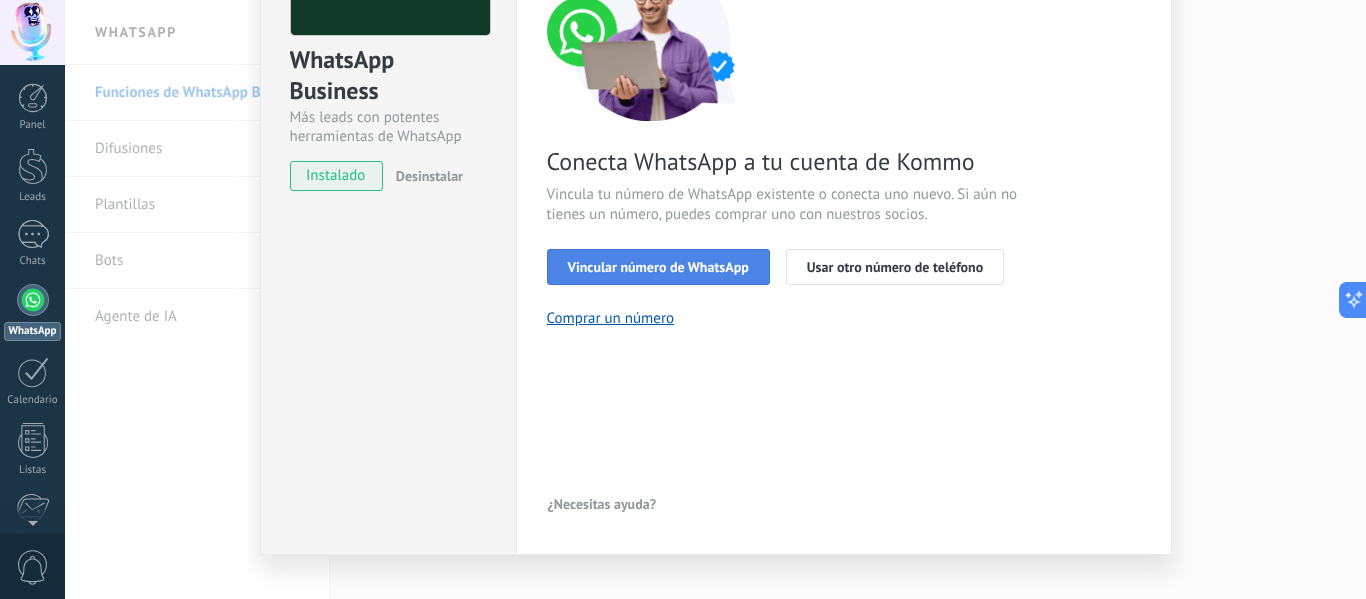 click on "Vincular número de WhatsApp" at bounding box center (658, 267) 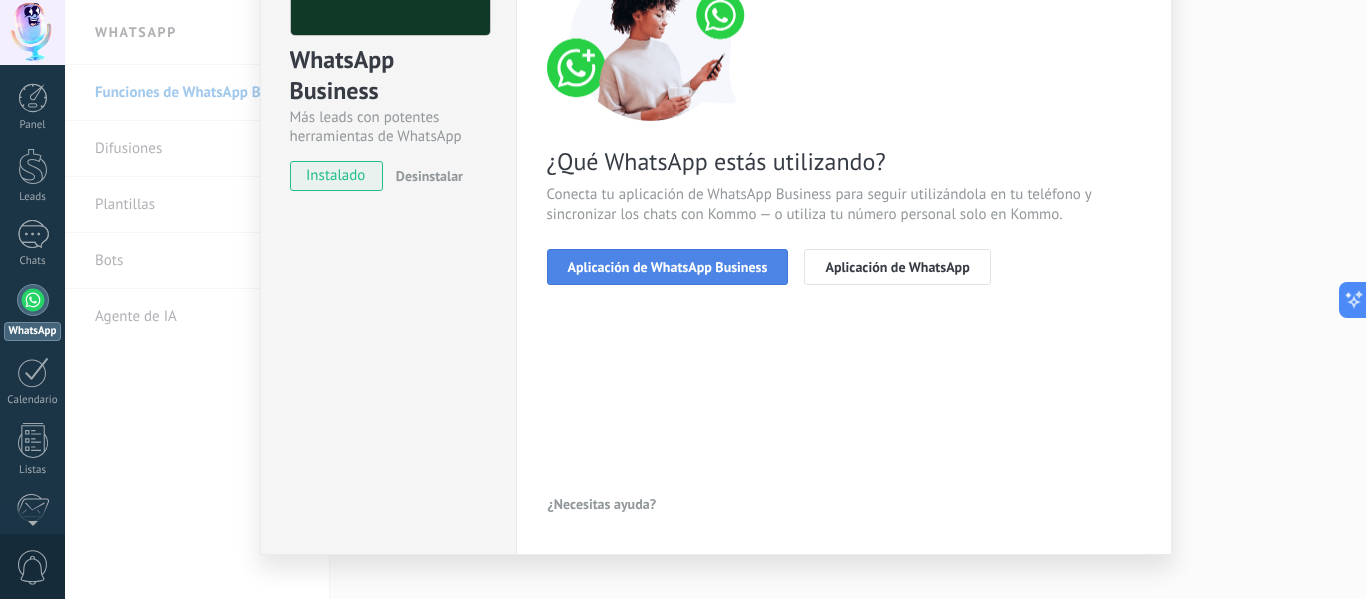 click on "Aplicación de WhatsApp Business" at bounding box center [668, 267] 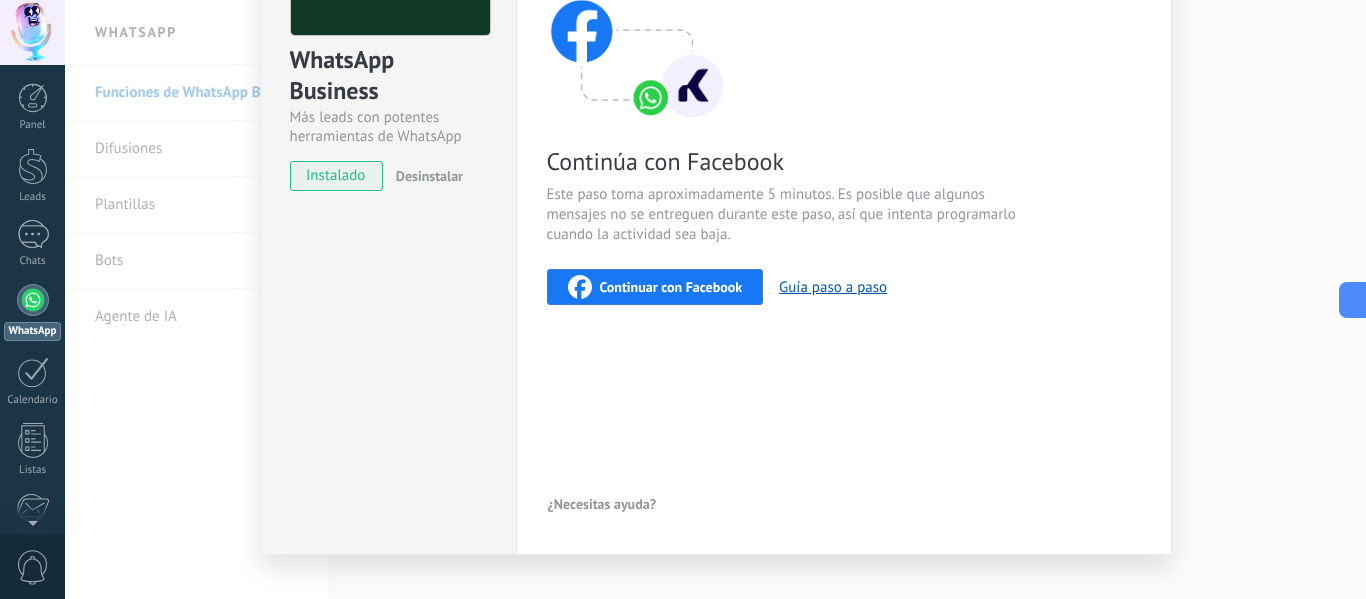 click on "Continuar con Facebook" at bounding box center [671, 287] 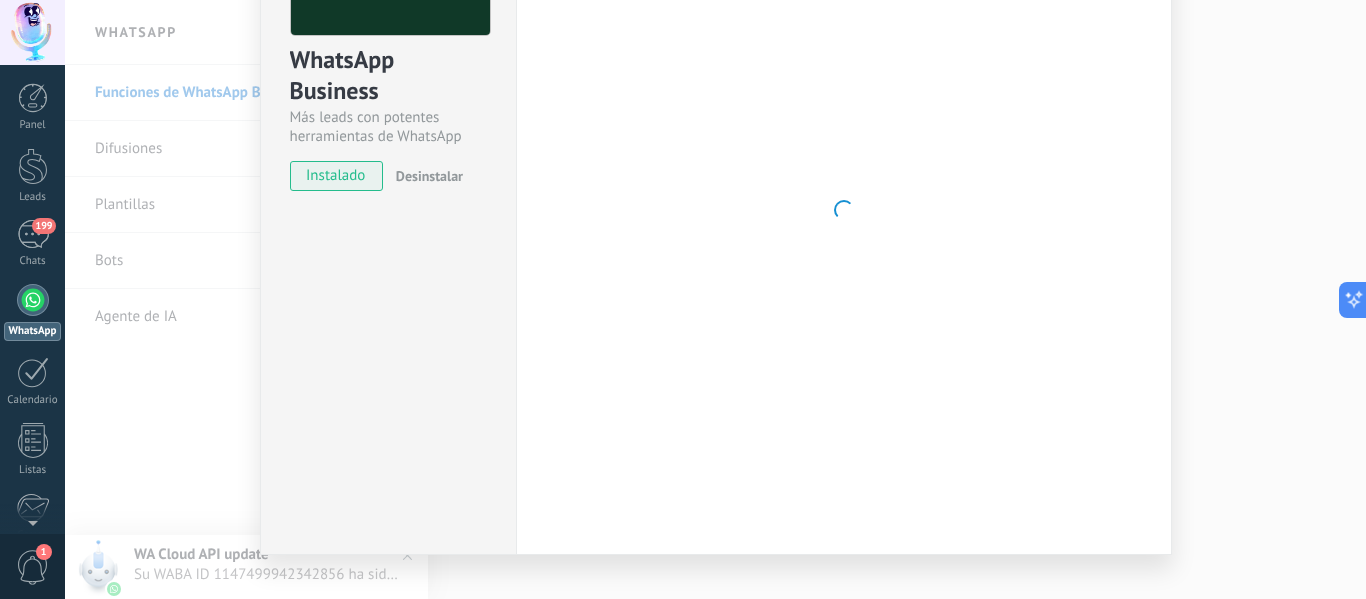 scroll, scrollTop: 0, scrollLeft: 0, axis: both 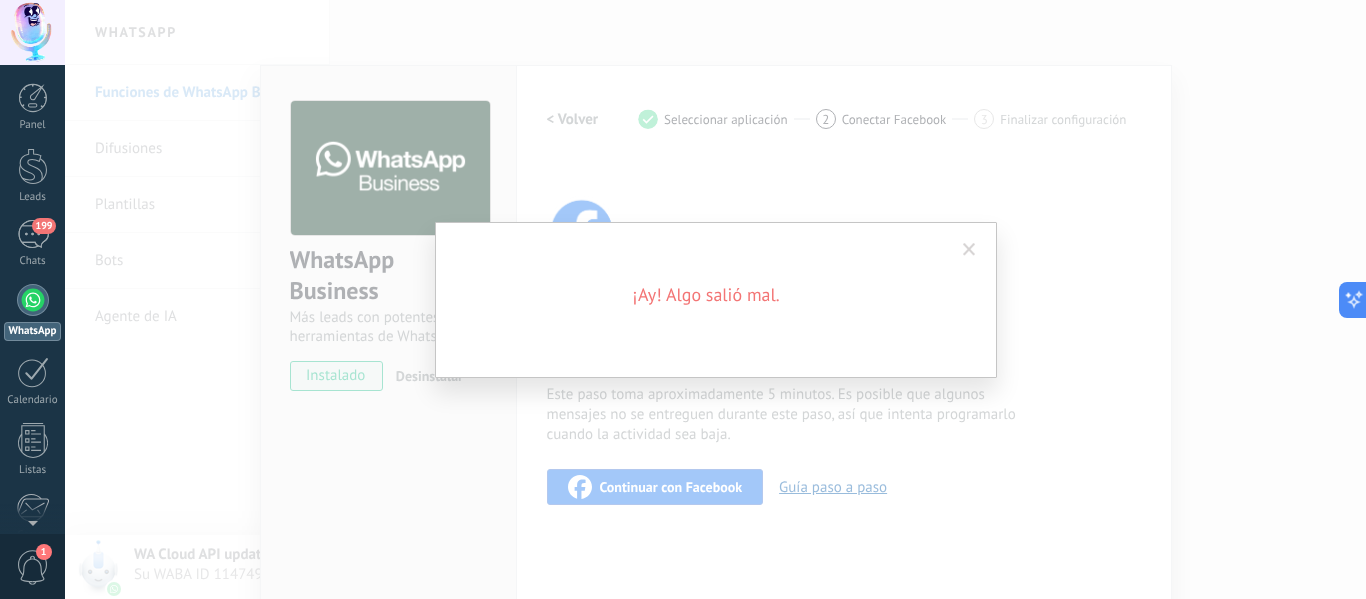 click on "¡Ay! Algo salió mal." at bounding box center (716, 300) 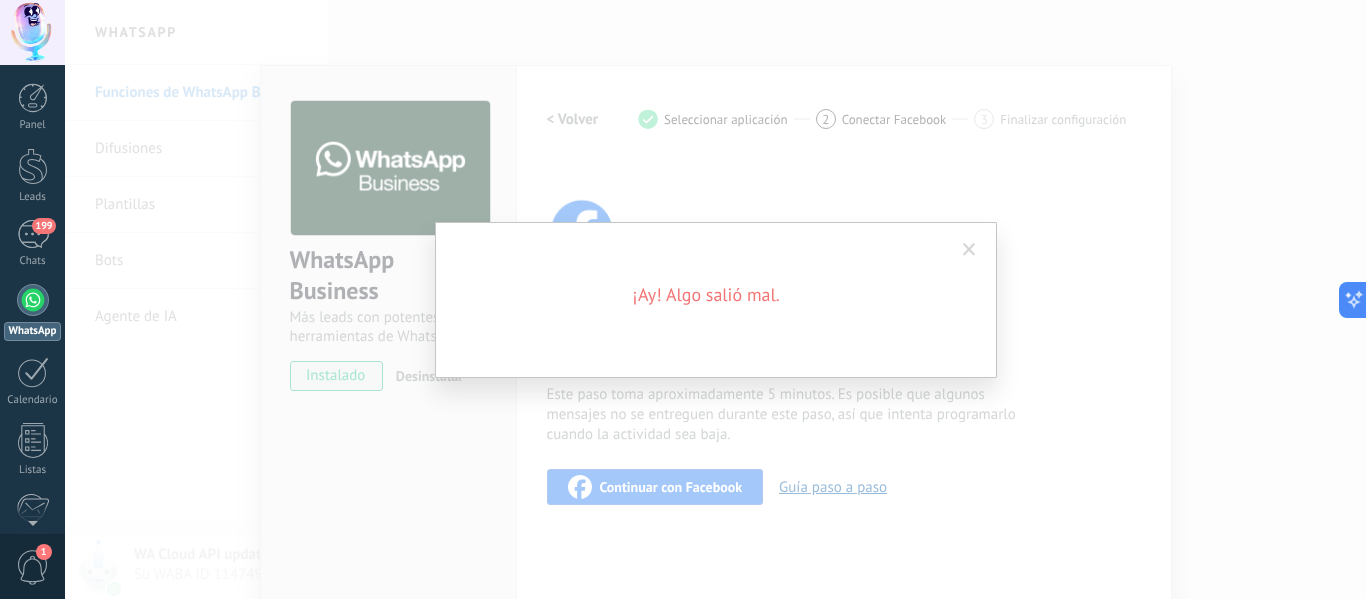 click at bounding box center (969, 250) 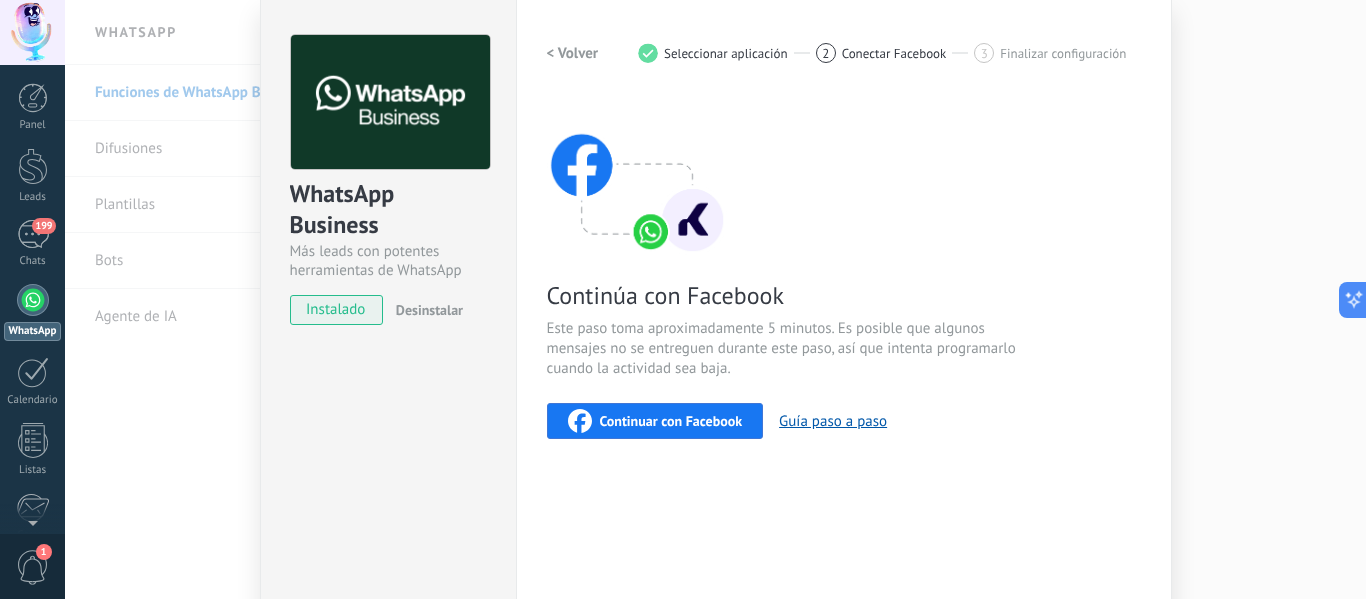 scroll, scrollTop: 231, scrollLeft: 0, axis: vertical 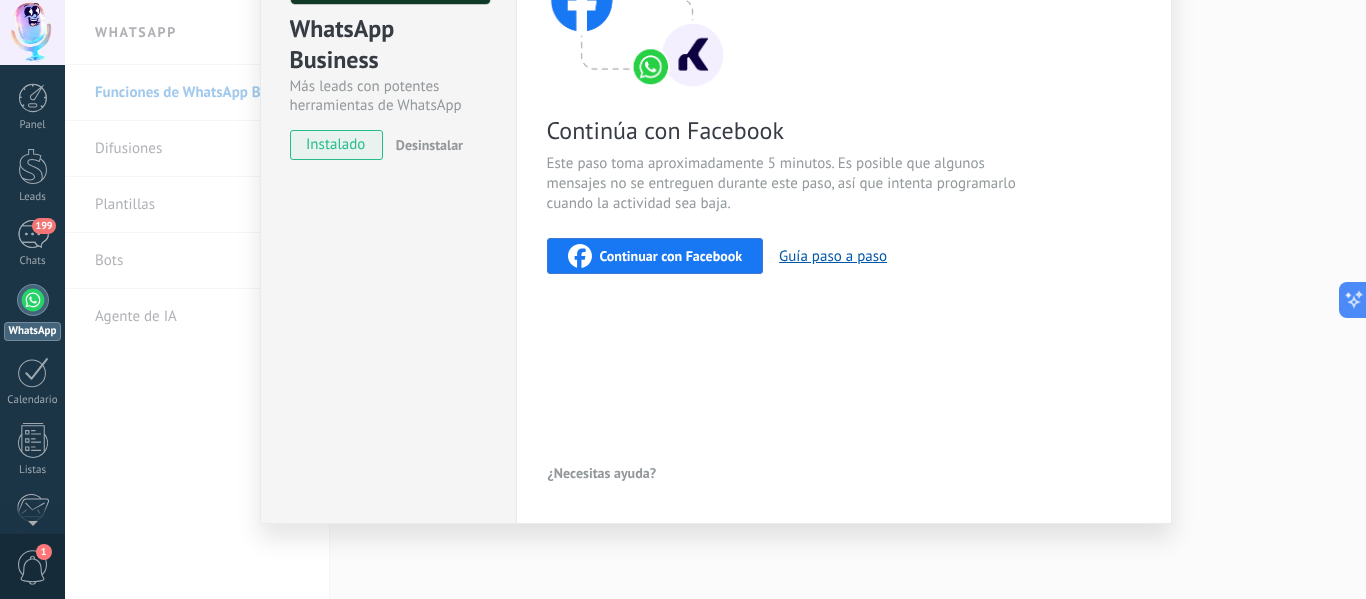 click on "Continuar con Facebook" at bounding box center (671, 256) 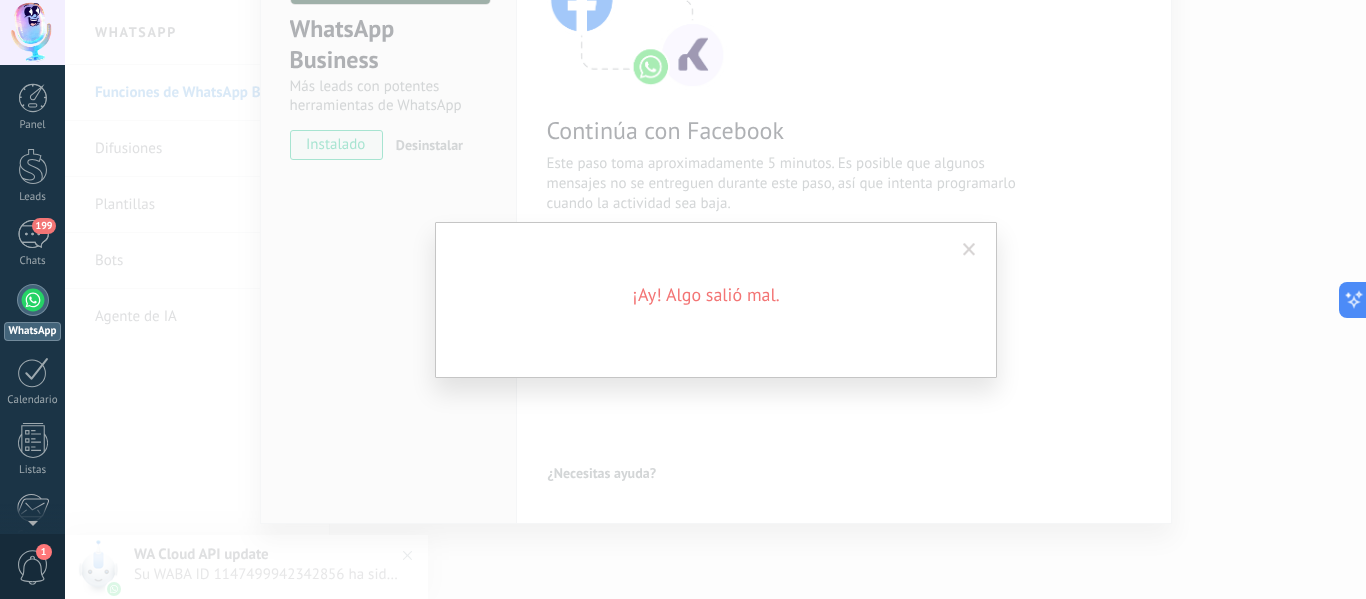 click at bounding box center [969, 250] 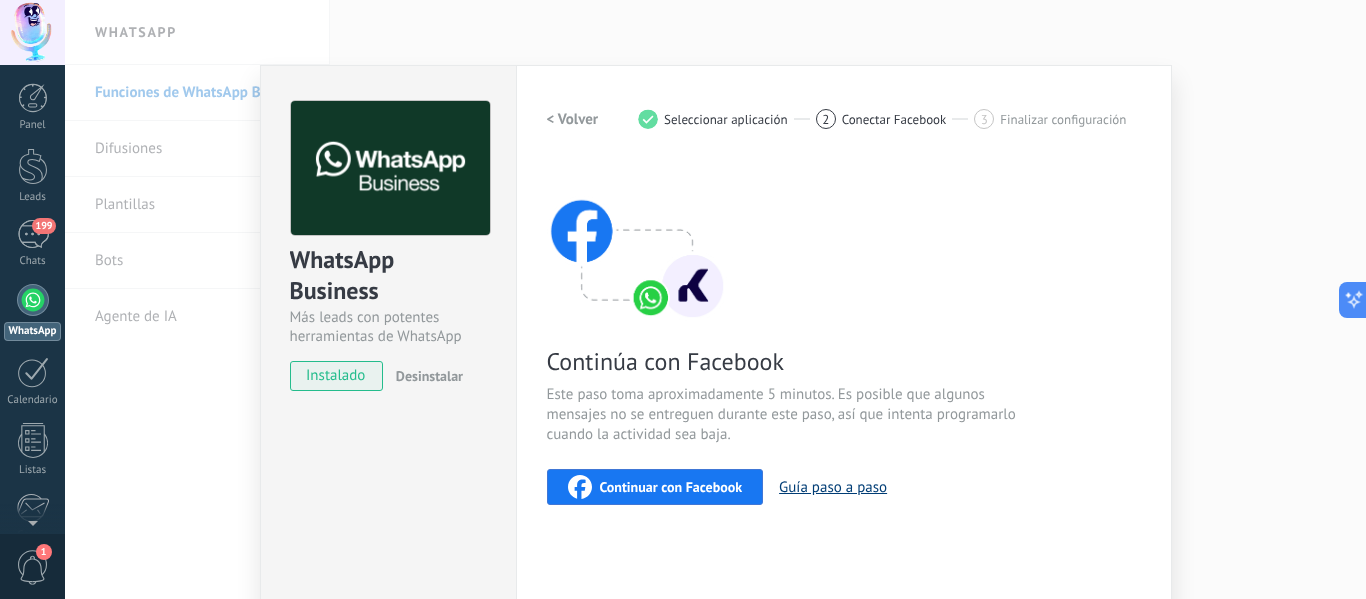 scroll, scrollTop: 100, scrollLeft: 0, axis: vertical 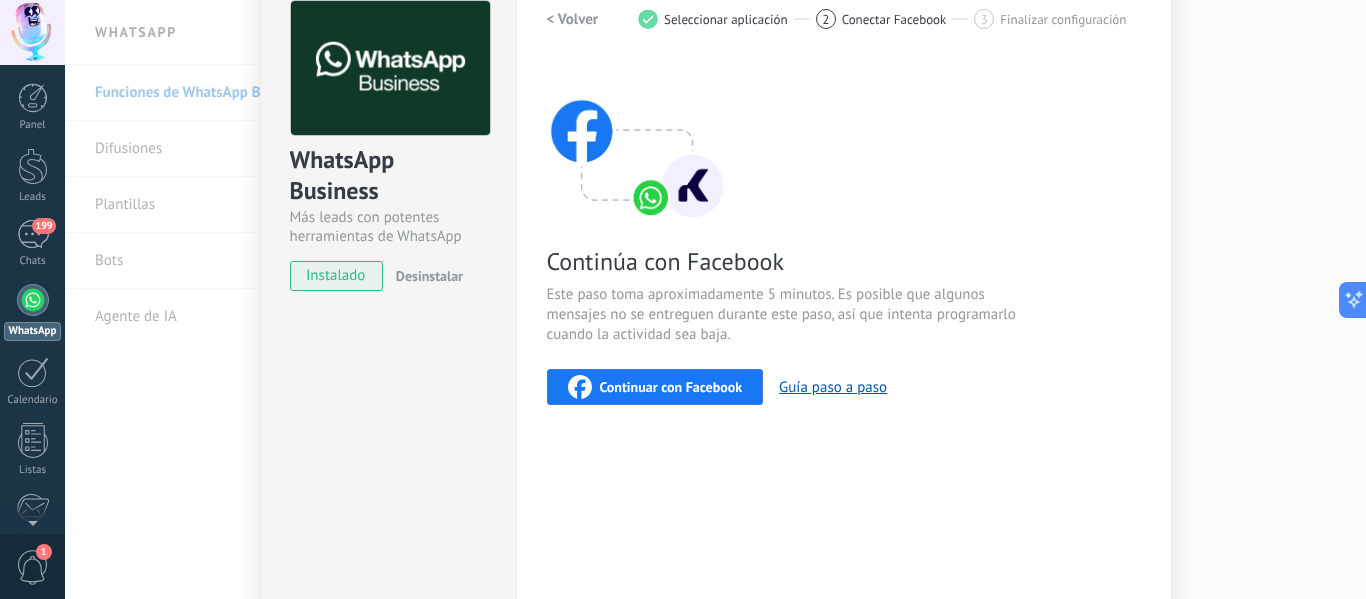 click on "Continúa con Facebook Este paso toma aproximadamente 5 minutos. Es posible que algunos mensajes no se entreguen durante este paso, así que intenta programarlo cuando la actividad sea baja. Continuar con Facebook Guía paso a paso" at bounding box center (844, 233) 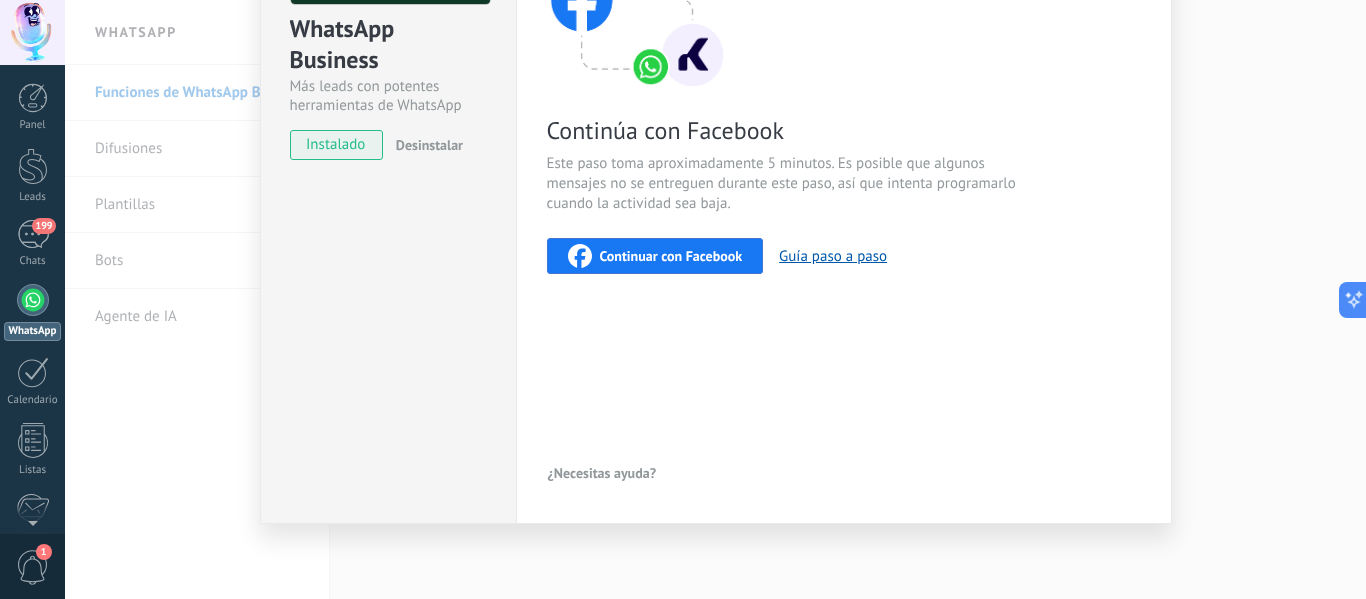scroll, scrollTop: 0, scrollLeft: 0, axis: both 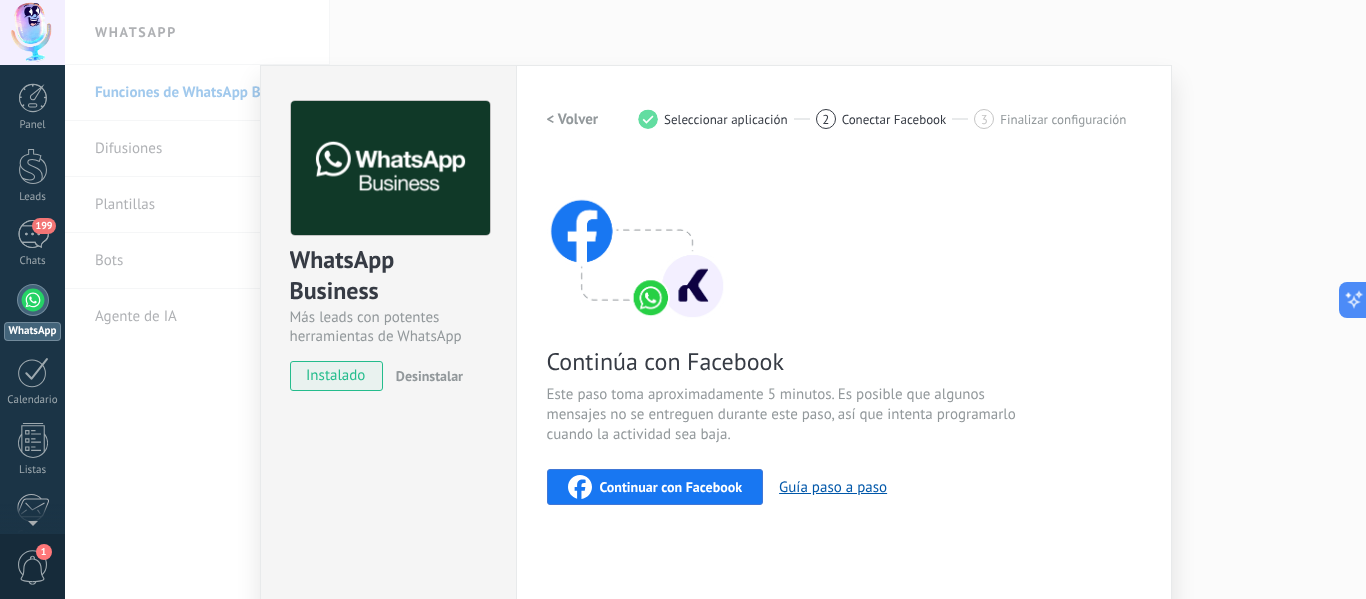 click on "Continuar con Facebook" at bounding box center [671, 487] 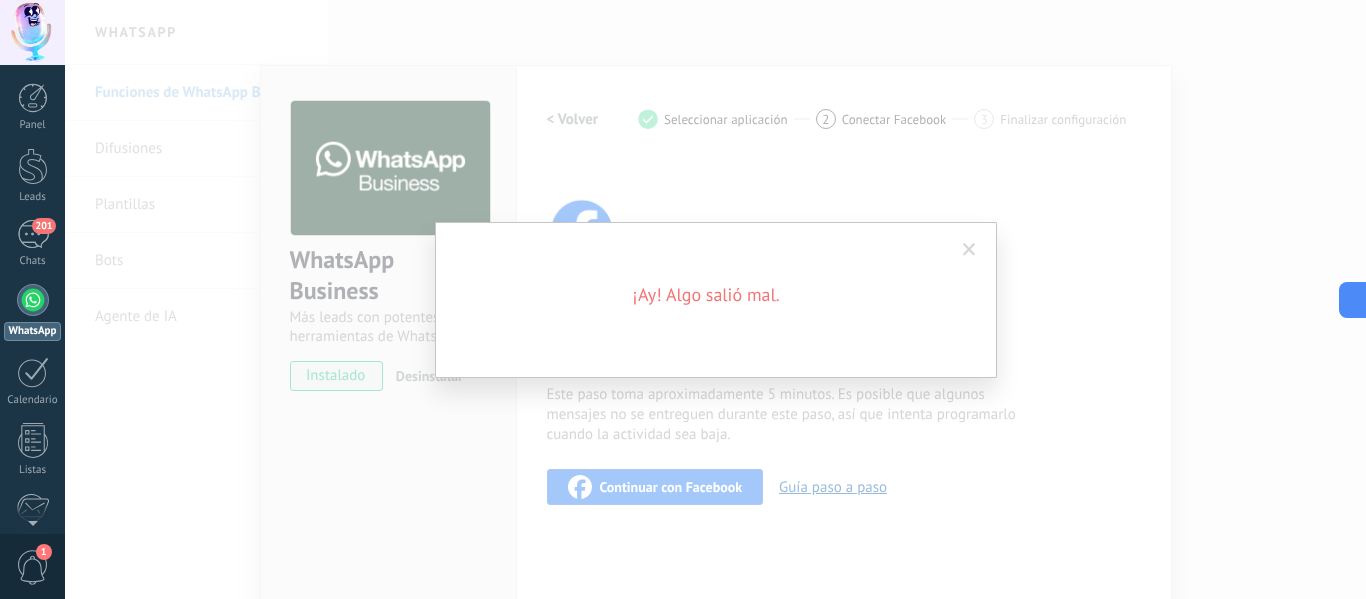 click on "¡Ay! Algo salió mal." at bounding box center [715, 299] 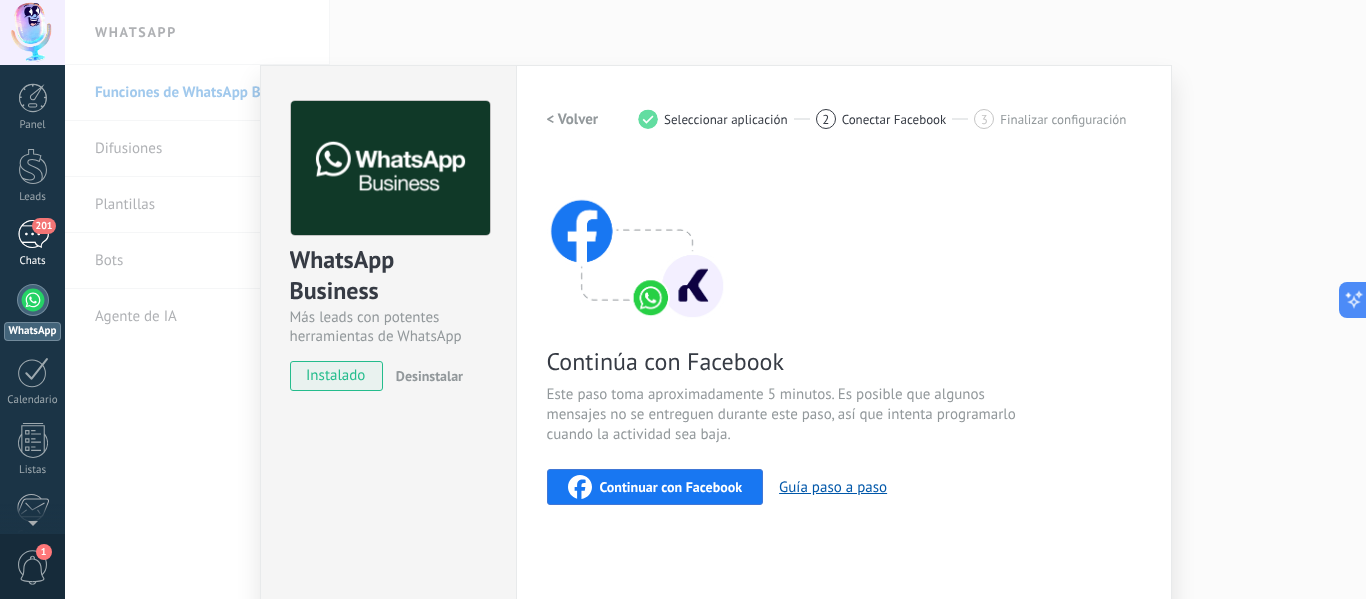 click on "201" at bounding box center [33, 234] 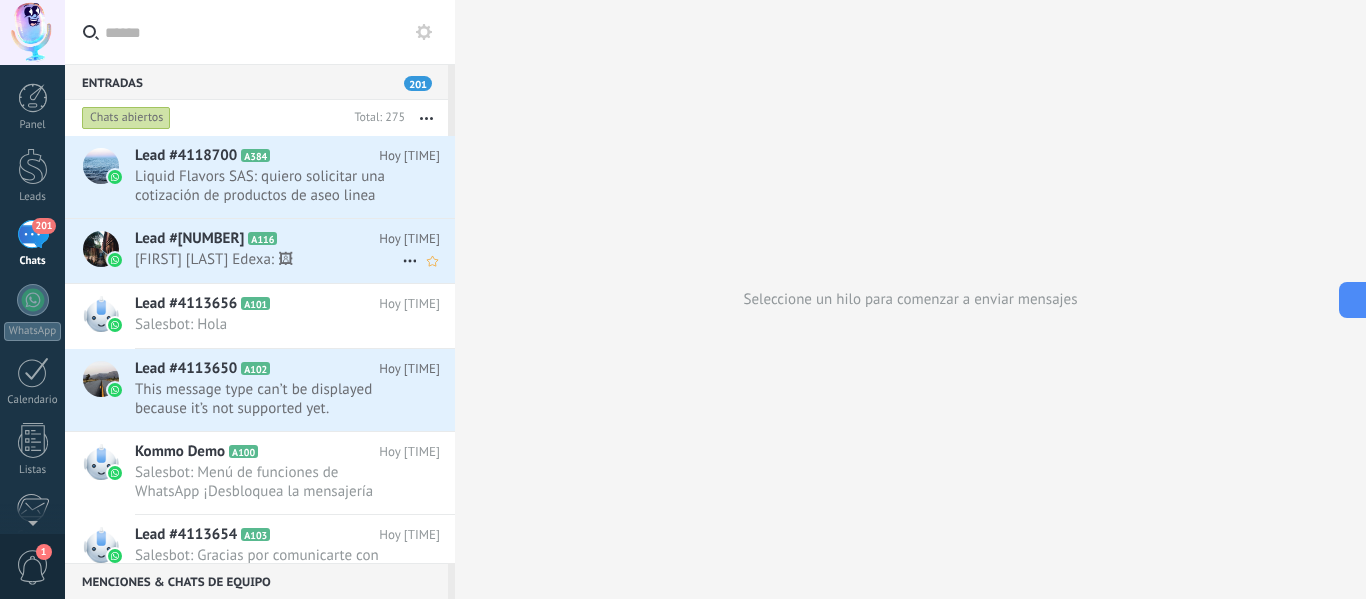 click on "[FIRST] [LAST] Edexa: 🖼" at bounding box center (268, 259) 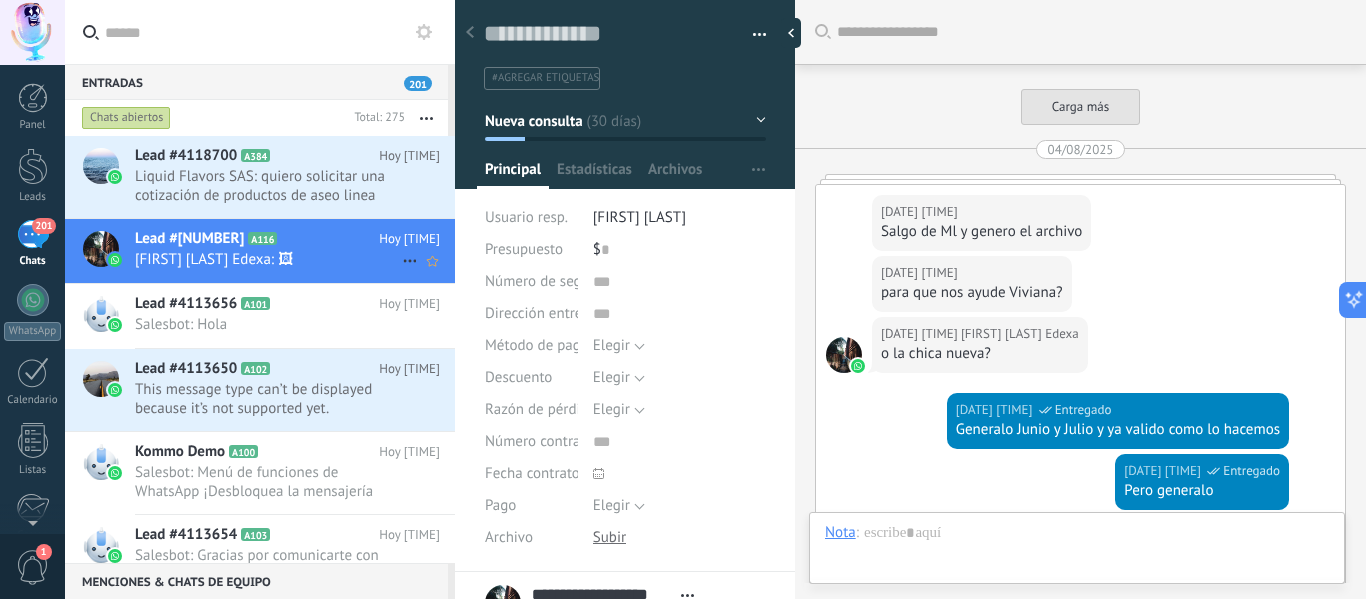 scroll, scrollTop: 30, scrollLeft: 0, axis: vertical 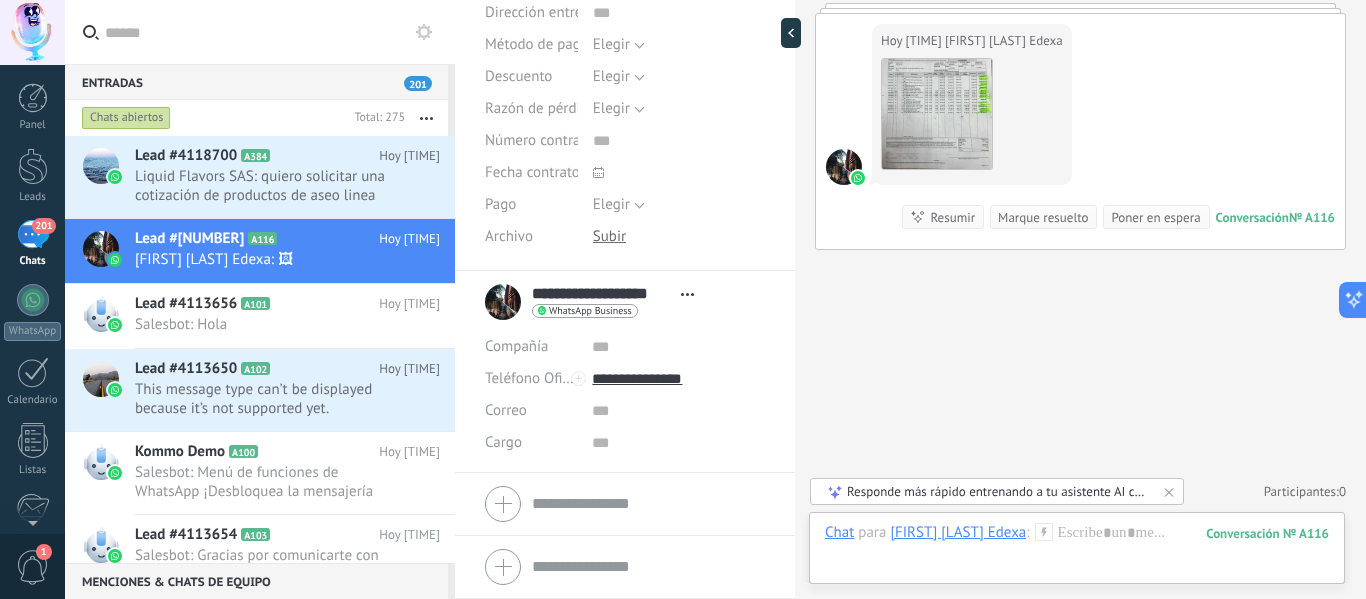 click on "**********" at bounding box center [594, 302] 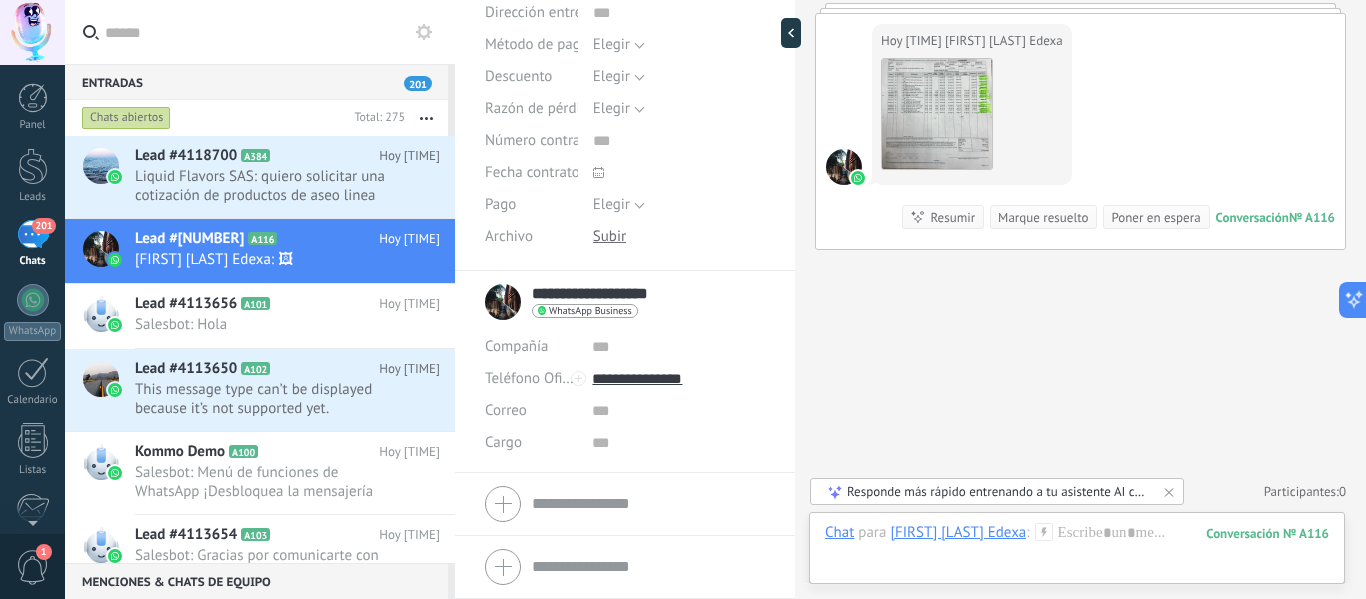 click on "**********" at bounding box center [601, 294] 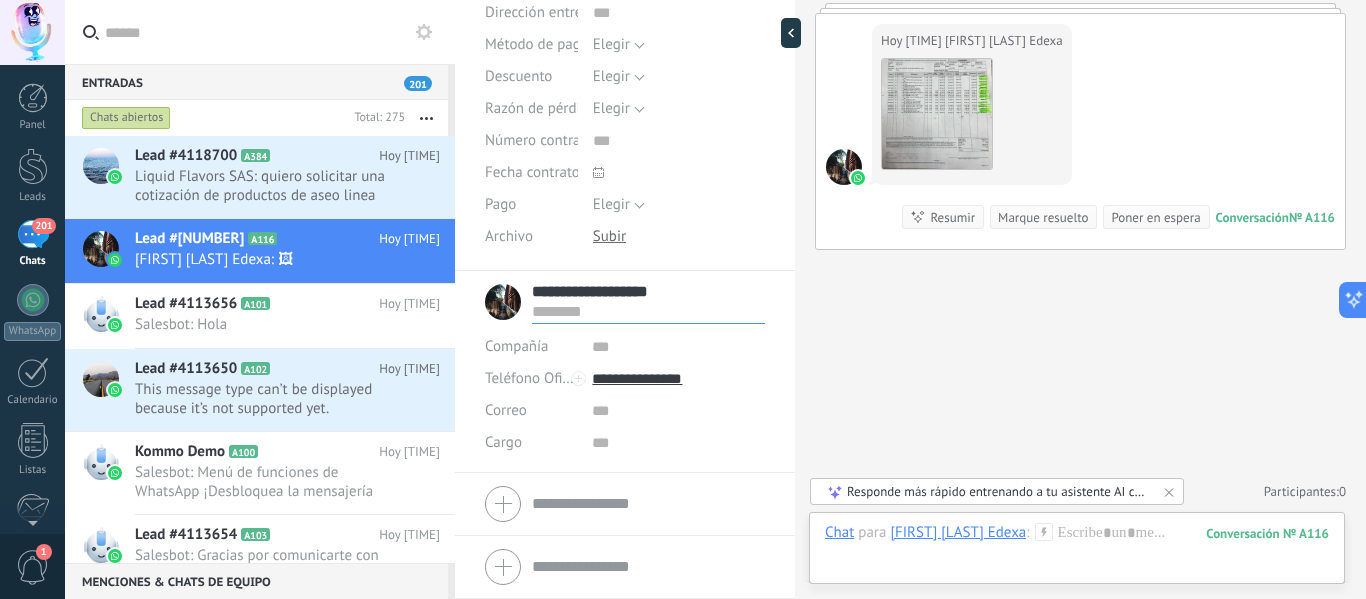 click on "Buscar Carga más [DATE] [TIME] [FIRST] [LAST] Edexa  Salgo de Ml y genero el archivo [DATE] [TIME] [FIRST] [LAST] Edexa  para que nos ayude Viviana? [DATE] [TIME] [FIRST] [LAST] Edexa  o la chica nueva? [DATE] [TIME] WhatsApp Business  Entregado Generalo Junio y Julio y ya valido como lo hacemos [DATE] [TIME] WhatsApp Business  Entregado Pero generalo [DATE] [TIME] WhatsApp Business  Entregado Ven con la compañera nueva [DATE] [TIME] WhatsApp Business  Entregado y porfa necesito el excel con los pedidos de Julio tengo solo 4 de los 17 que se generaron este mes [DATE] [TIME] WhatsApp Business  Entregado Descargar necesiro rta para esta cliente Conversación  № A116 Conversación № A116 [FIRST] [LAST] Edexa  Más 5 de 5 [DATE] [TIME] WhatsApp Business  Entregado 2. te agradezco, estoy en cierre y lo requiero urge [DATE] [TIME] WhatsApp Business  Entregado Por fa [FIRST] que provisione un valor y adicional la respuesta de Lorena Urge Ven ." at bounding box center (1080, -1412) 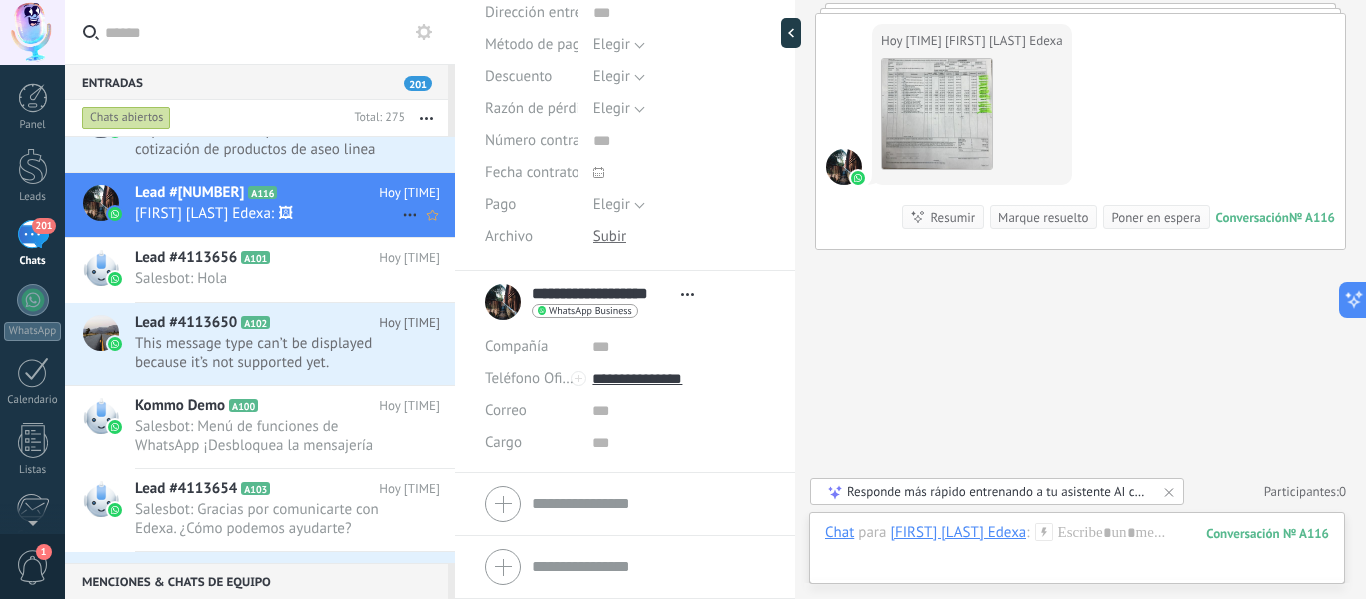 scroll, scrollTop: 0, scrollLeft: 0, axis: both 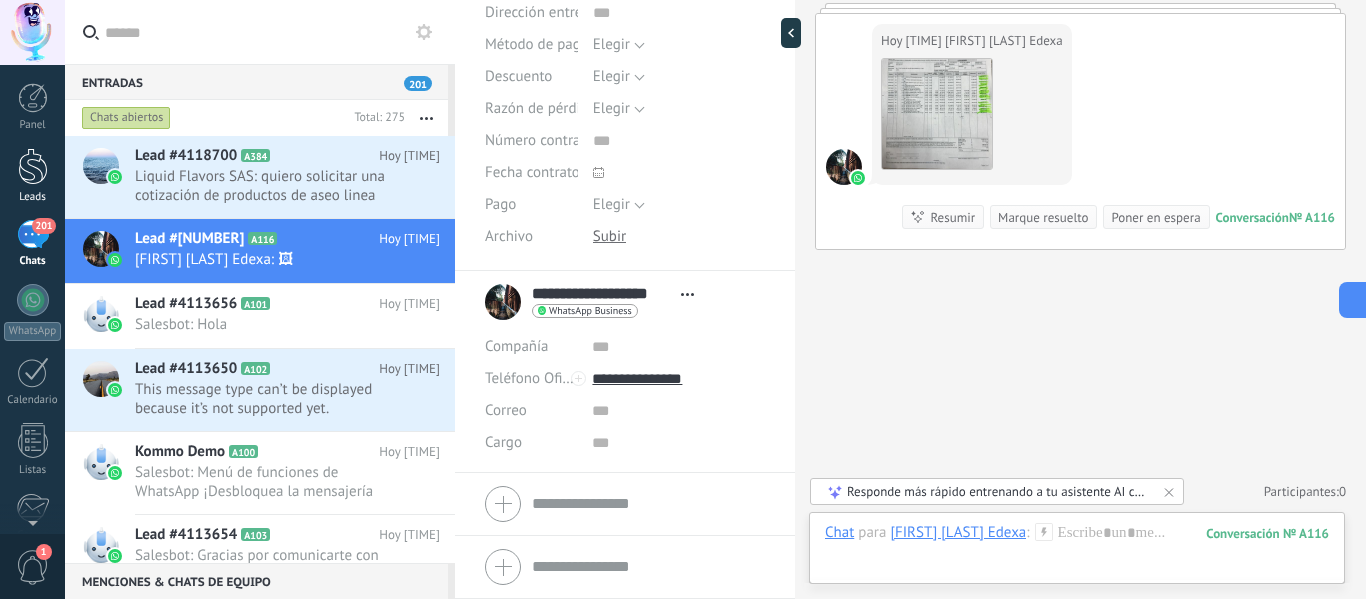 click at bounding box center (33, 166) 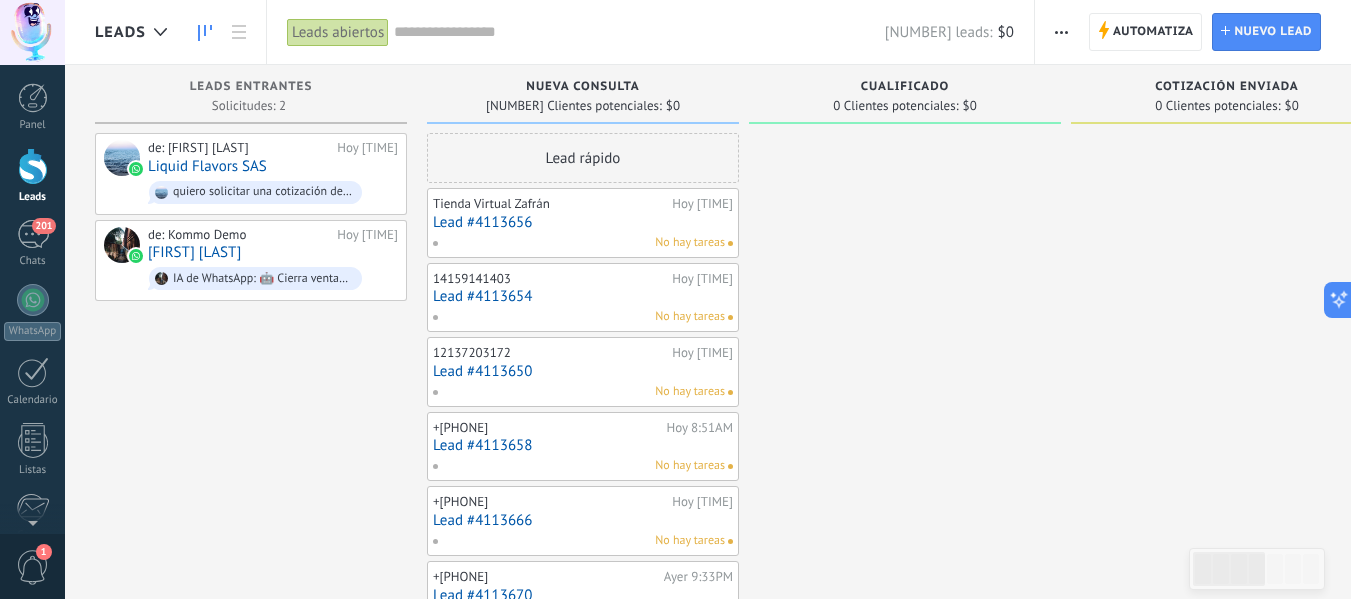 click on "Lead #4113656" at bounding box center (583, 222) 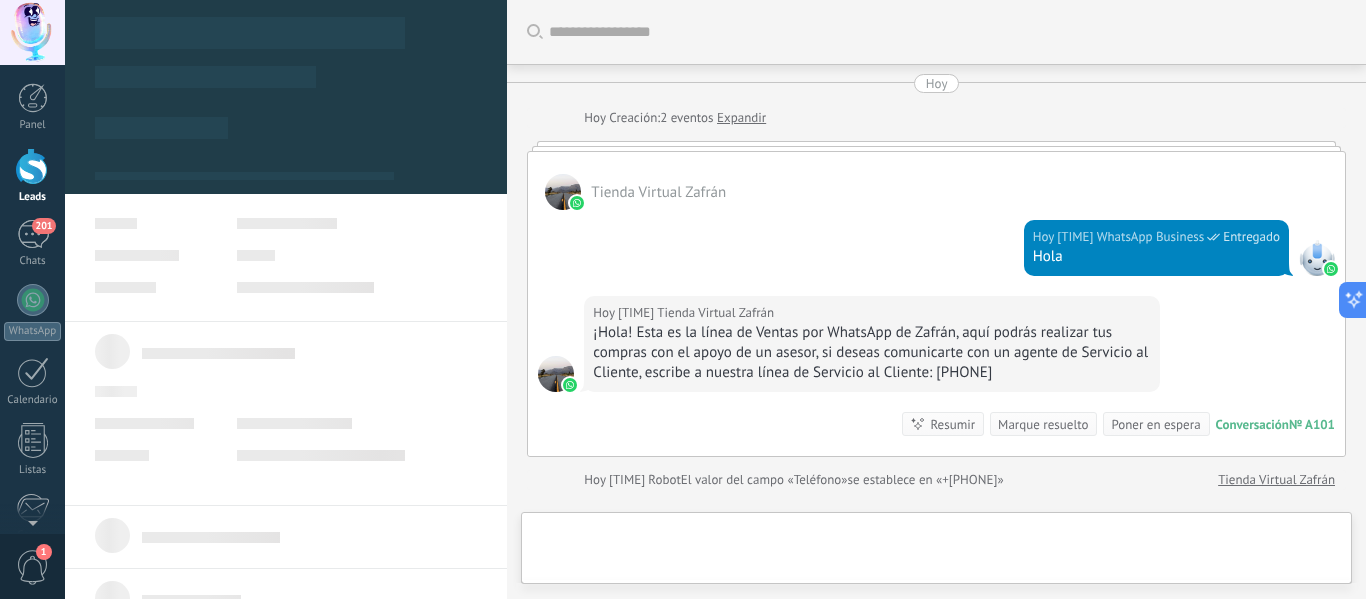 type on "**********" 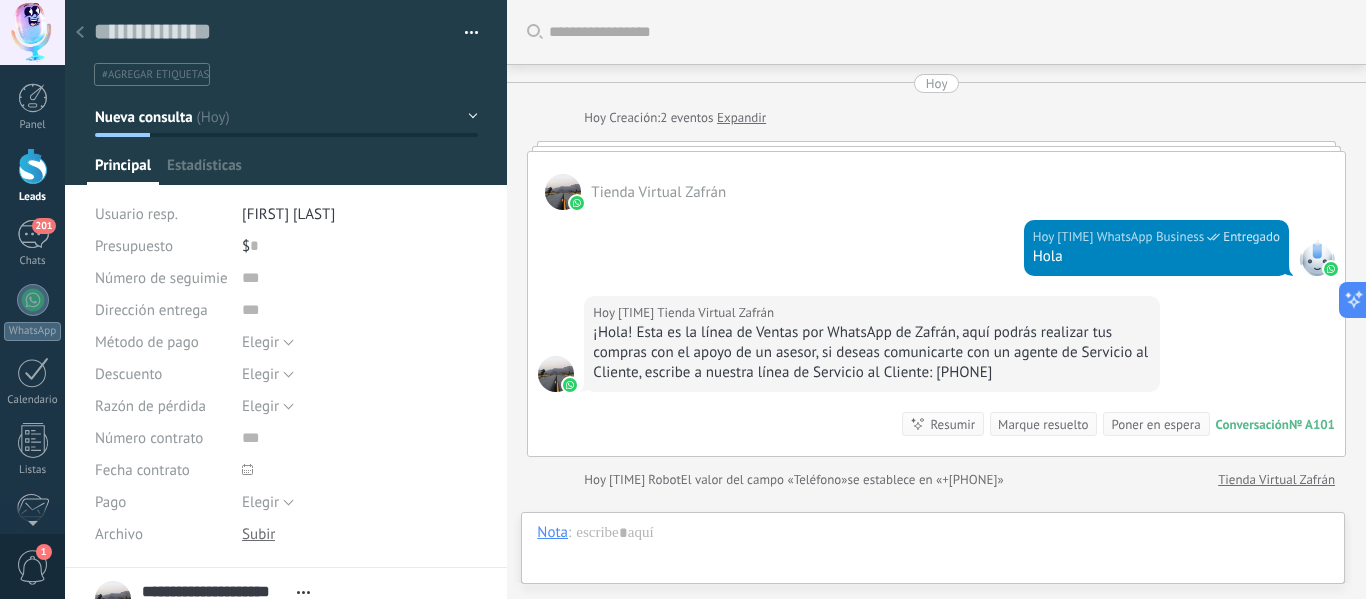 scroll, scrollTop: 240, scrollLeft: 0, axis: vertical 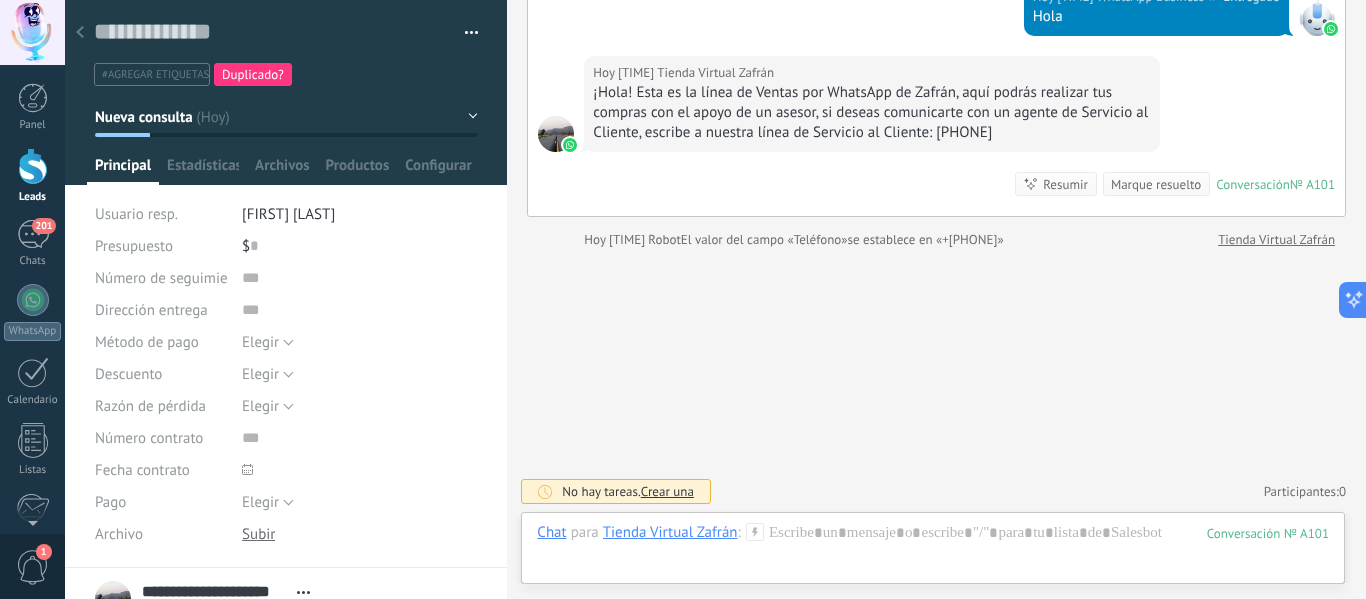 click on "Nueva consulta" at bounding box center [286, 117] 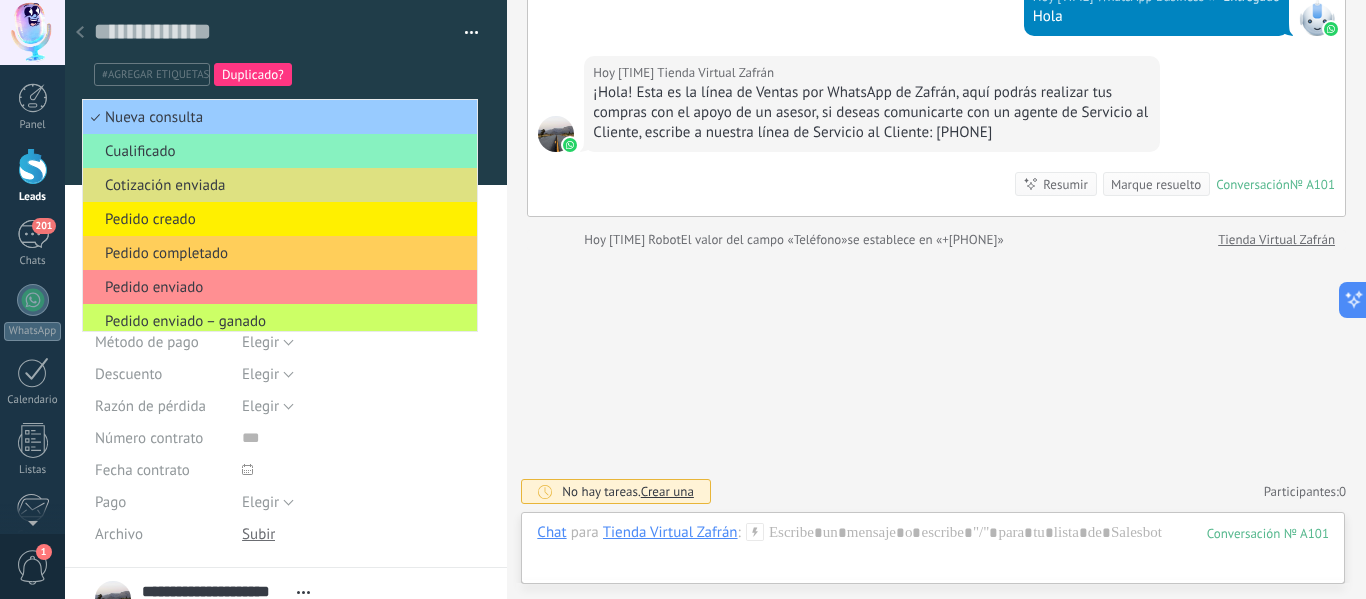 type 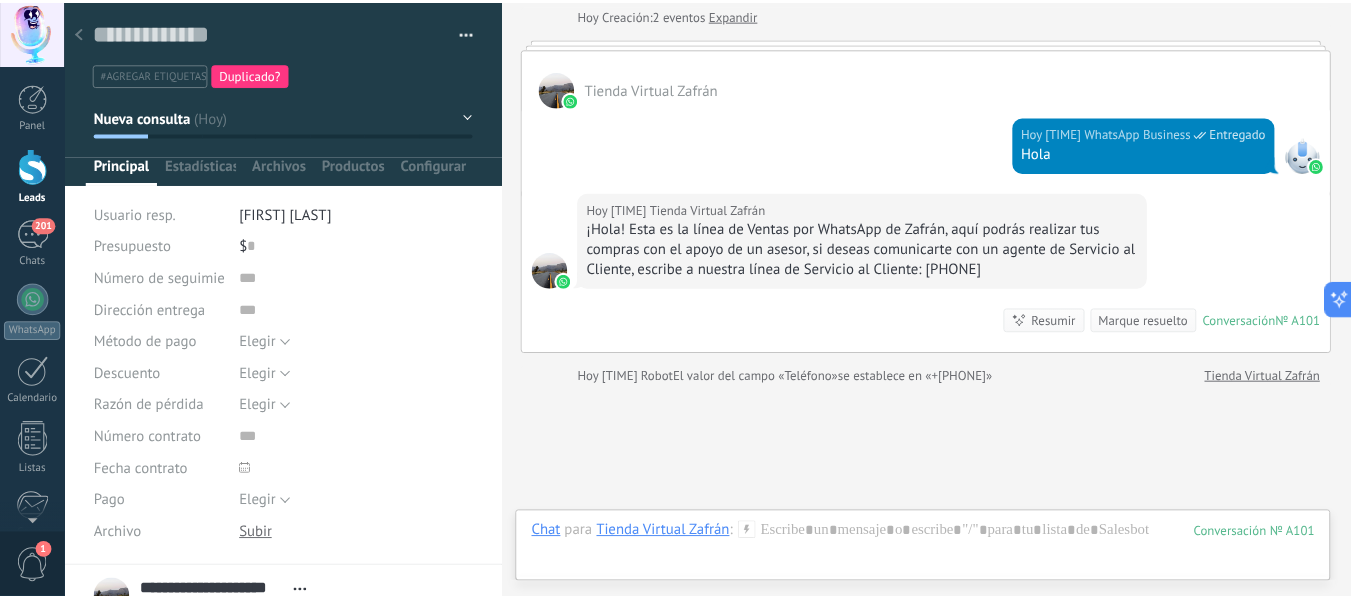scroll, scrollTop: 0, scrollLeft: 0, axis: both 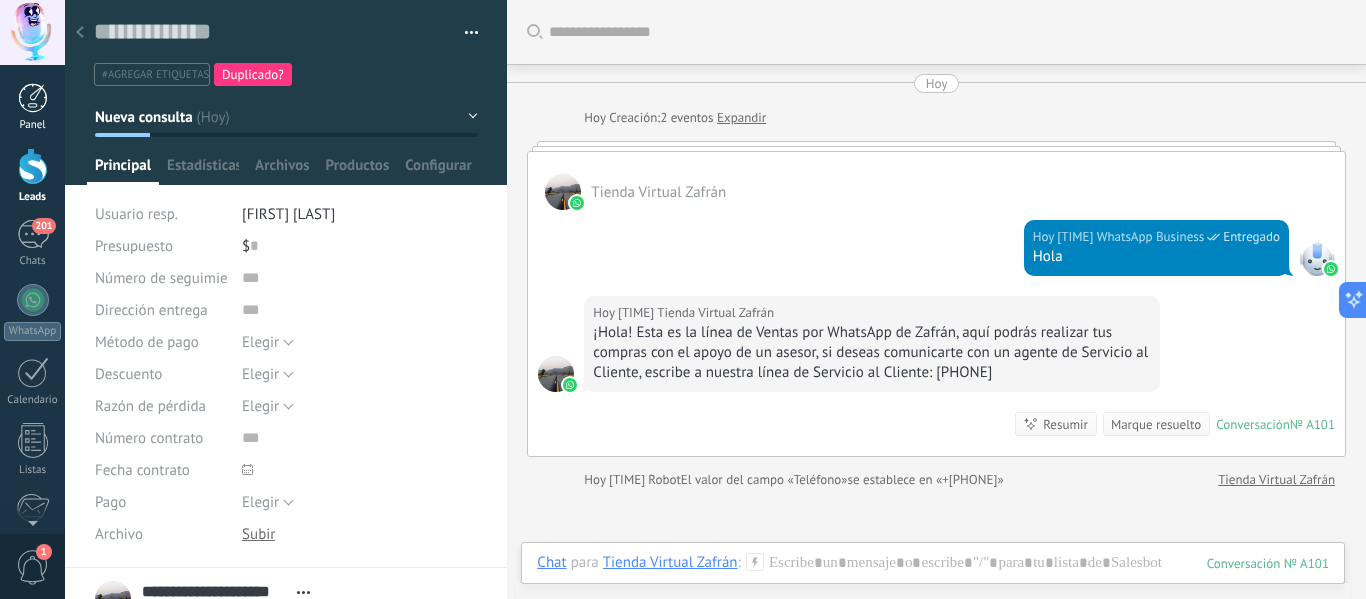 click on "Panel" at bounding box center (32, 107) 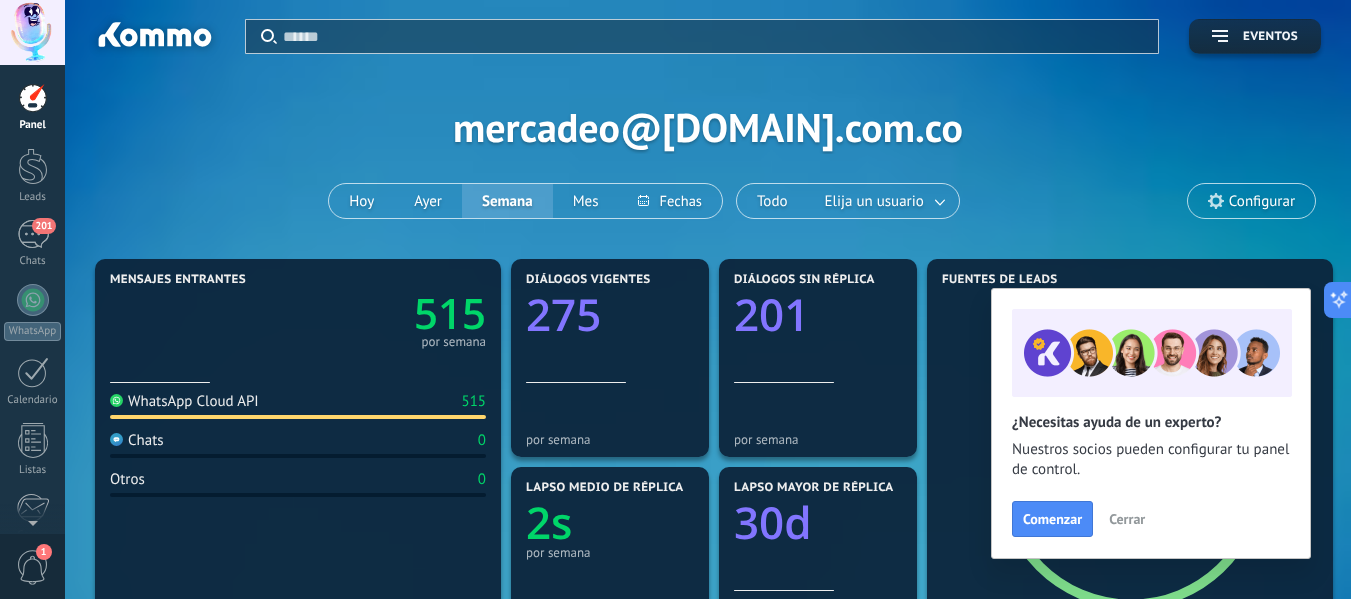 scroll, scrollTop: 100, scrollLeft: 0, axis: vertical 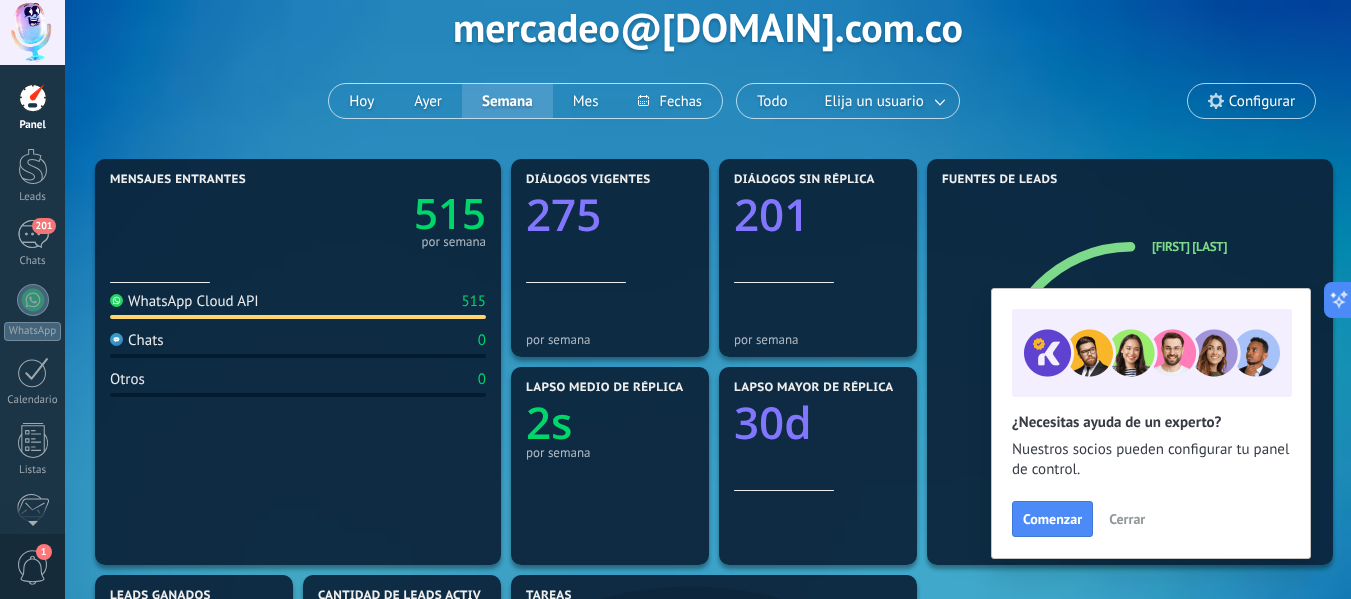 click on "Cerrar" at bounding box center (1127, 519) 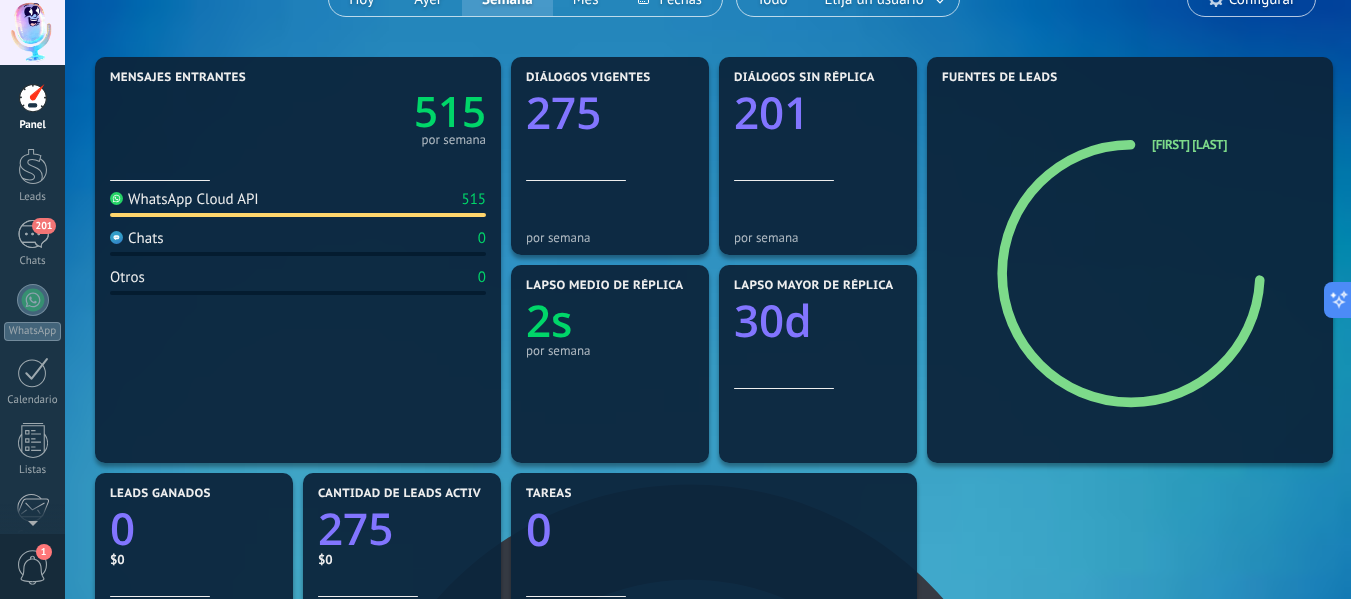 scroll, scrollTop: 200, scrollLeft: 0, axis: vertical 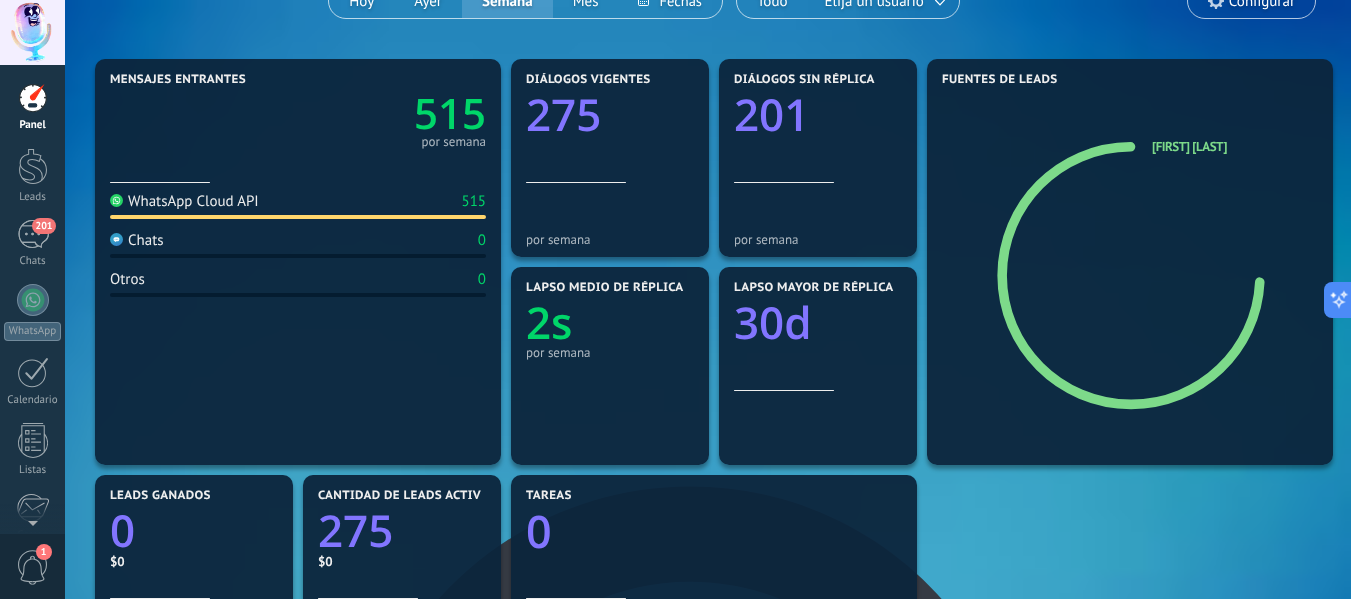 click at bounding box center [33, 98] 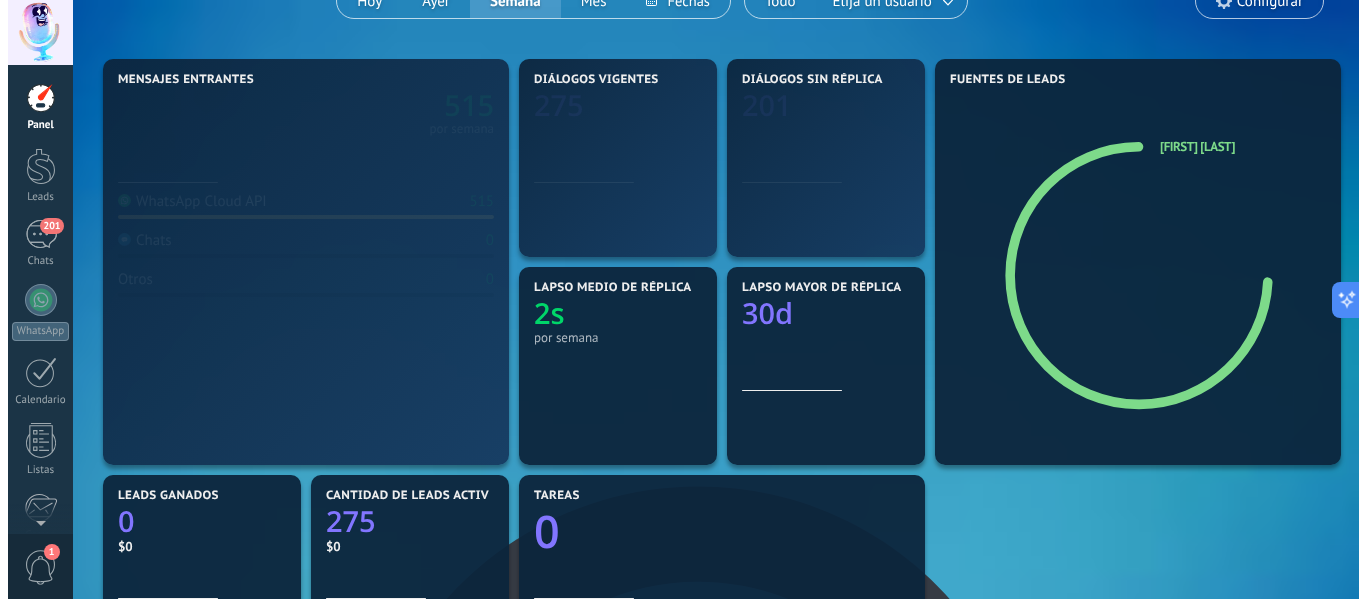 scroll, scrollTop: 0, scrollLeft: 0, axis: both 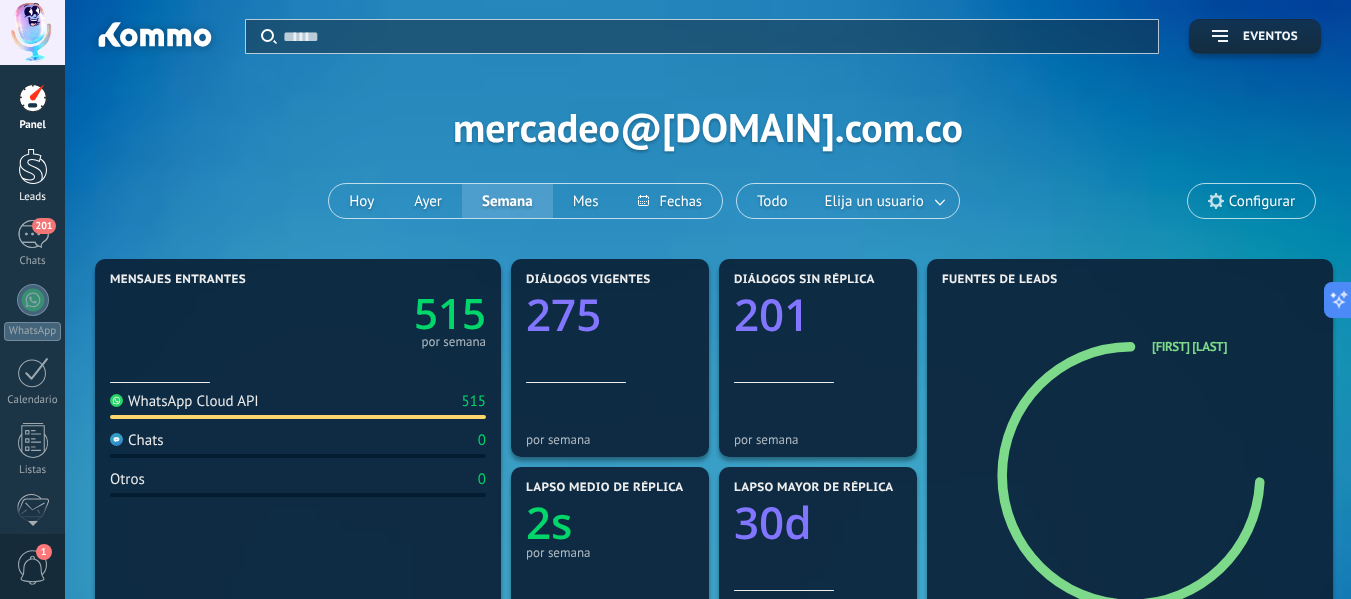click at bounding box center (33, 166) 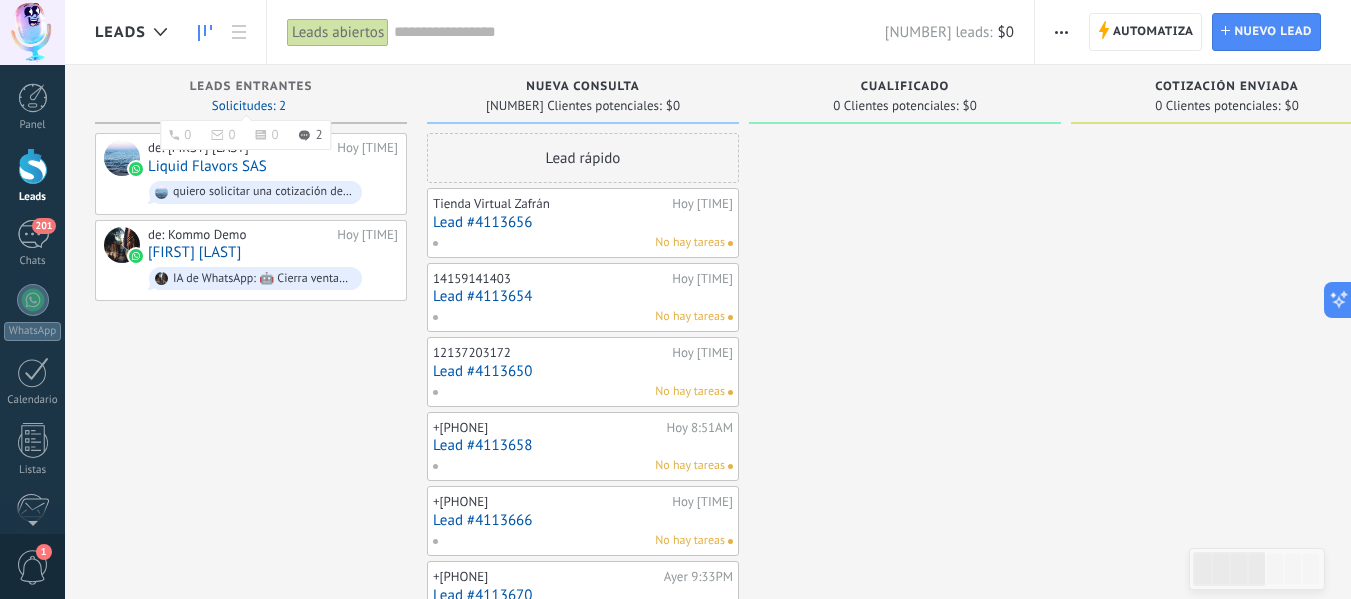 click on "Solicitudes: 2 0 0 0 2 0 0 0 2" at bounding box center (249, 106) 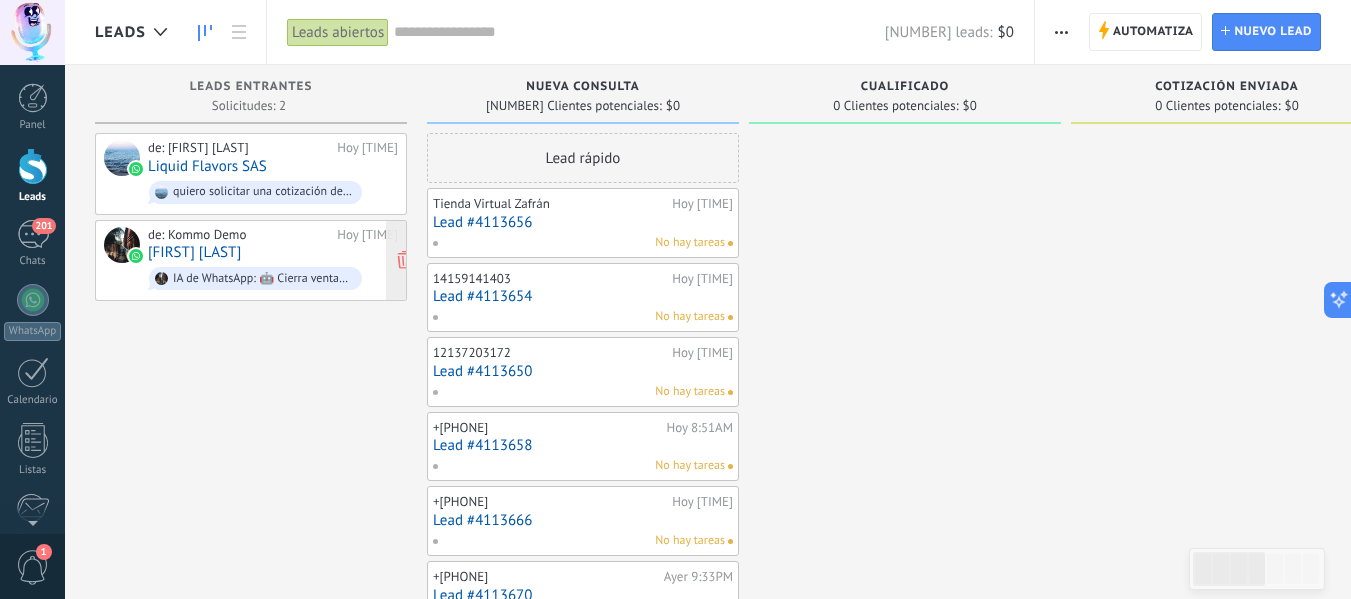 click on "[FIRST] [LAST]" at bounding box center [194, 252] 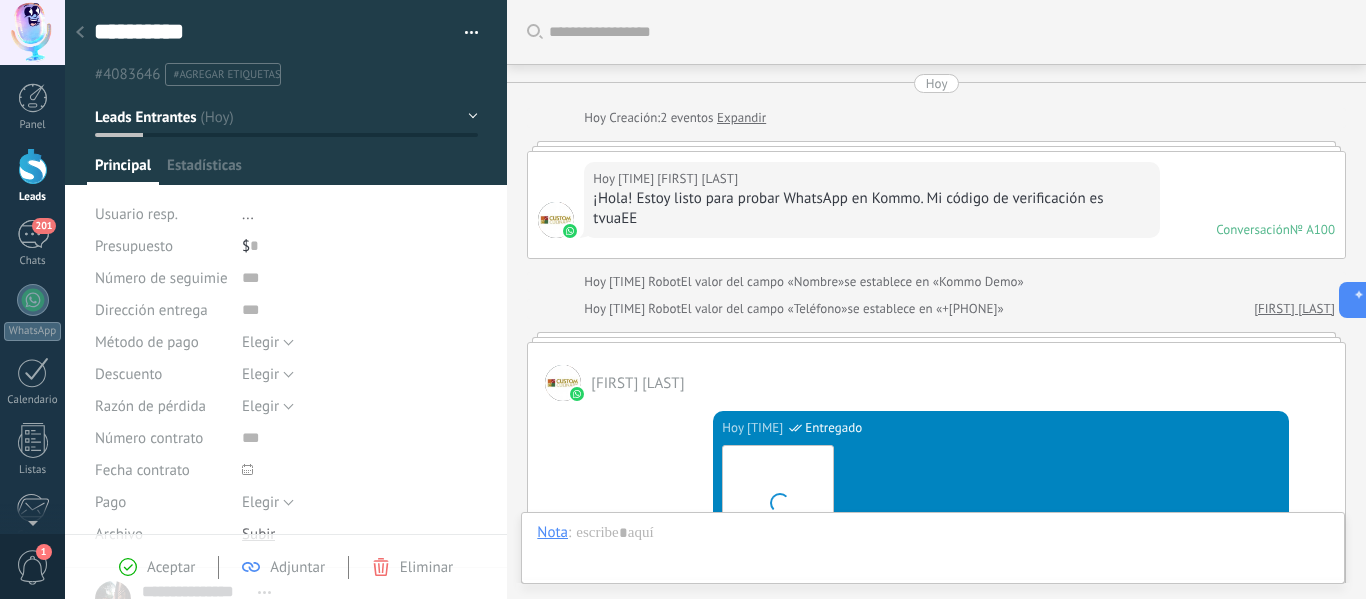 scroll, scrollTop: 30, scrollLeft: 0, axis: vertical 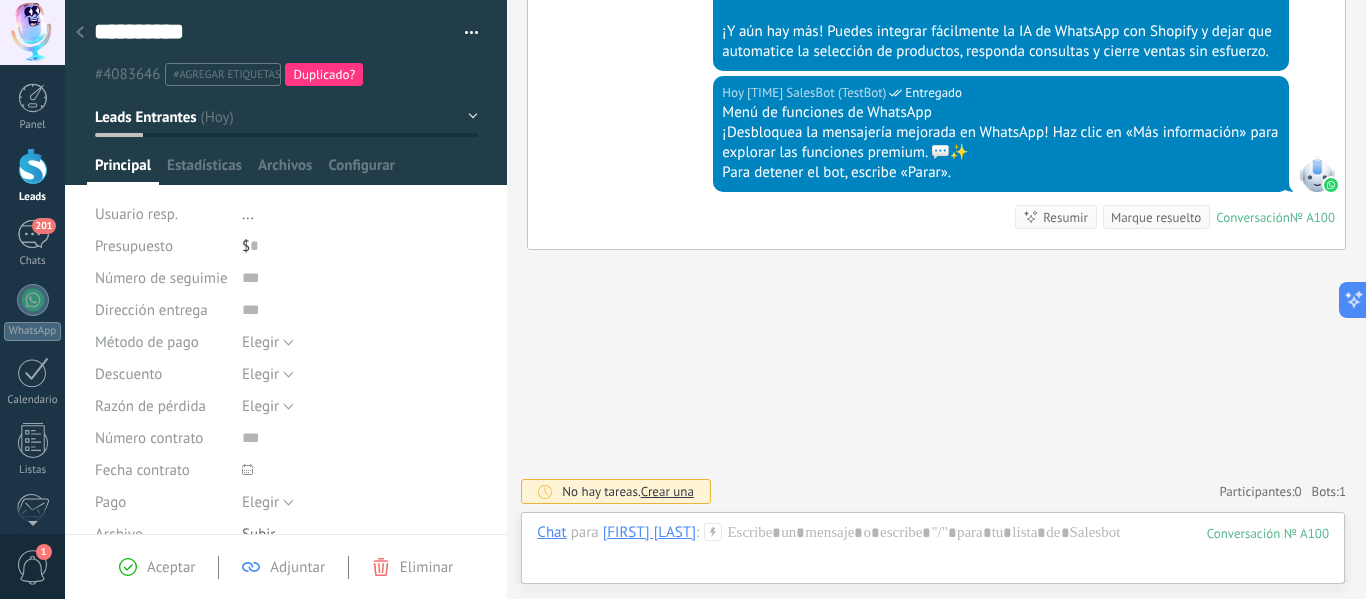 click at bounding box center [80, 33] 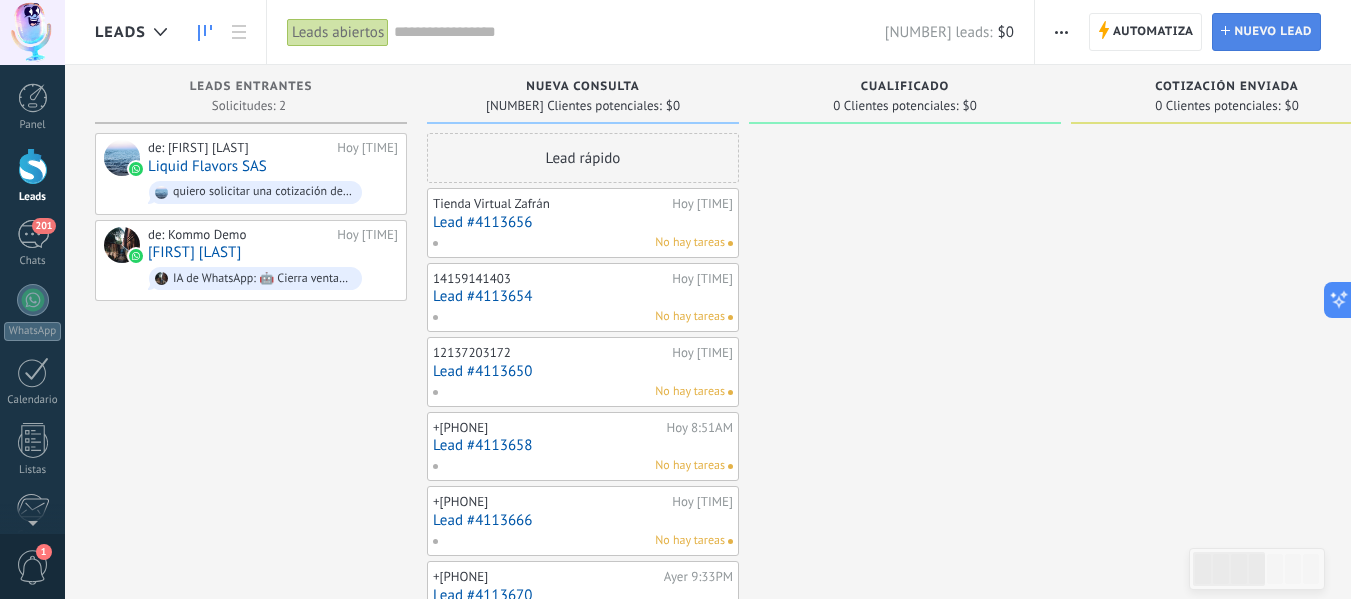 click on "Nuevo lead" at bounding box center (1273, 32) 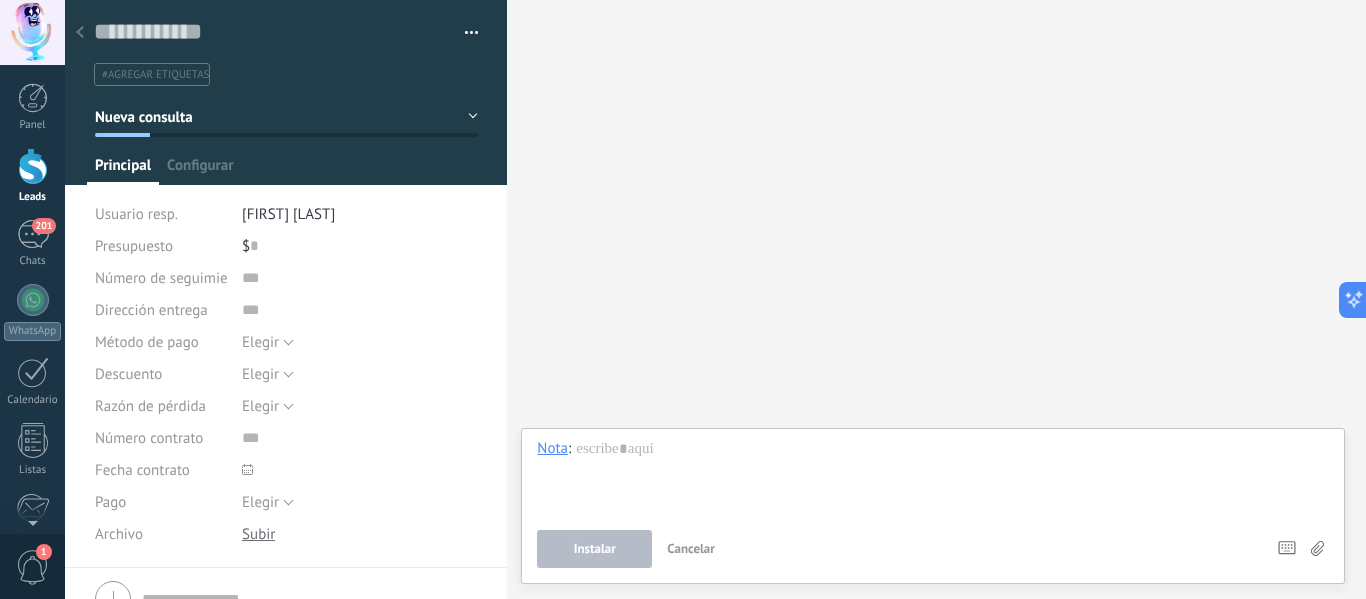 click 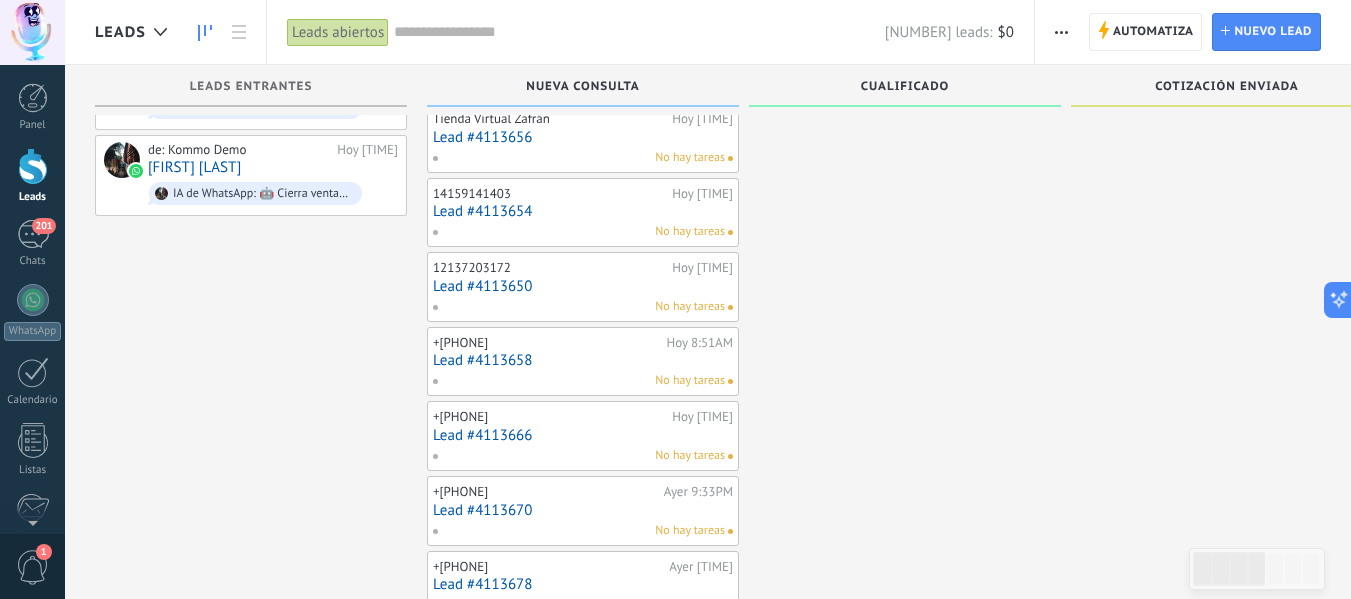 scroll, scrollTop: 100, scrollLeft: 0, axis: vertical 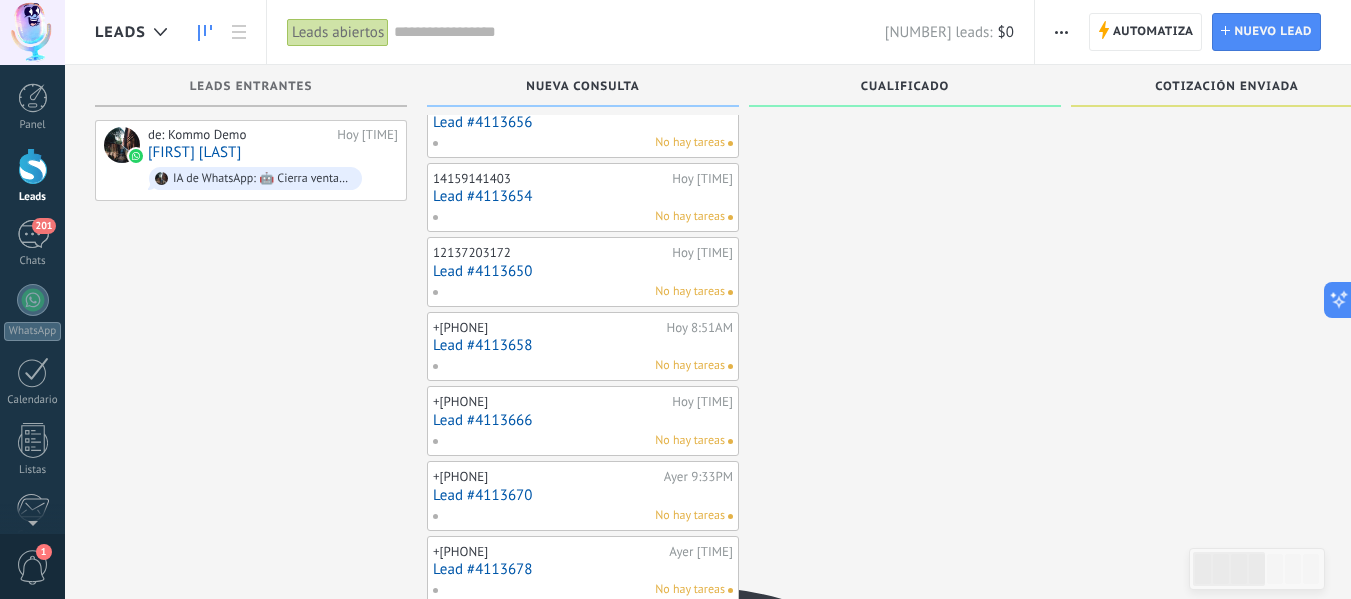click on "No hay tareas" at bounding box center (578, 217) 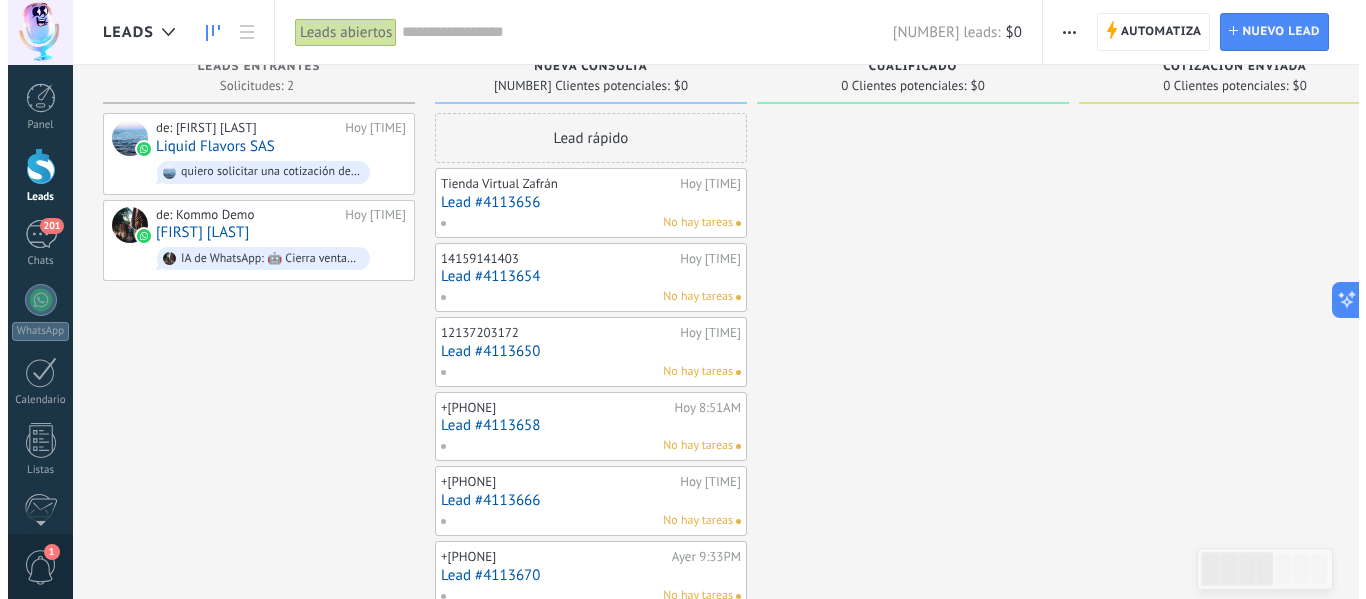 scroll, scrollTop: 0, scrollLeft: 0, axis: both 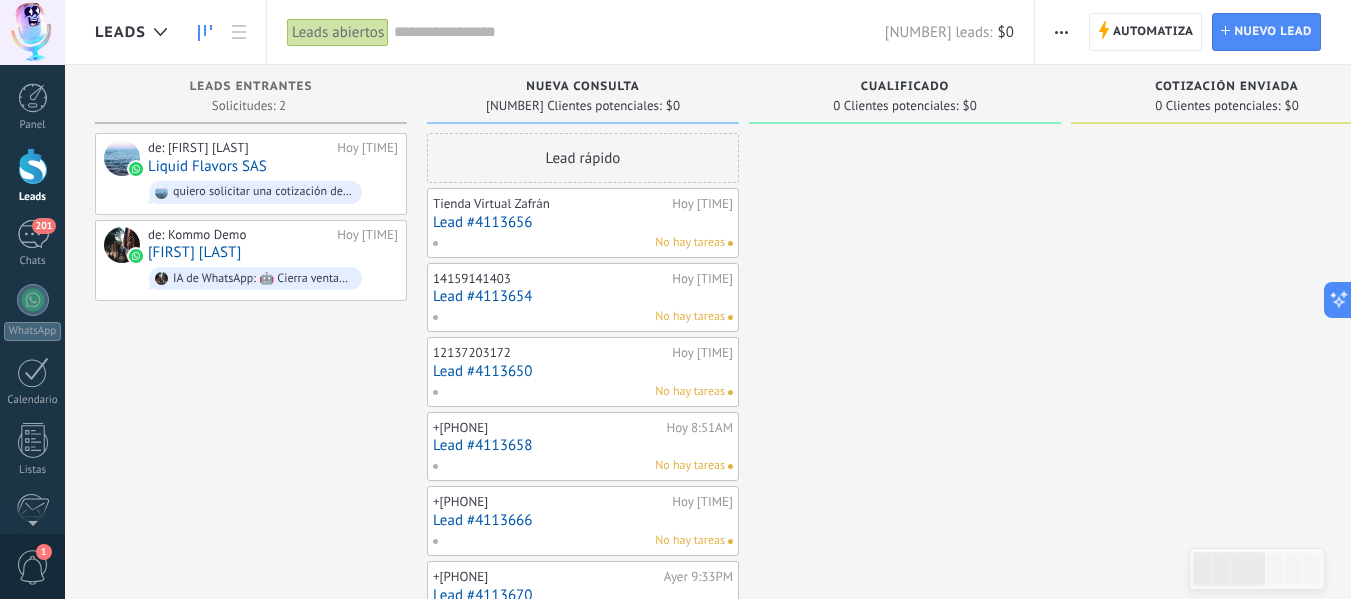 click on "Lead #4113654" at bounding box center (583, 296) 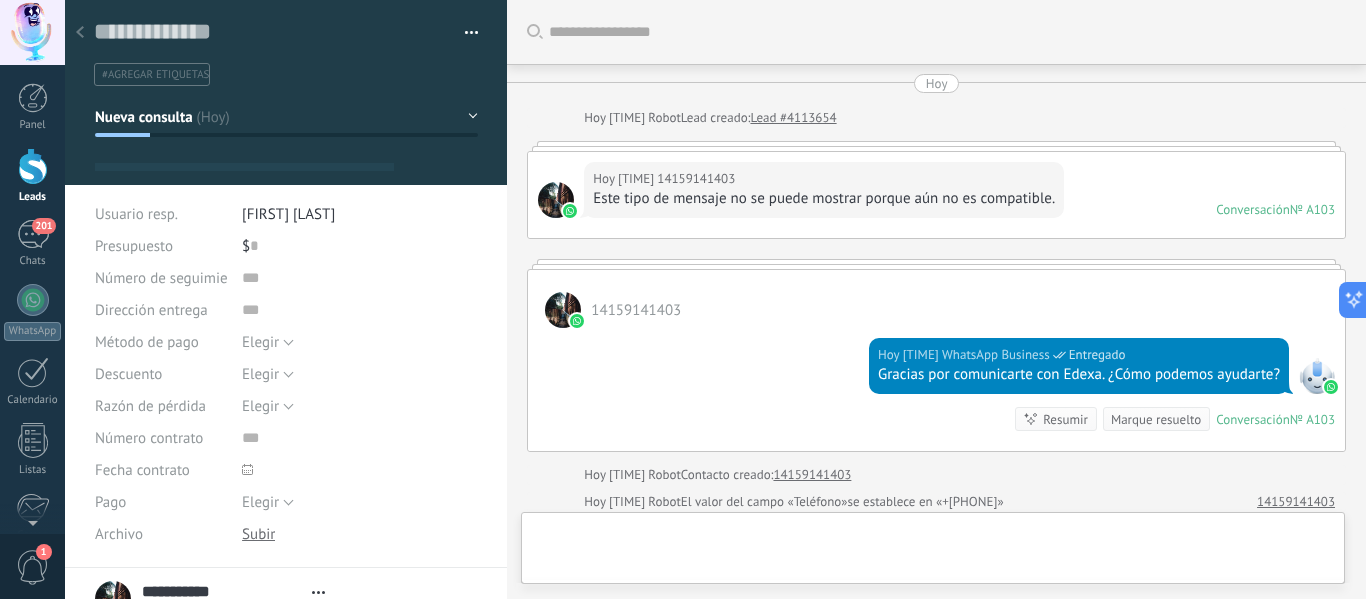 type on "**********" 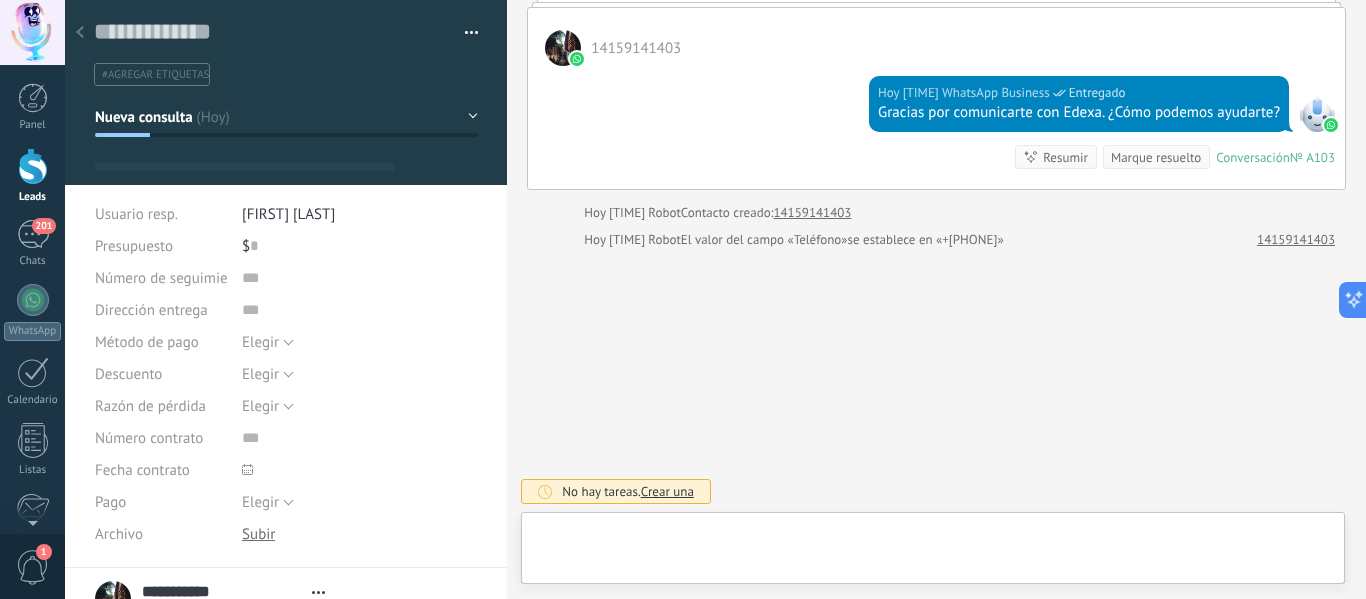 scroll, scrollTop: 30, scrollLeft: 0, axis: vertical 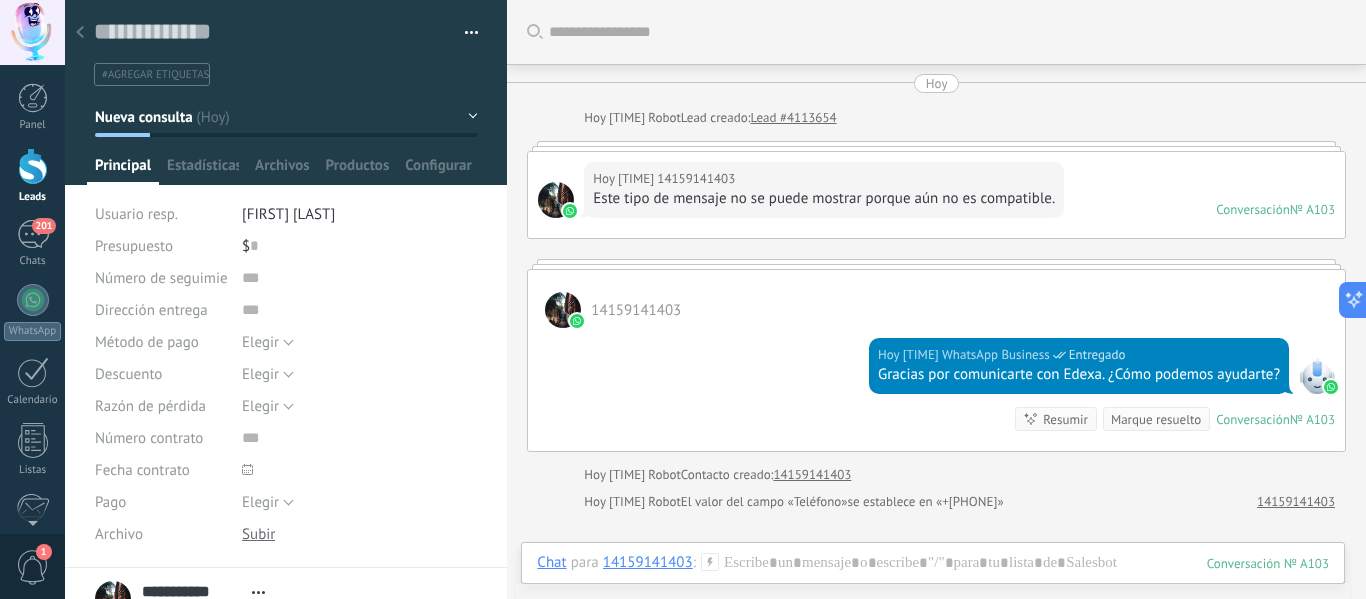 click 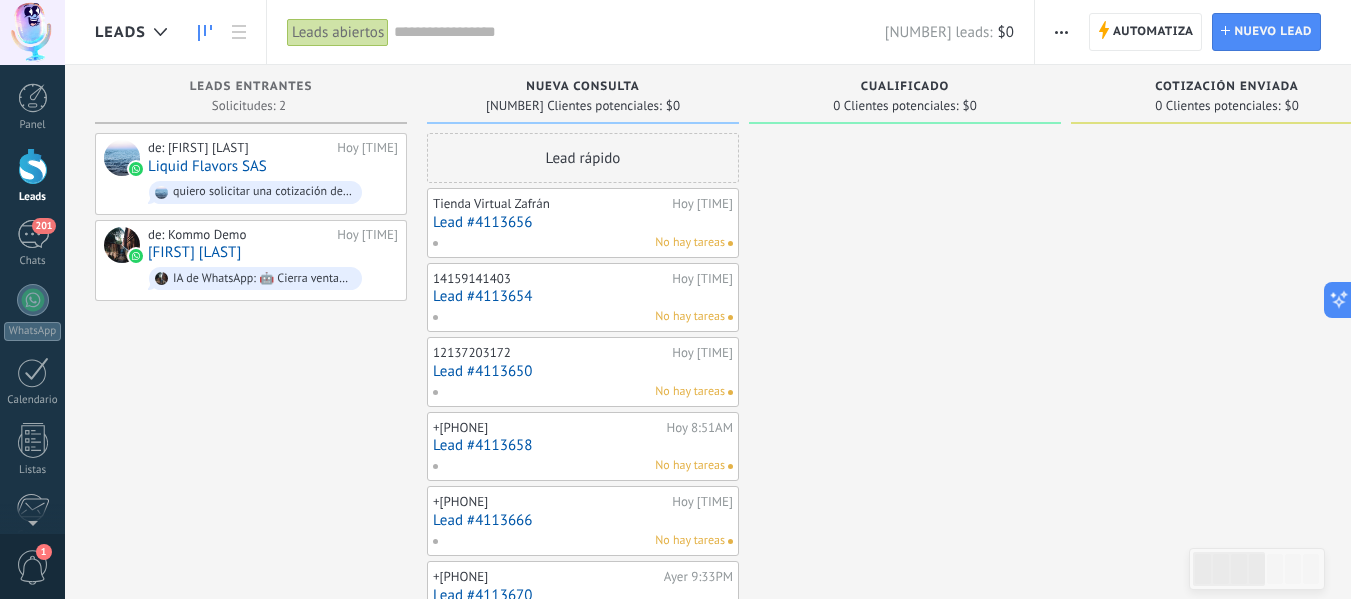 click on "275  leads: $0" at bounding box center (704, 32) 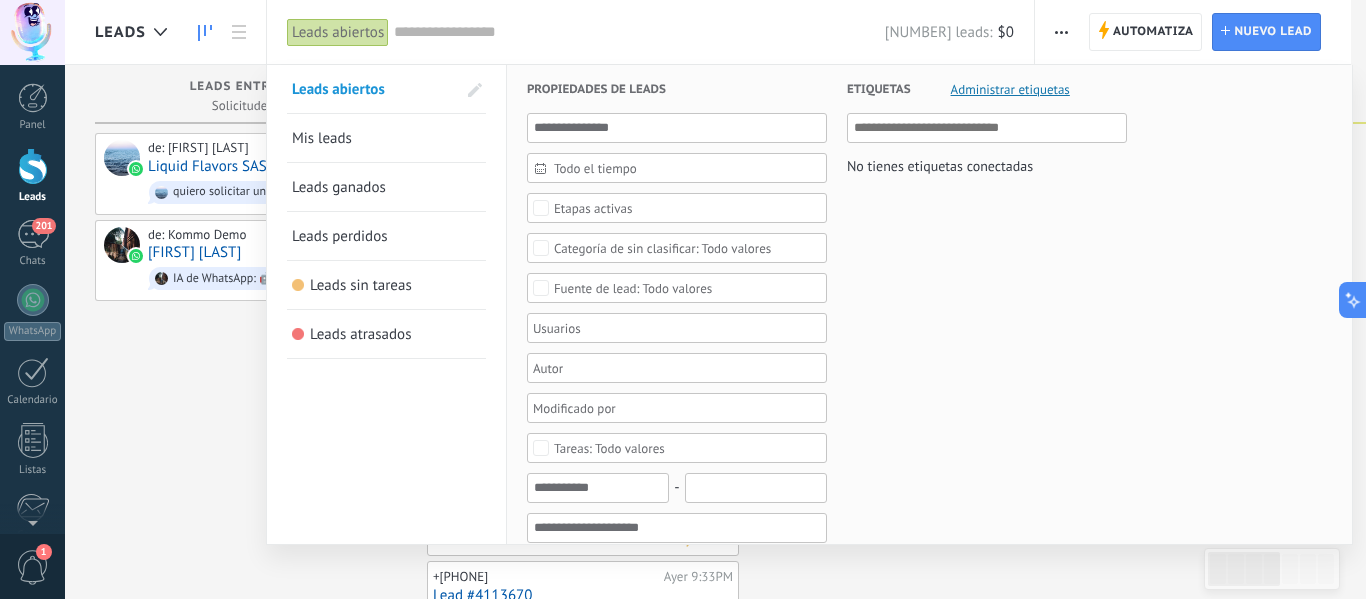 click at bounding box center [639, 32] 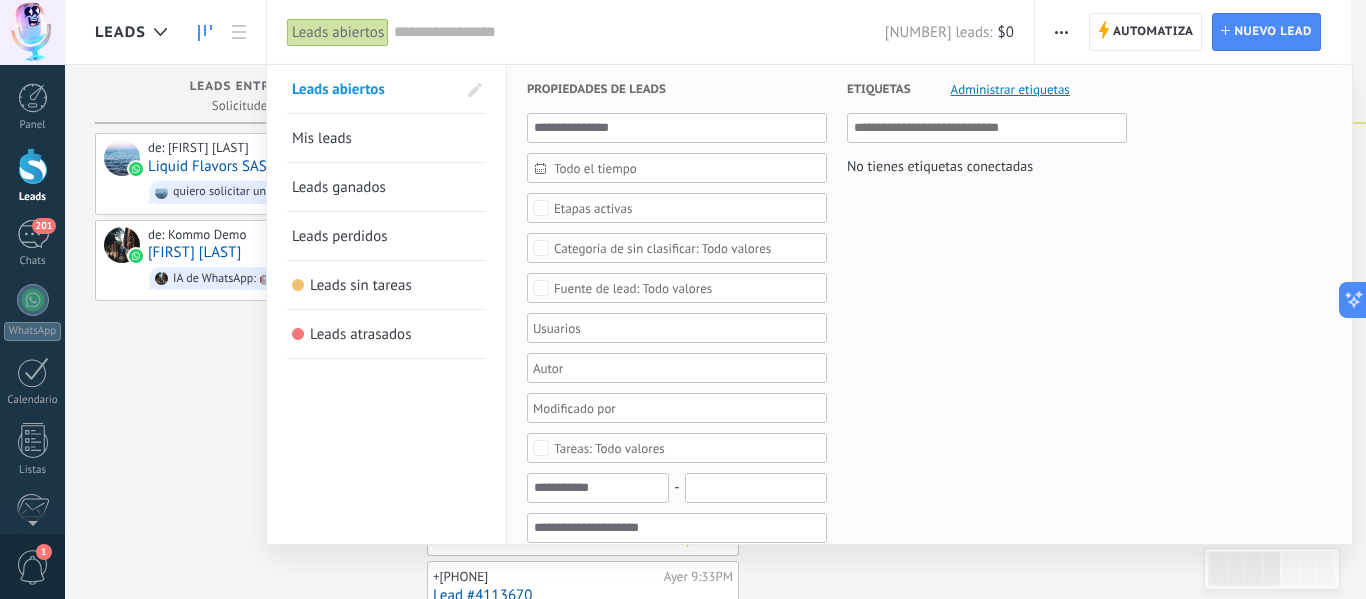 click on "Leads perdidos" at bounding box center [340, 236] 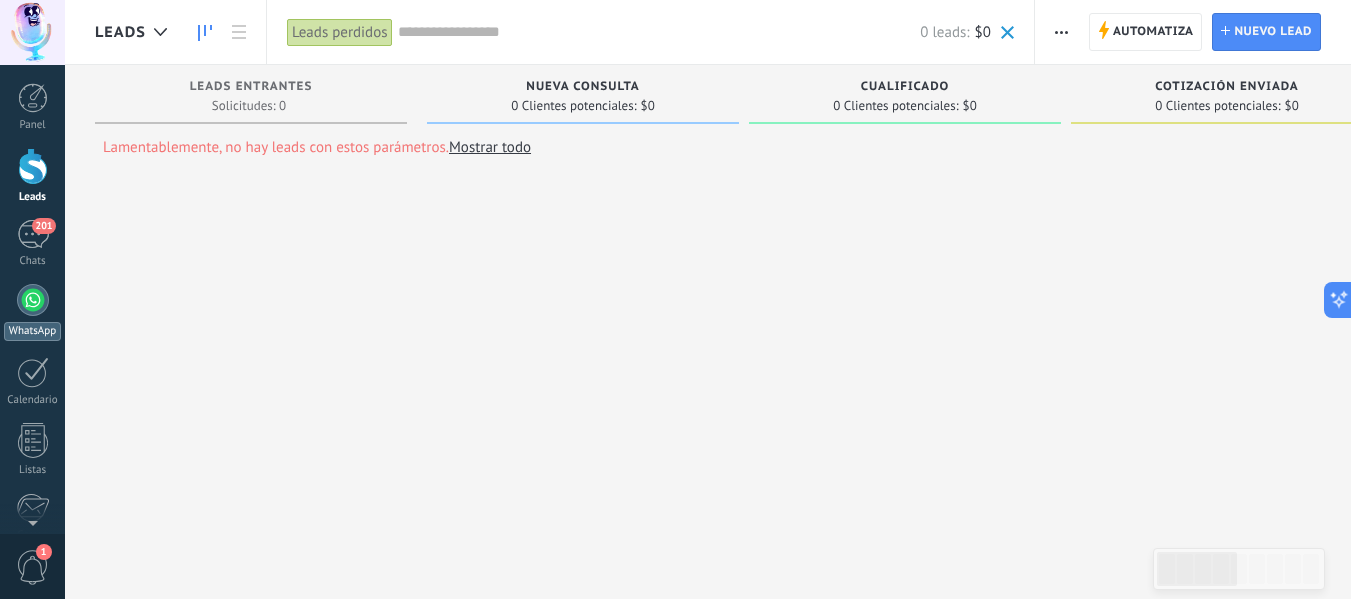 click on "WhatsApp" at bounding box center [32, 312] 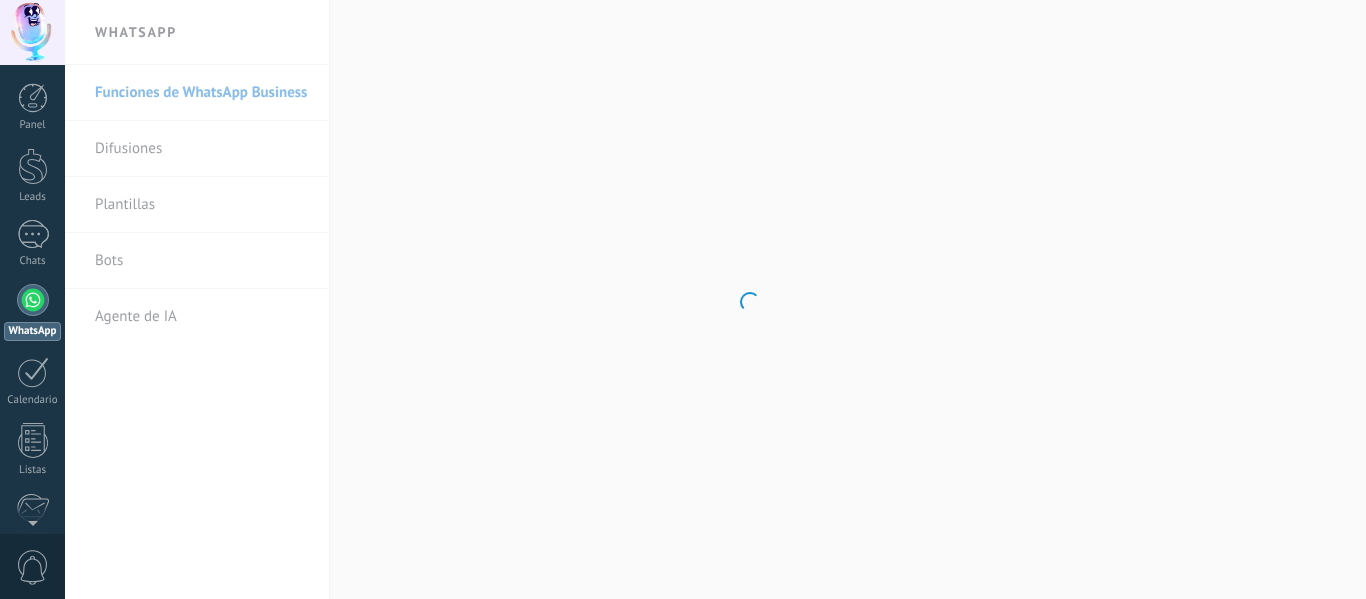 scroll, scrollTop: 0, scrollLeft: 0, axis: both 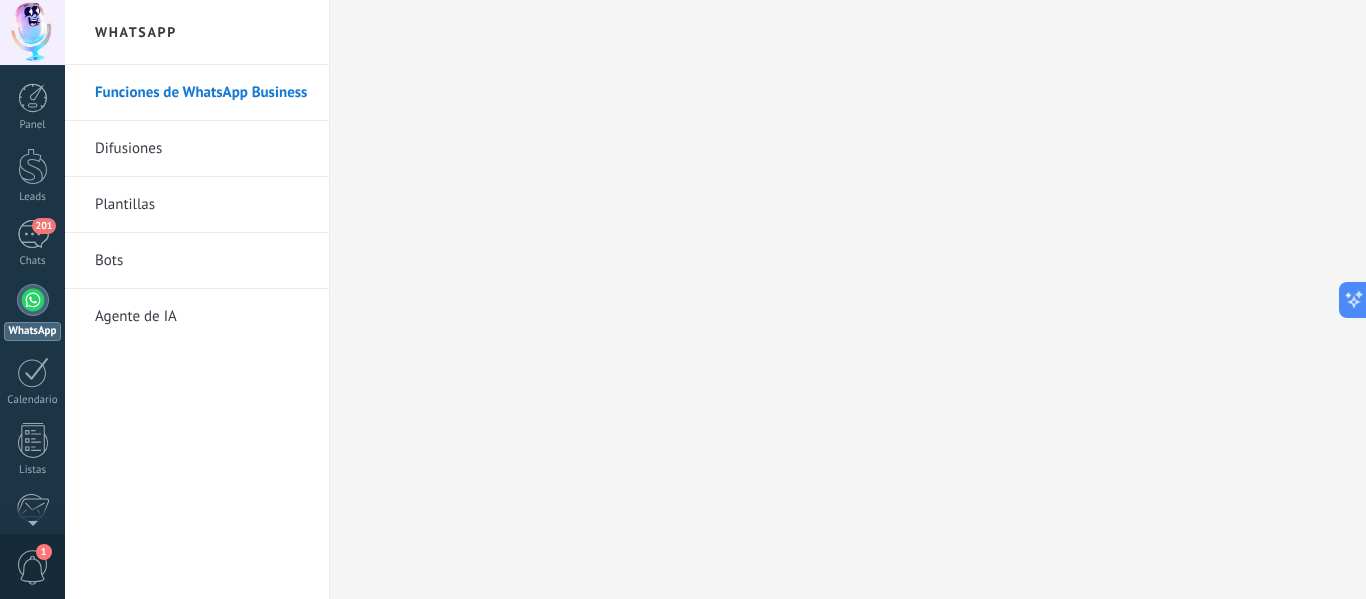 click on "Difusiones" at bounding box center (202, 149) 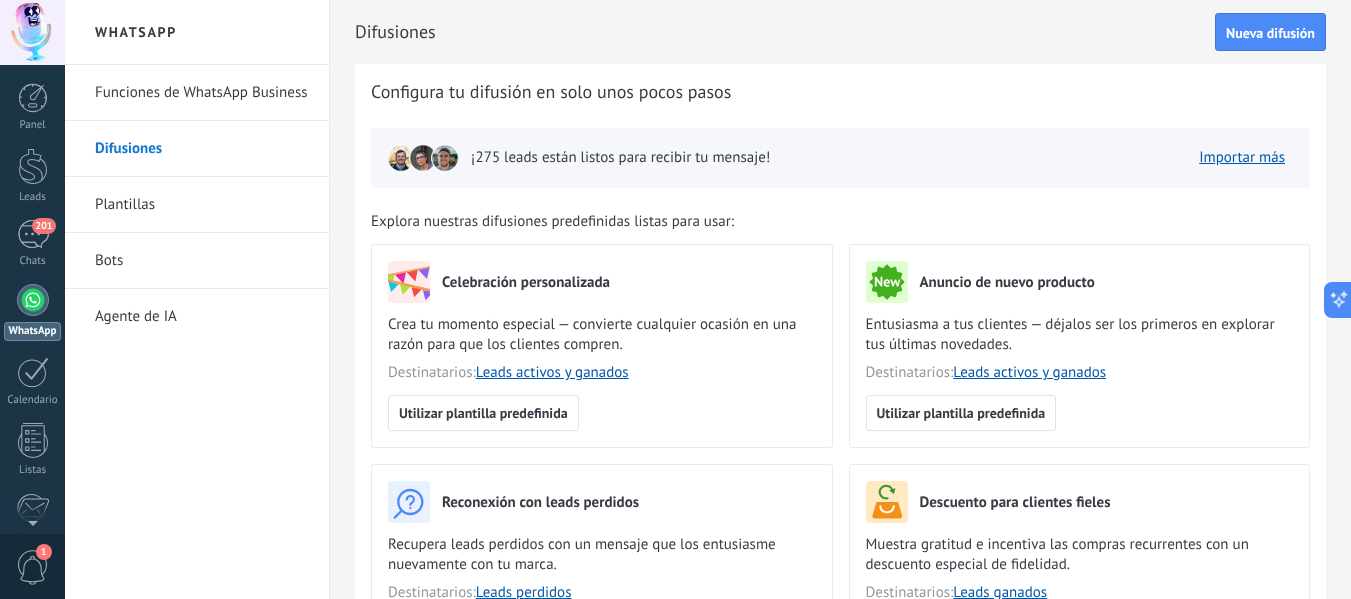 scroll, scrollTop: 0, scrollLeft: 0, axis: both 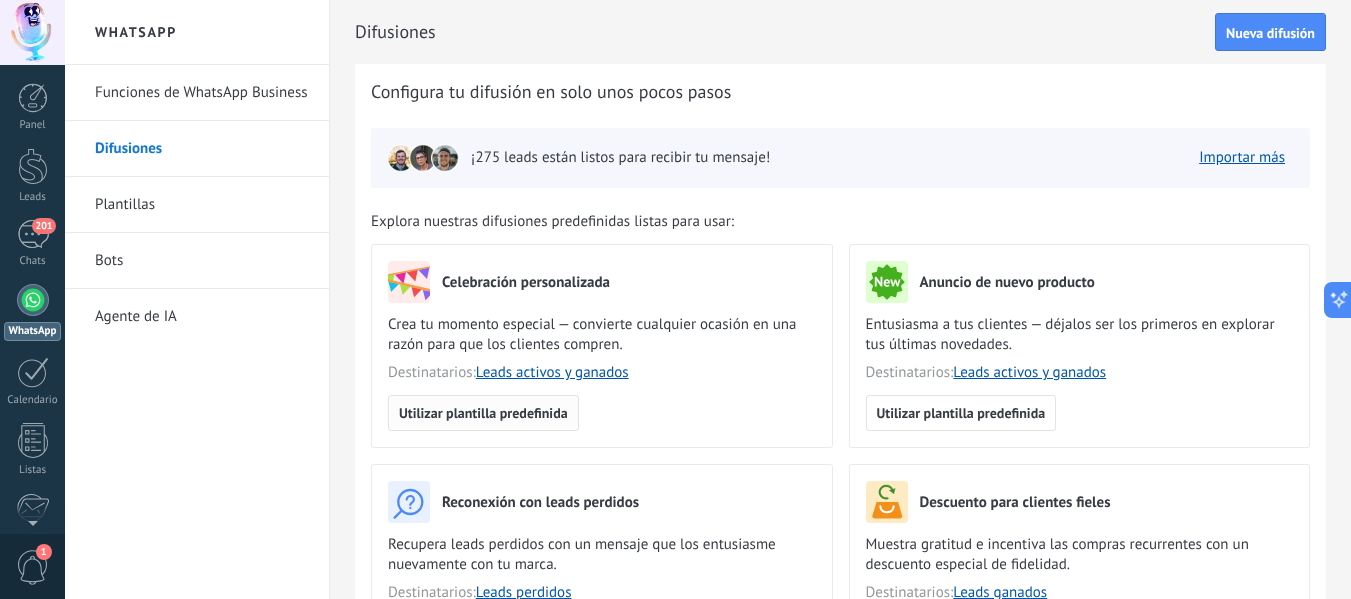 click on "Utilizar plantilla predefinida" at bounding box center (483, 413) 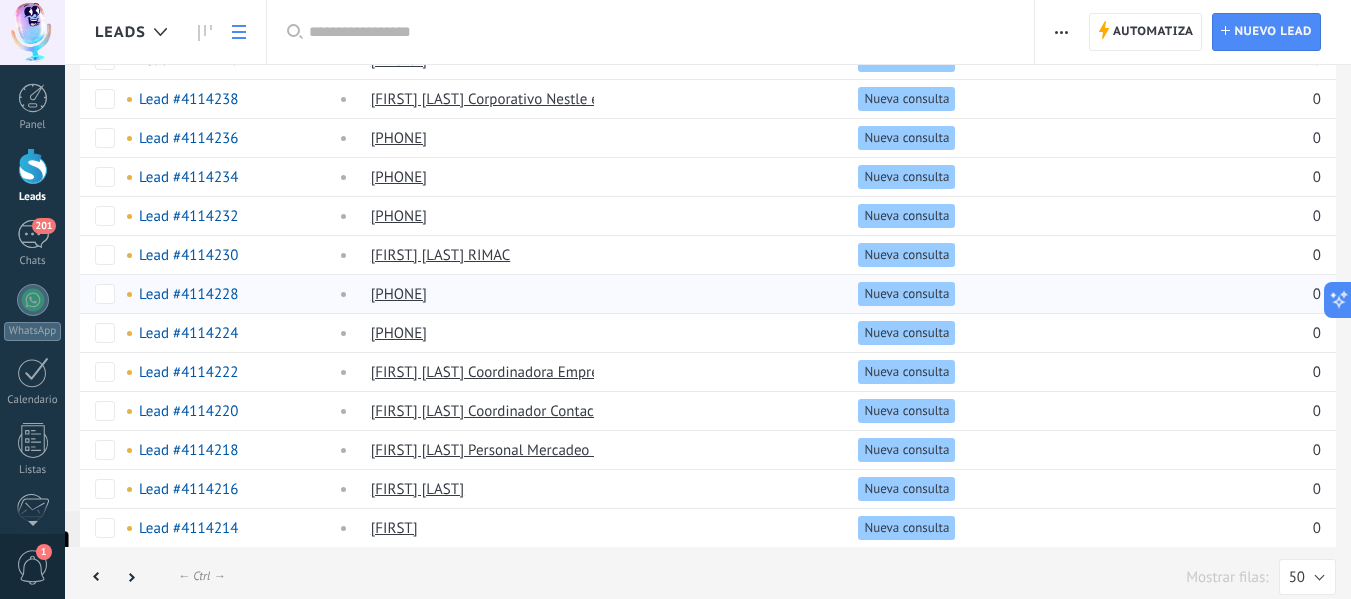 scroll, scrollTop: 1538, scrollLeft: 0, axis: vertical 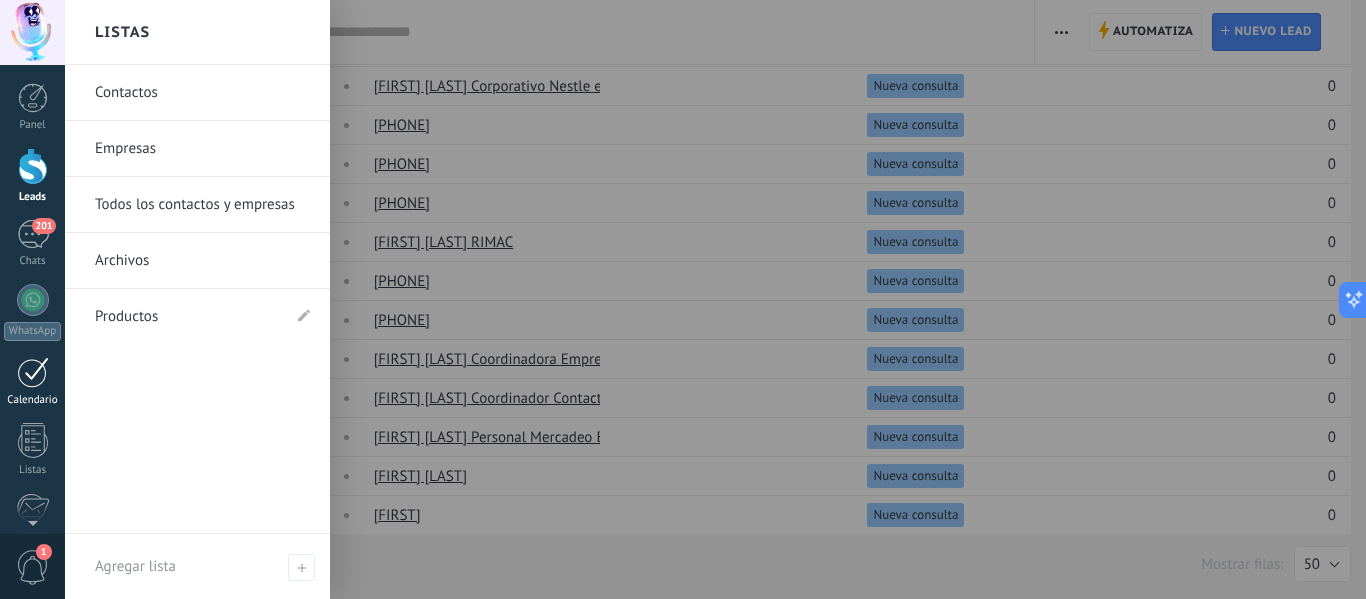 click at bounding box center (33, 372) 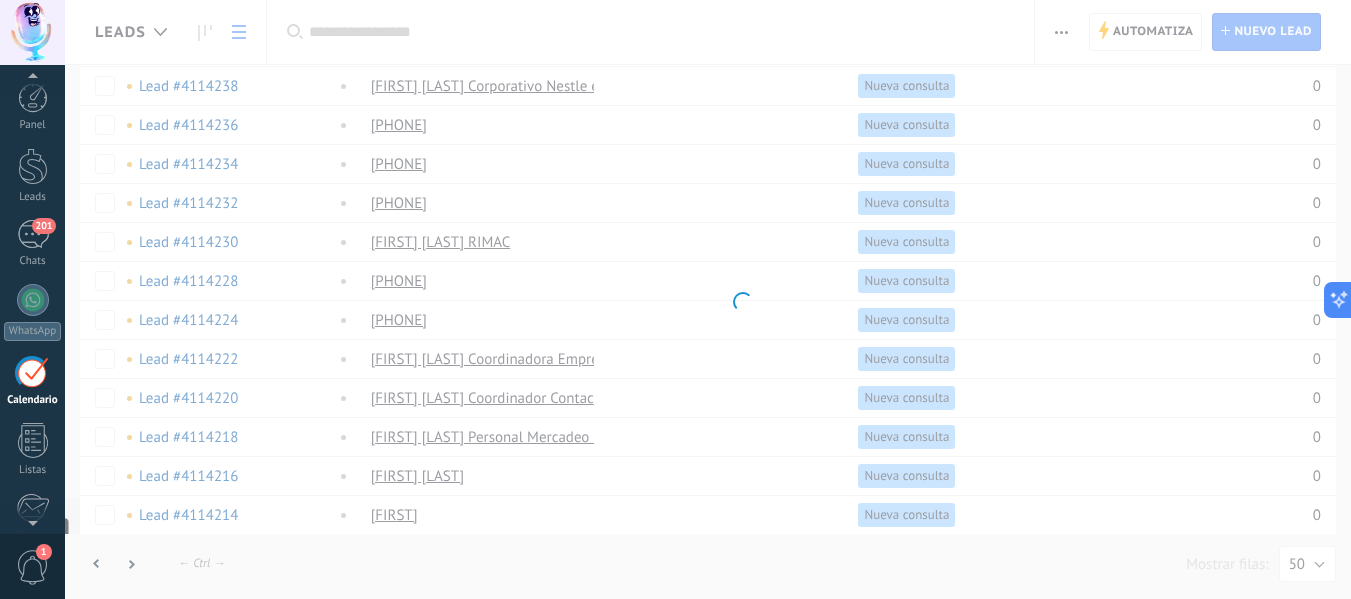 scroll, scrollTop: 58, scrollLeft: 0, axis: vertical 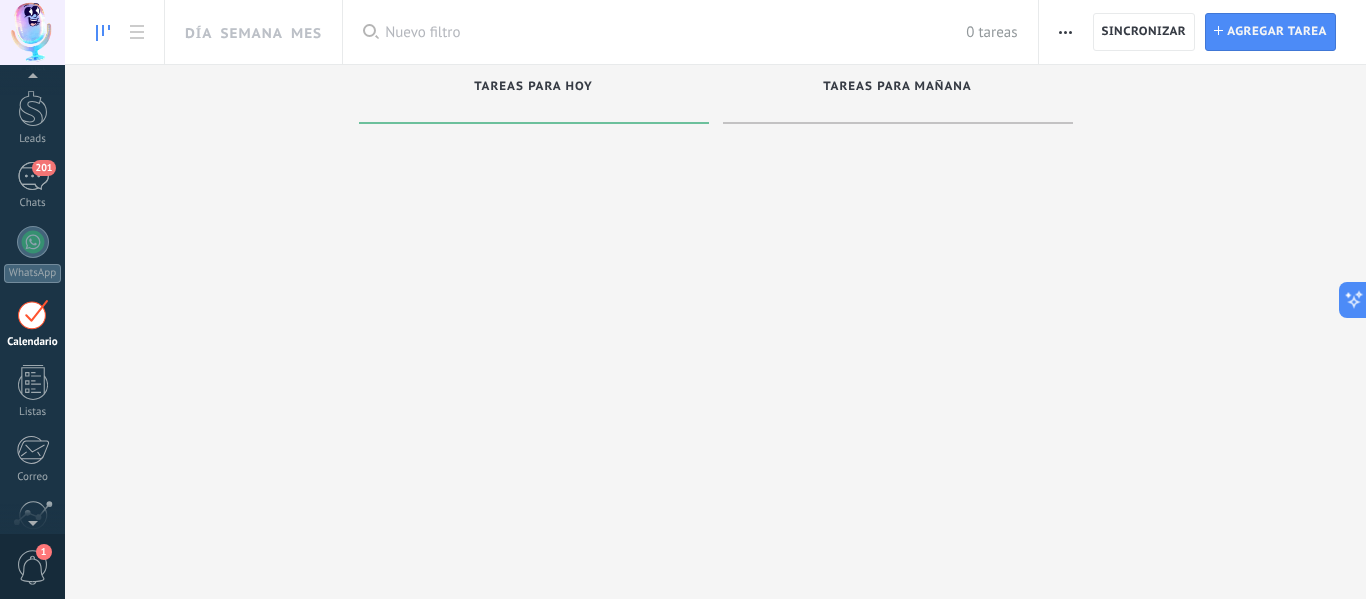 click at bounding box center [898, 107] 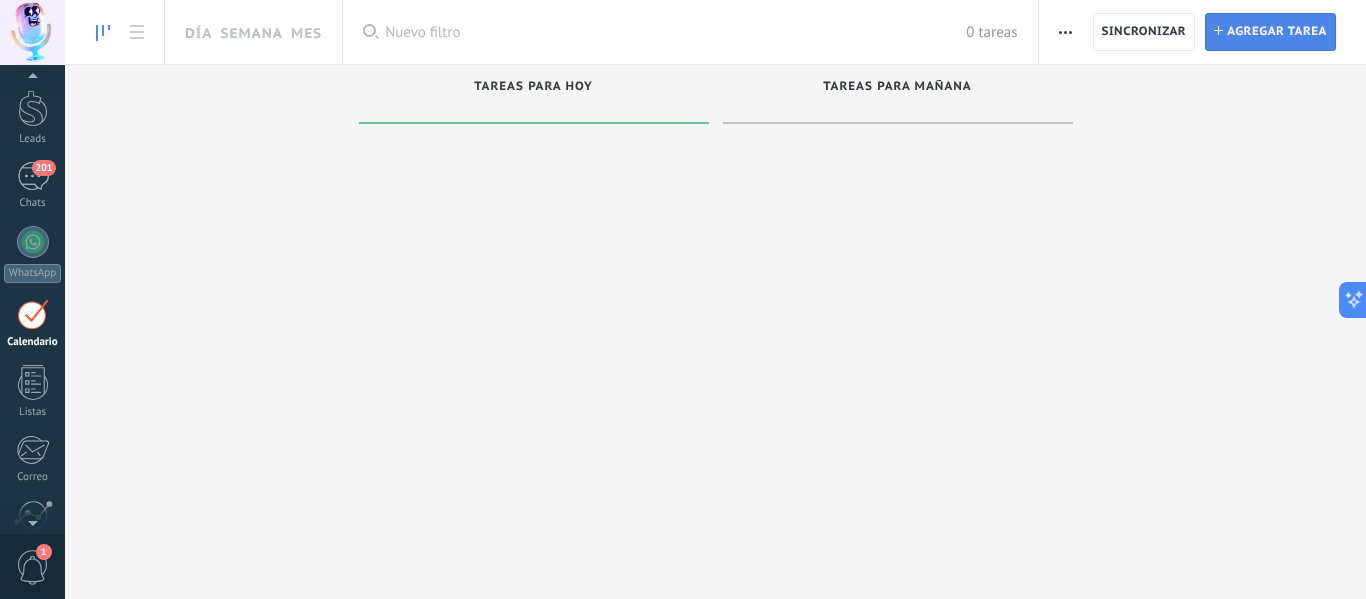click on "Agregar tarea" at bounding box center [1277, 32] 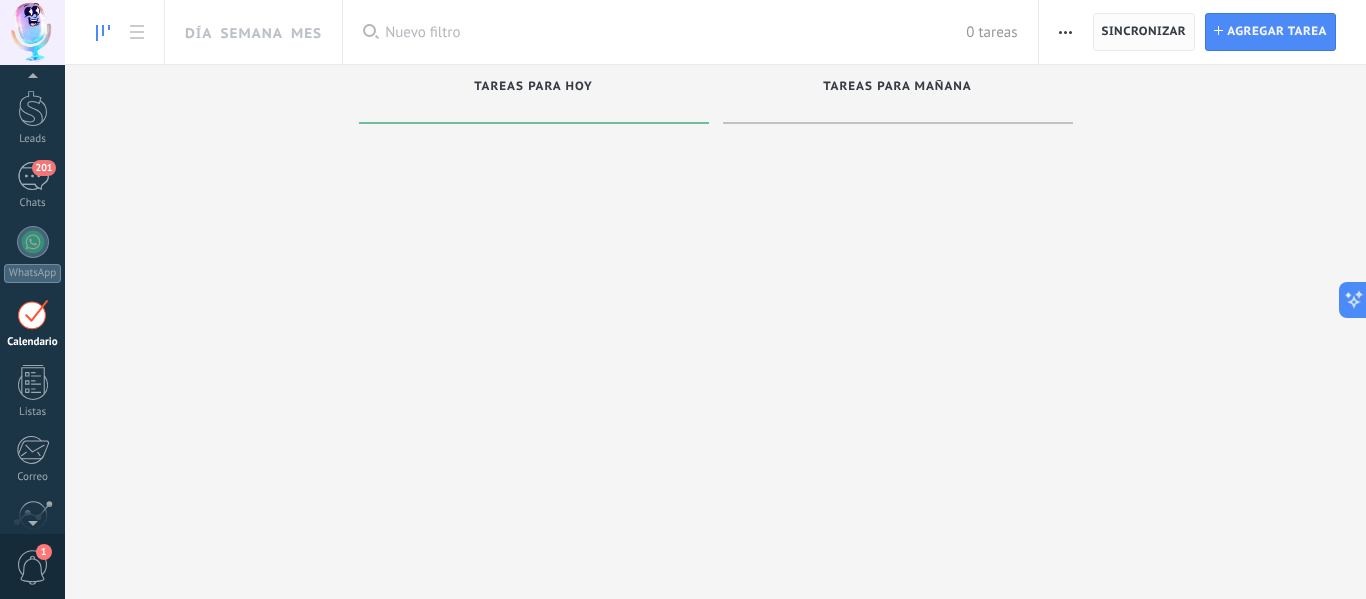 click on "Sincronizar" at bounding box center (1144, 32) 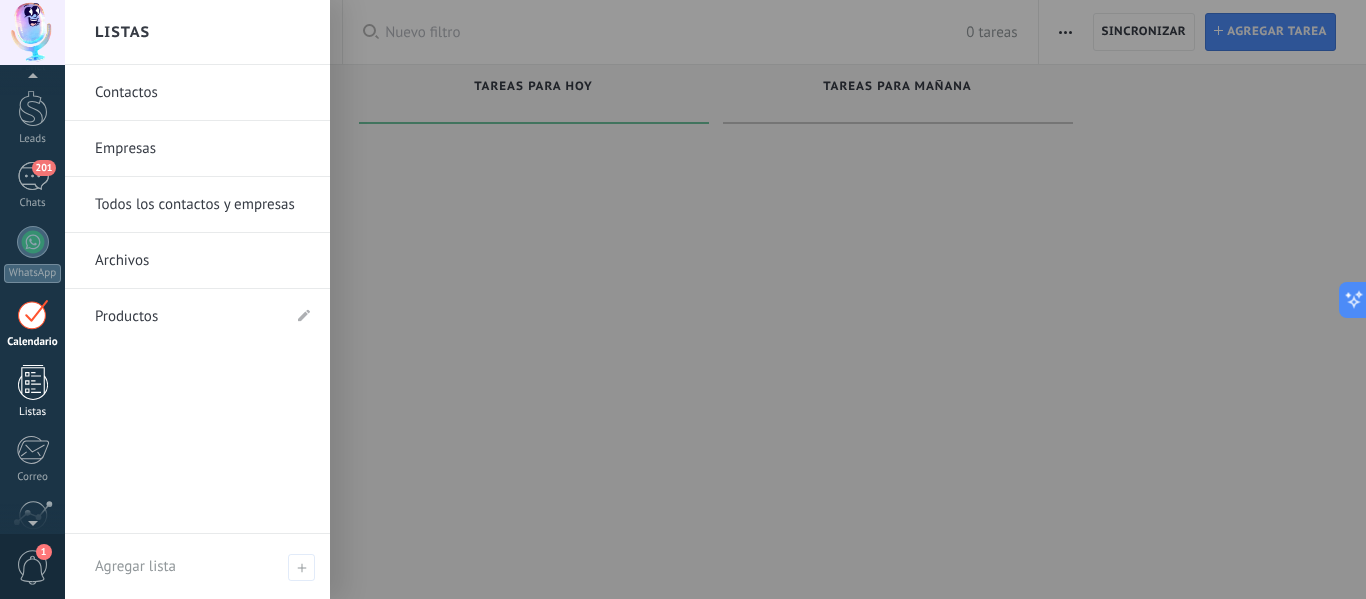 click at bounding box center [33, 382] 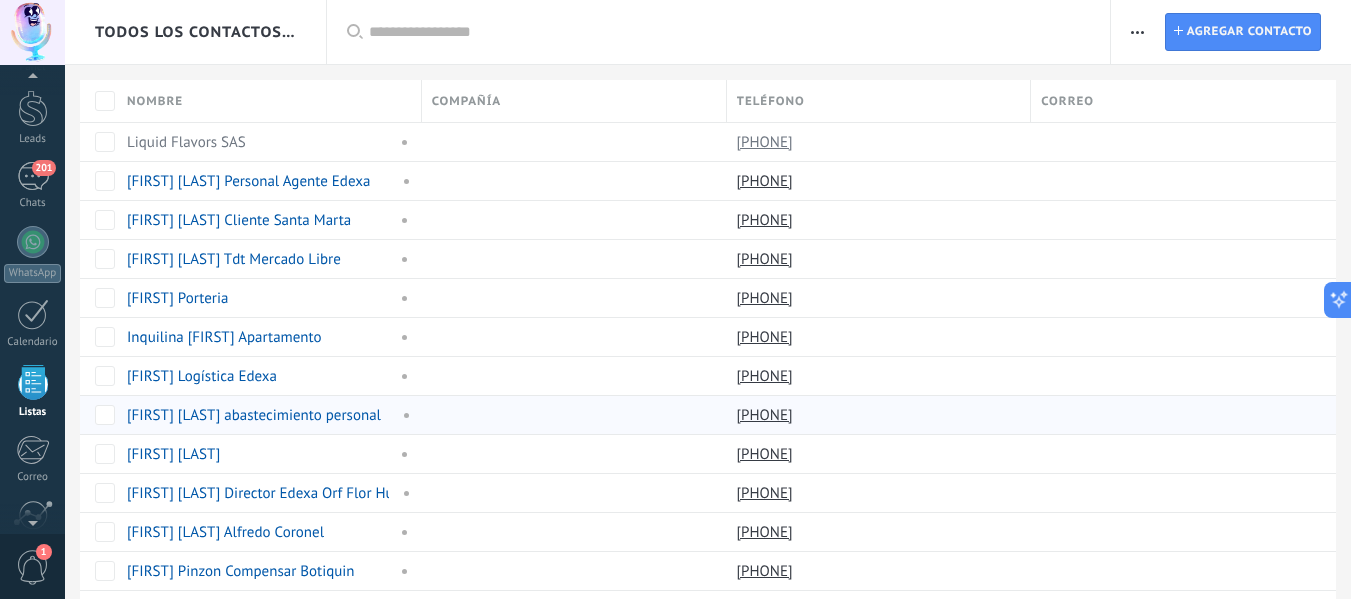 scroll, scrollTop: 124, scrollLeft: 0, axis: vertical 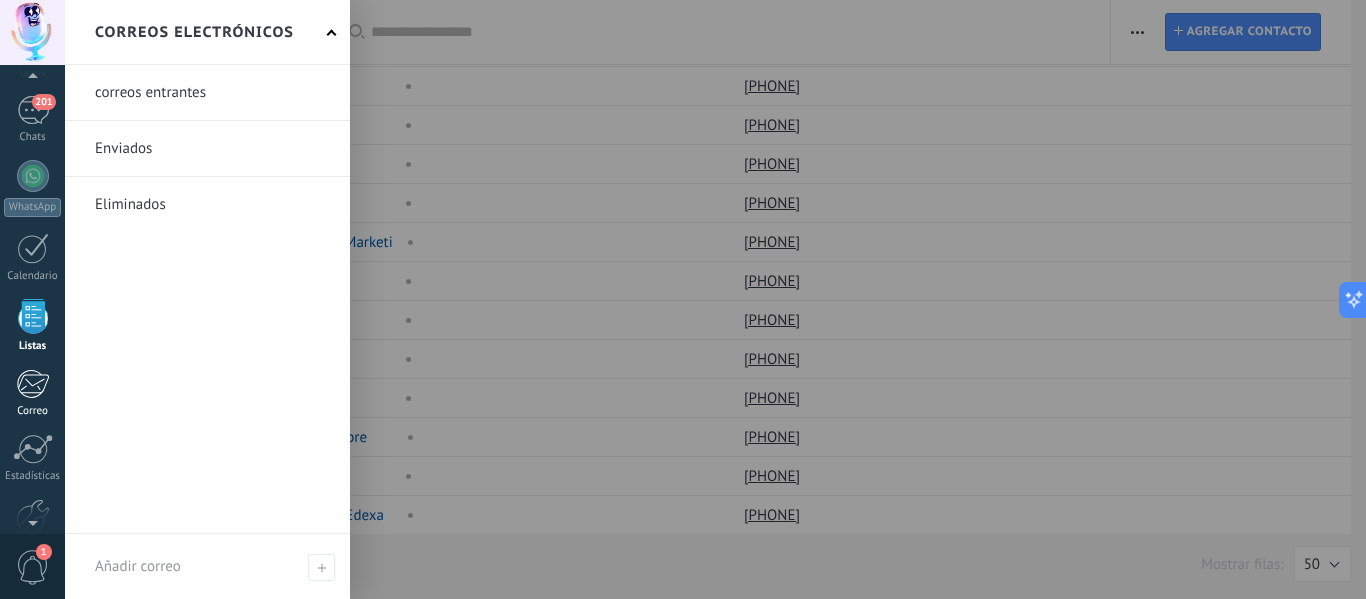 click at bounding box center (32, 384) 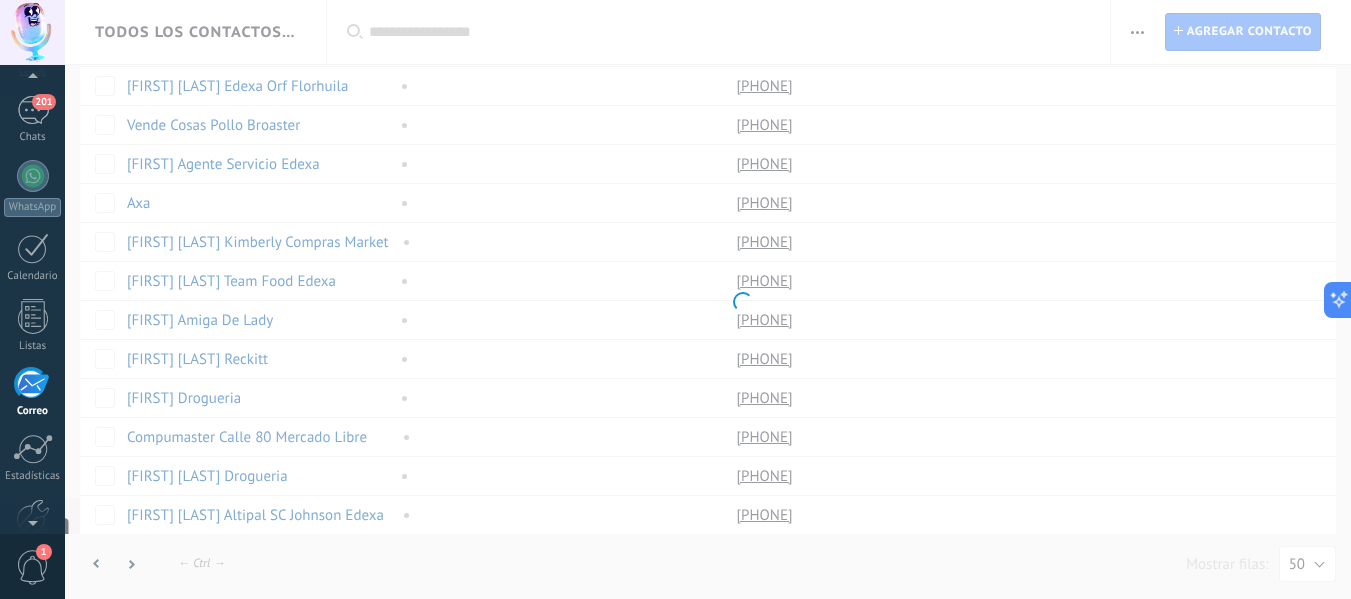 scroll, scrollTop: 194, scrollLeft: 0, axis: vertical 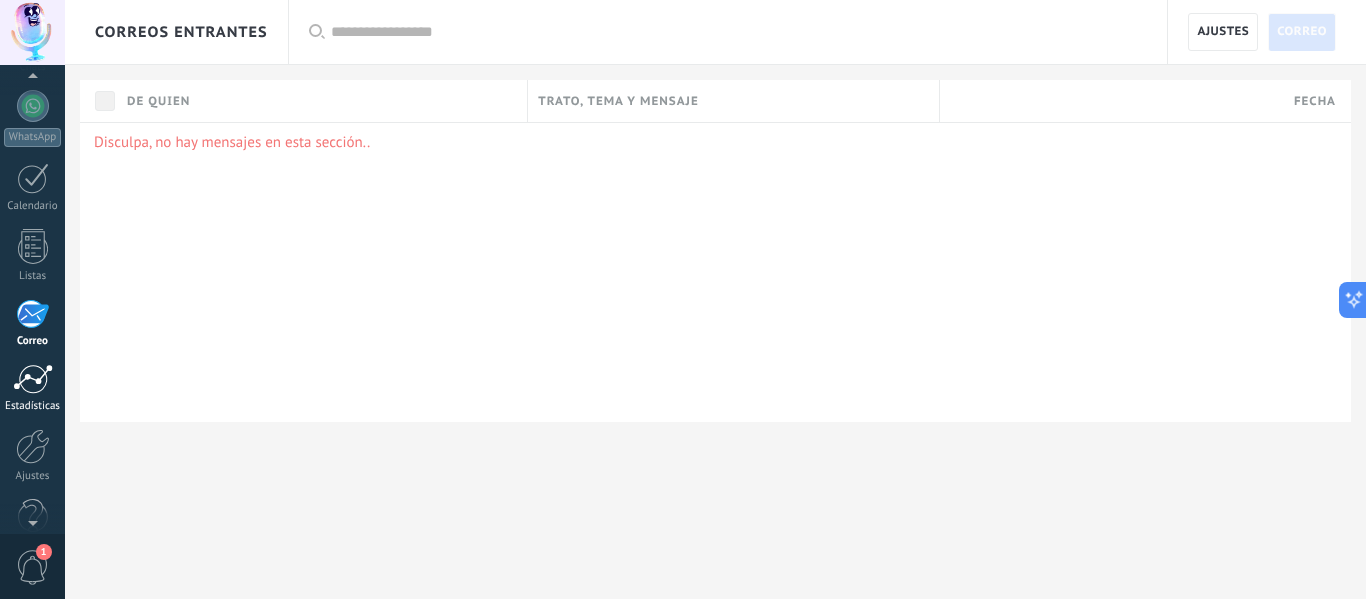 click at bounding box center [33, 379] 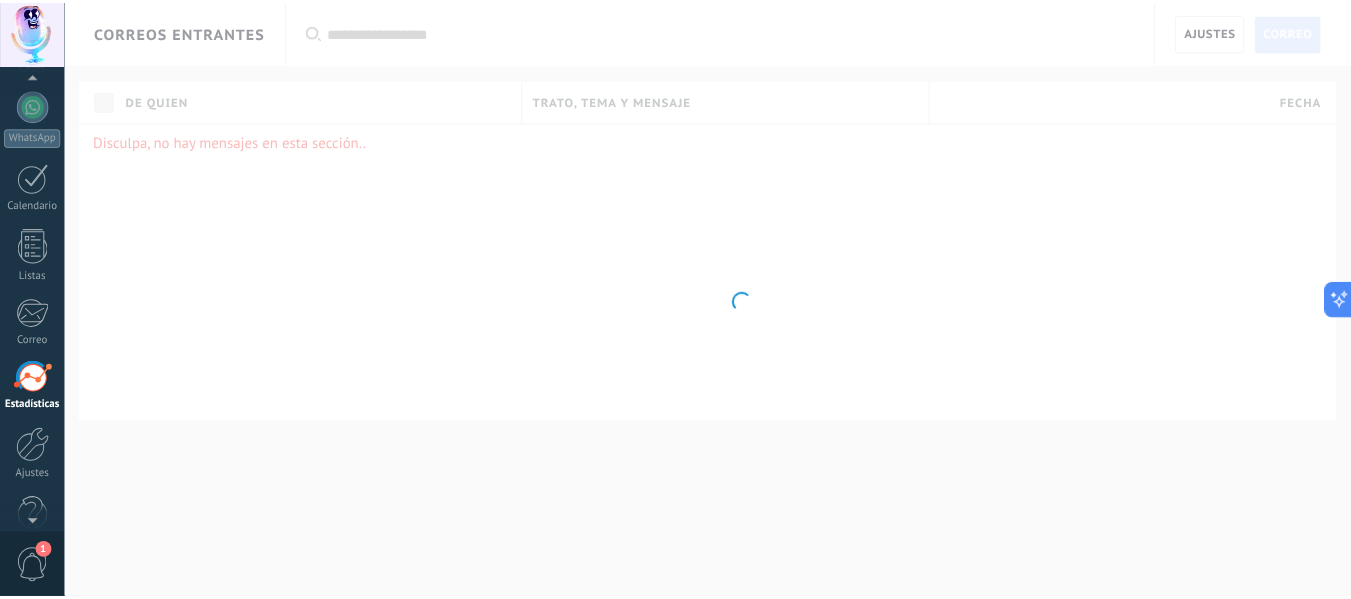 scroll, scrollTop: 233, scrollLeft: 0, axis: vertical 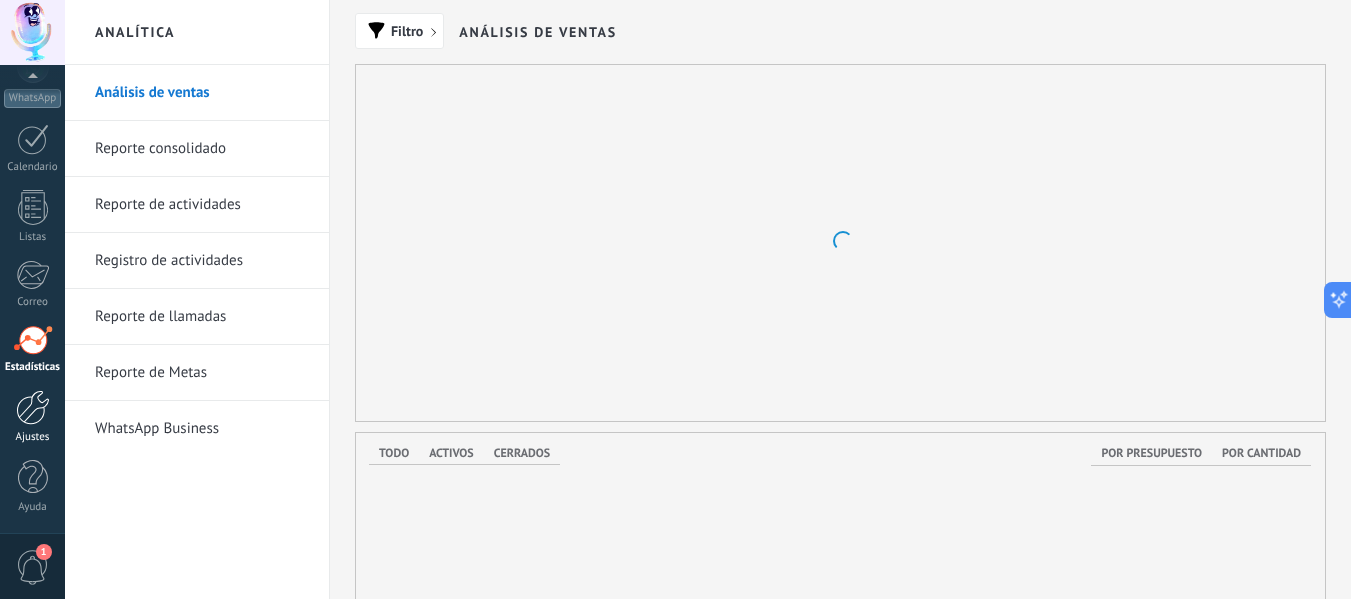 click at bounding box center [33, 407] 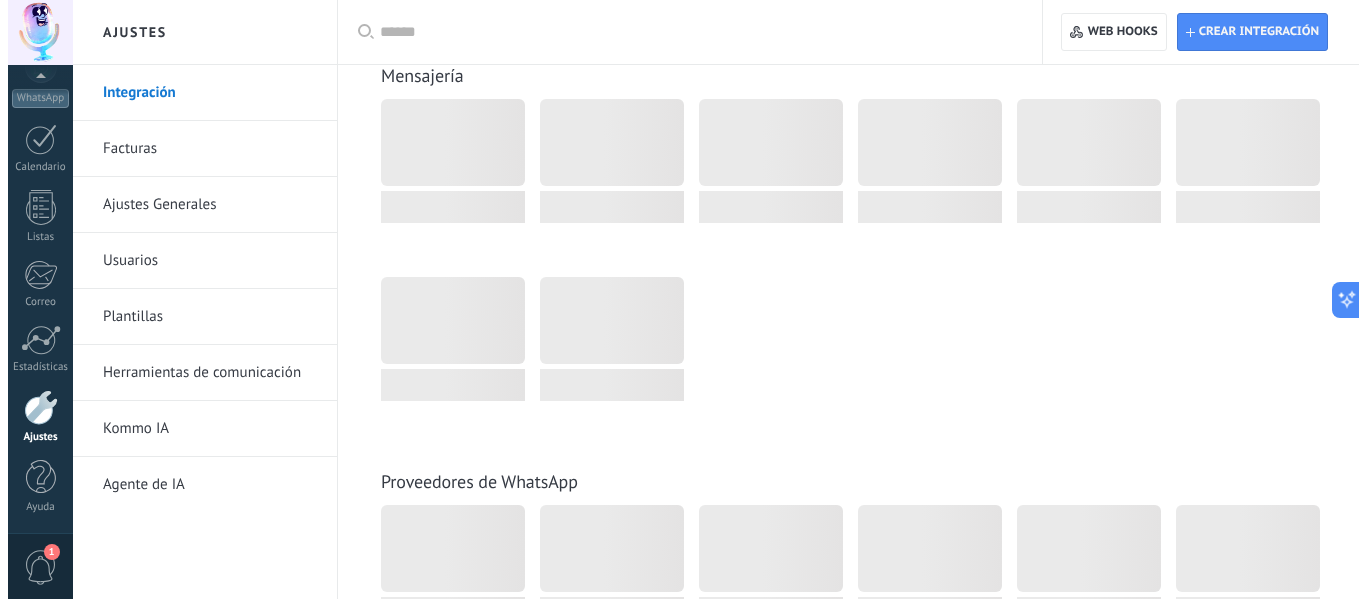 scroll, scrollTop: 600, scrollLeft: 0, axis: vertical 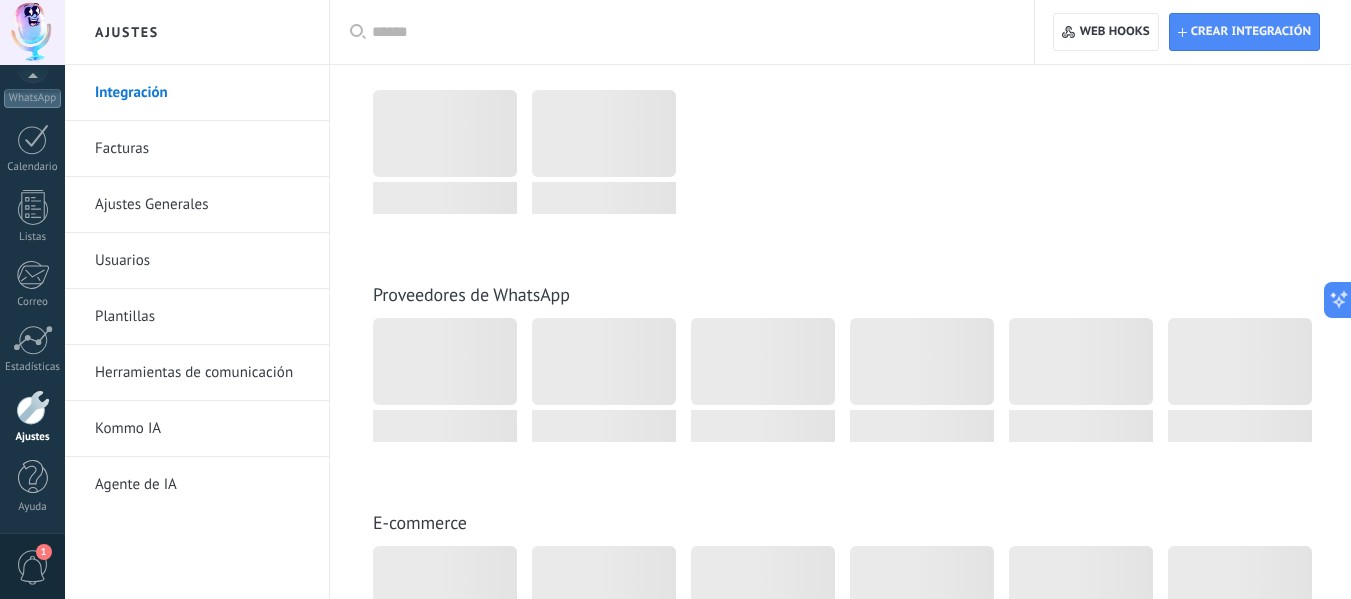 click on "1" at bounding box center (33, 567) 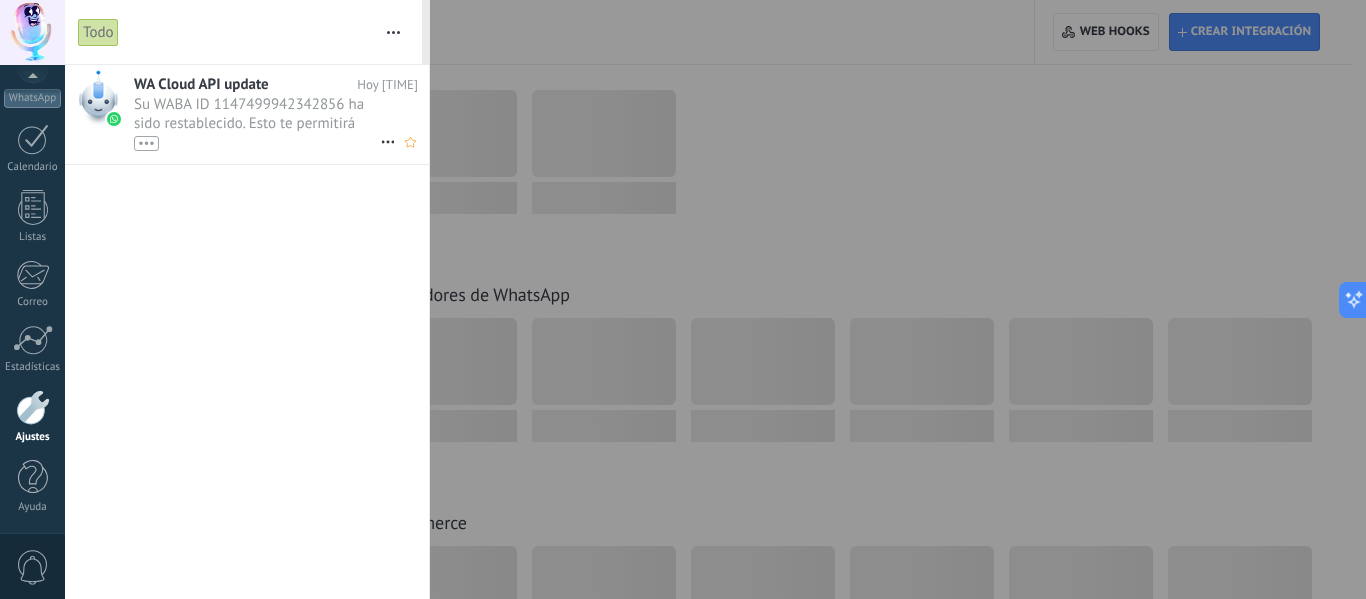 click on "Su WABA ID 1147499942342856 ha sido restablecido. Esto te permitirá continuar enviando y recibiendo mensajes a través de tu CRM.
•••" at bounding box center (257, 123) 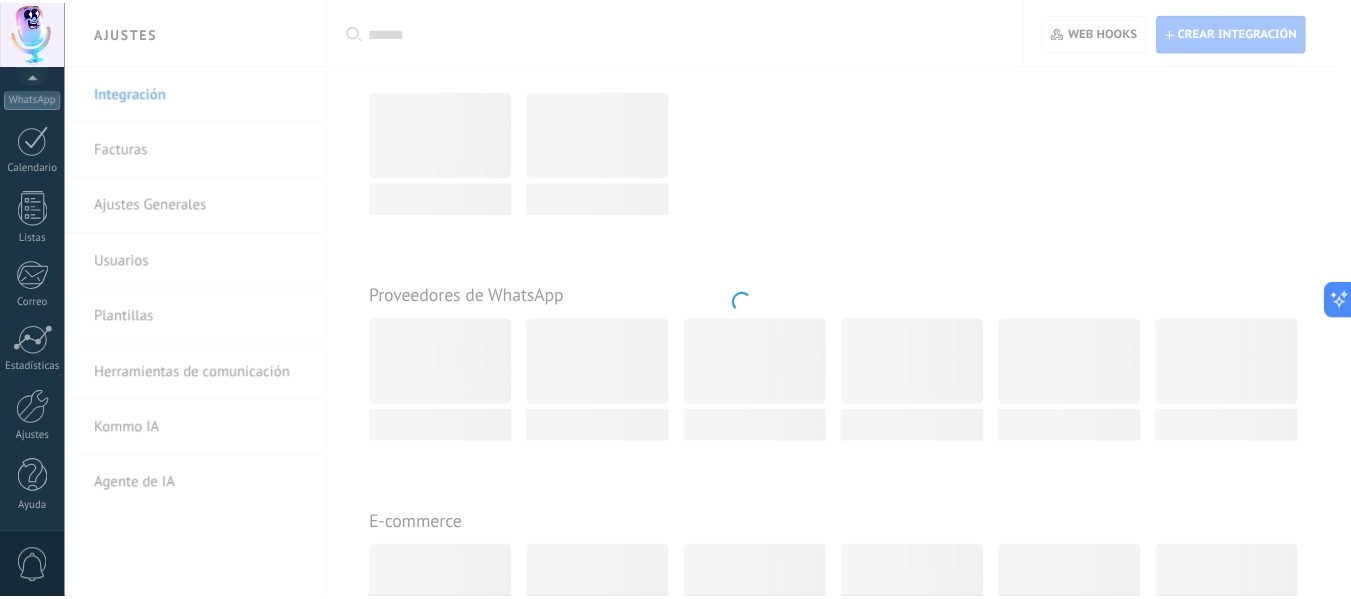 scroll, scrollTop: 0, scrollLeft: 0, axis: both 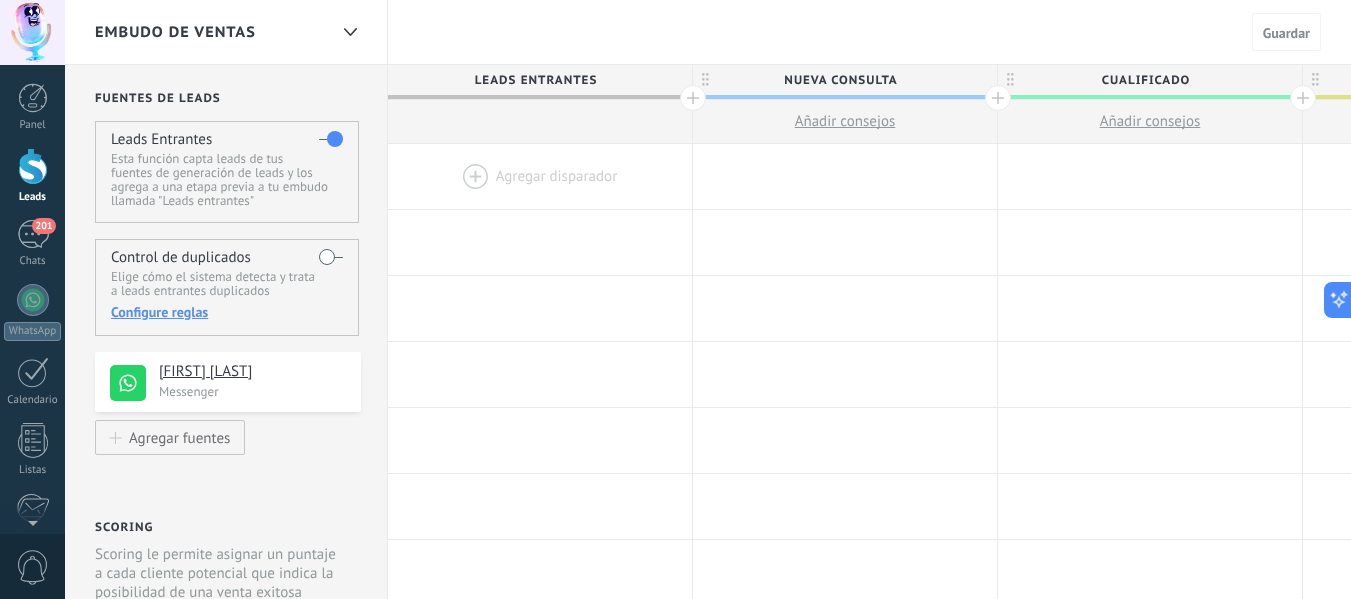 drag, startPoint x: 919, startPoint y: 34, endPoint x: 741, endPoint y: 40, distance: 178.10109 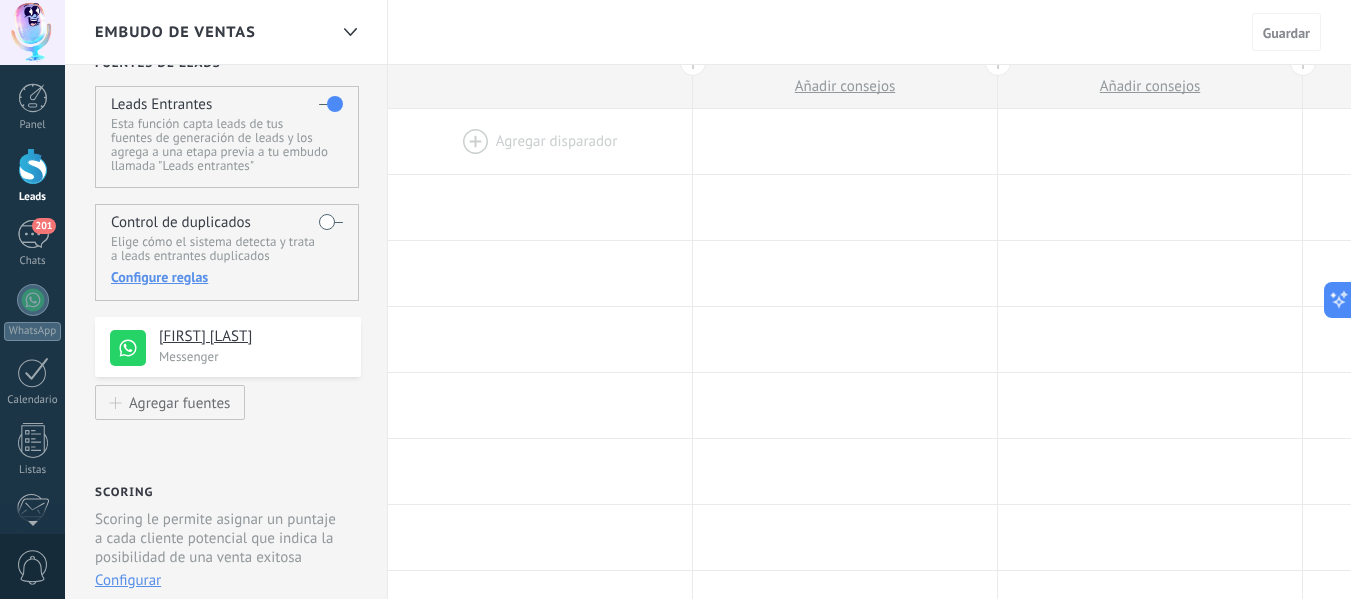 scroll, scrollTop: 0, scrollLeft: 0, axis: both 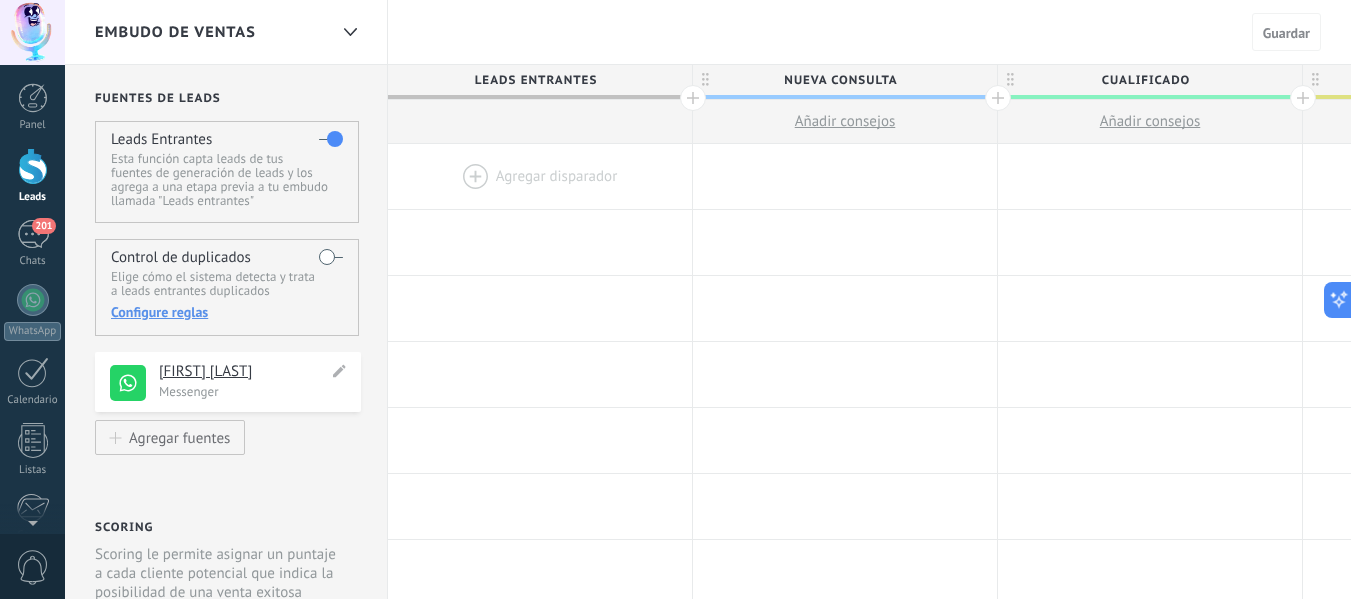 click on "[FIRST] [LAST]" at bounding box center [243, 372] 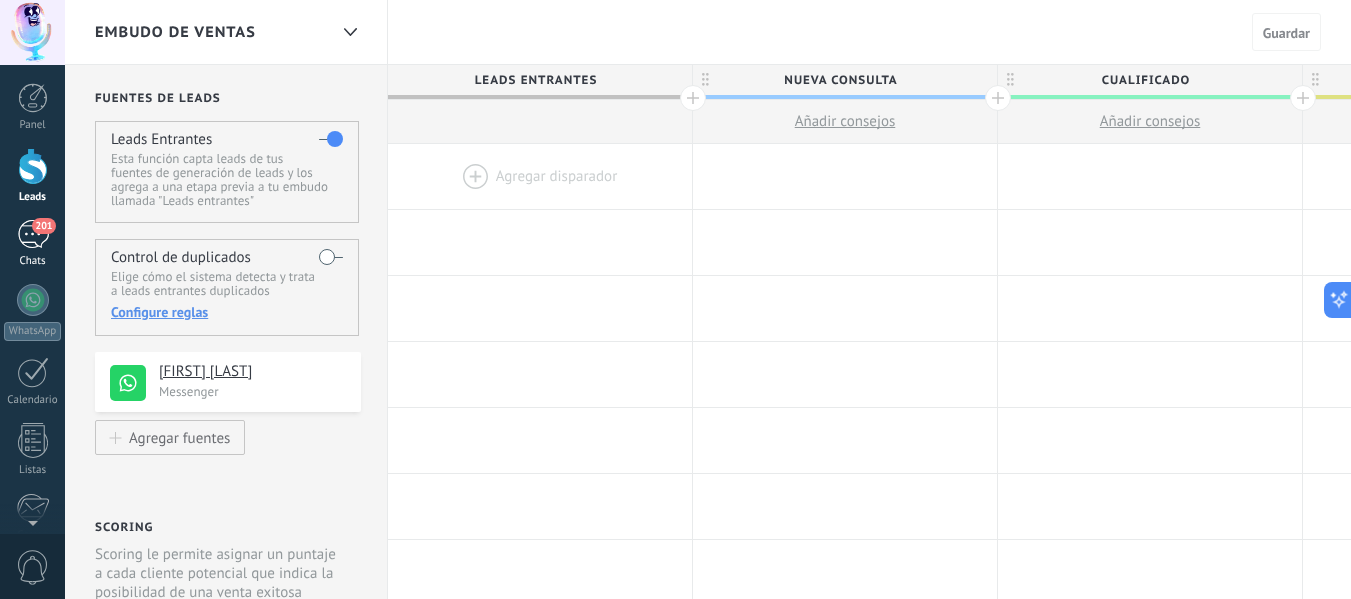 click on "201" at bounding box center (33, 234) 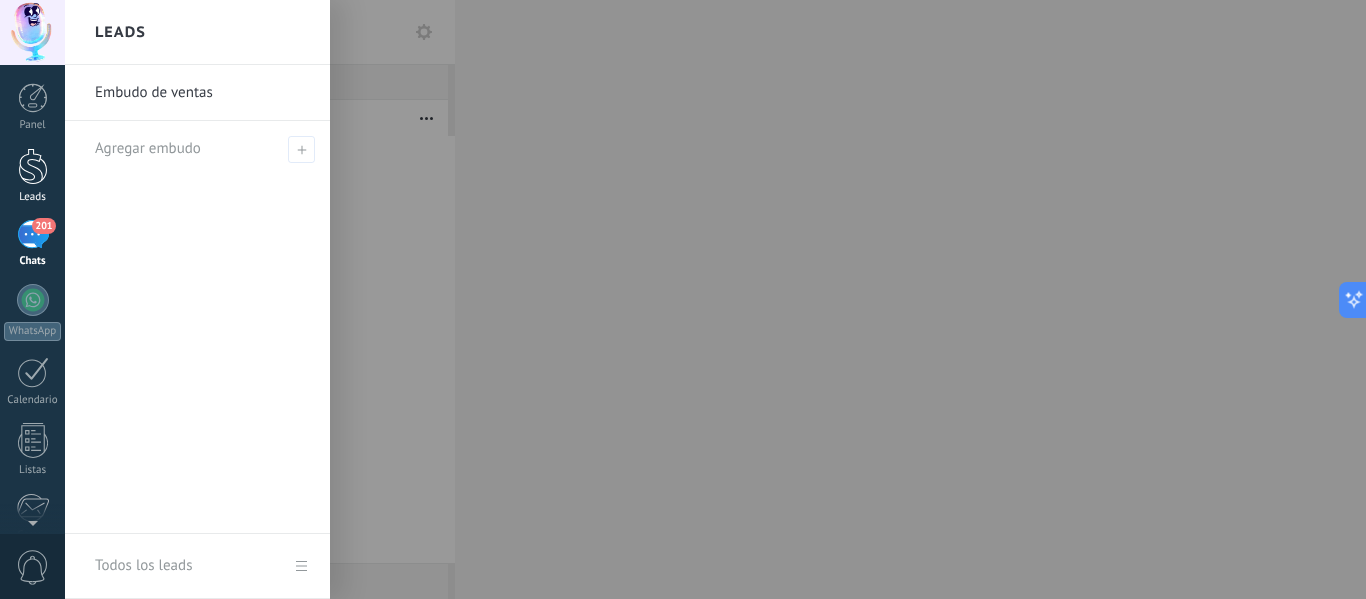 click at bounding box center (33, 166) 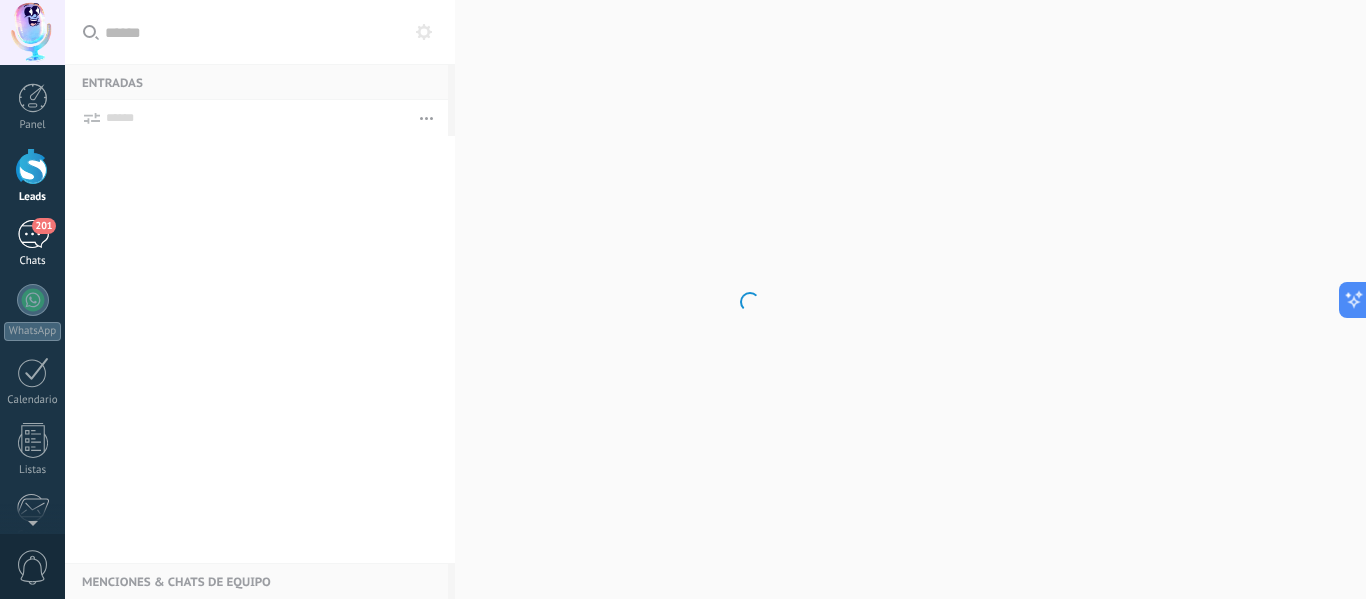 click on "201" at bounding box center [33, 234] 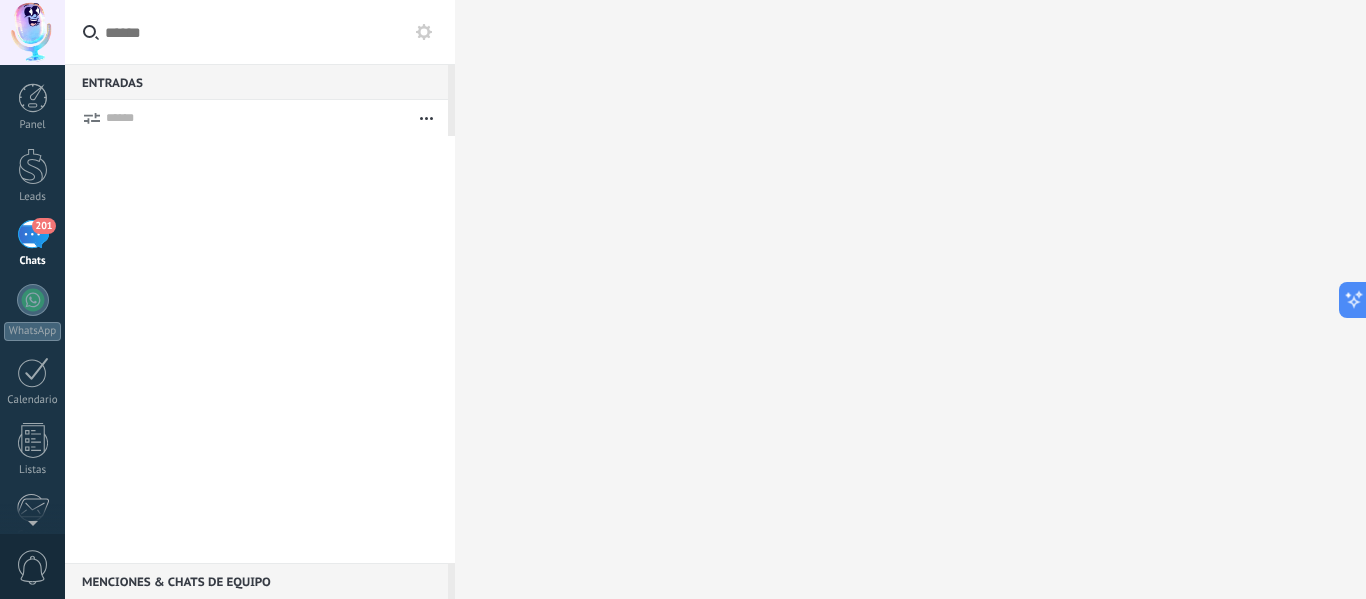 click on "201" at bounding box center [33, 234] 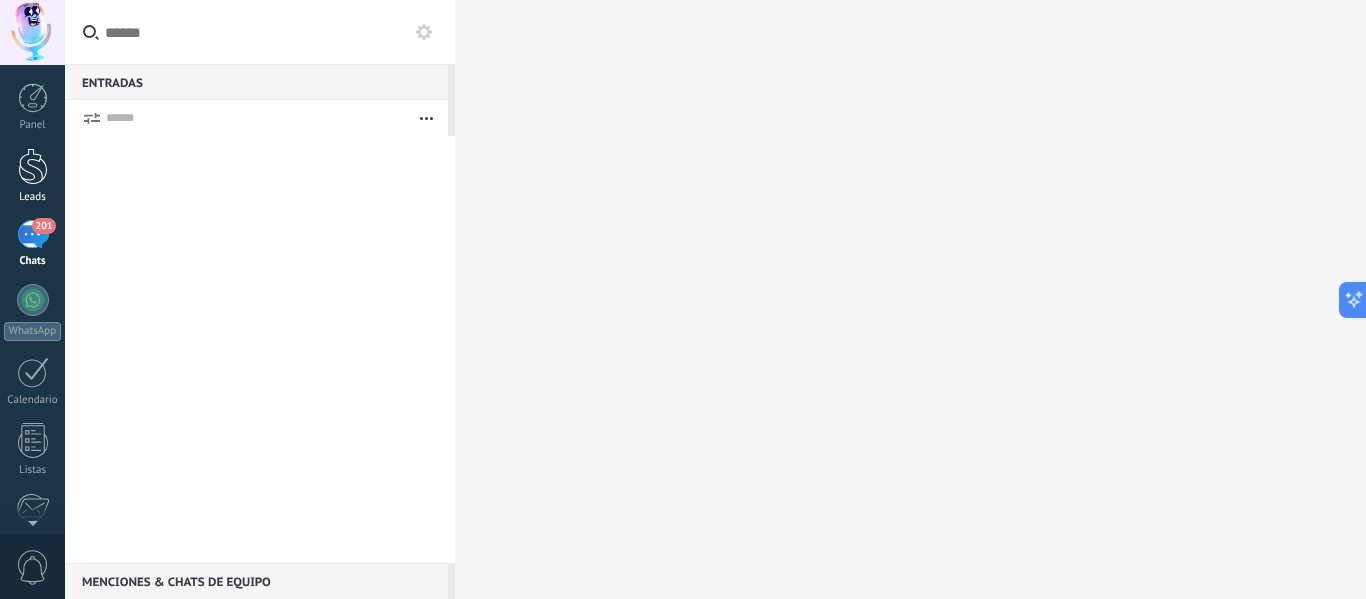 click at bounding box center [33, 166] 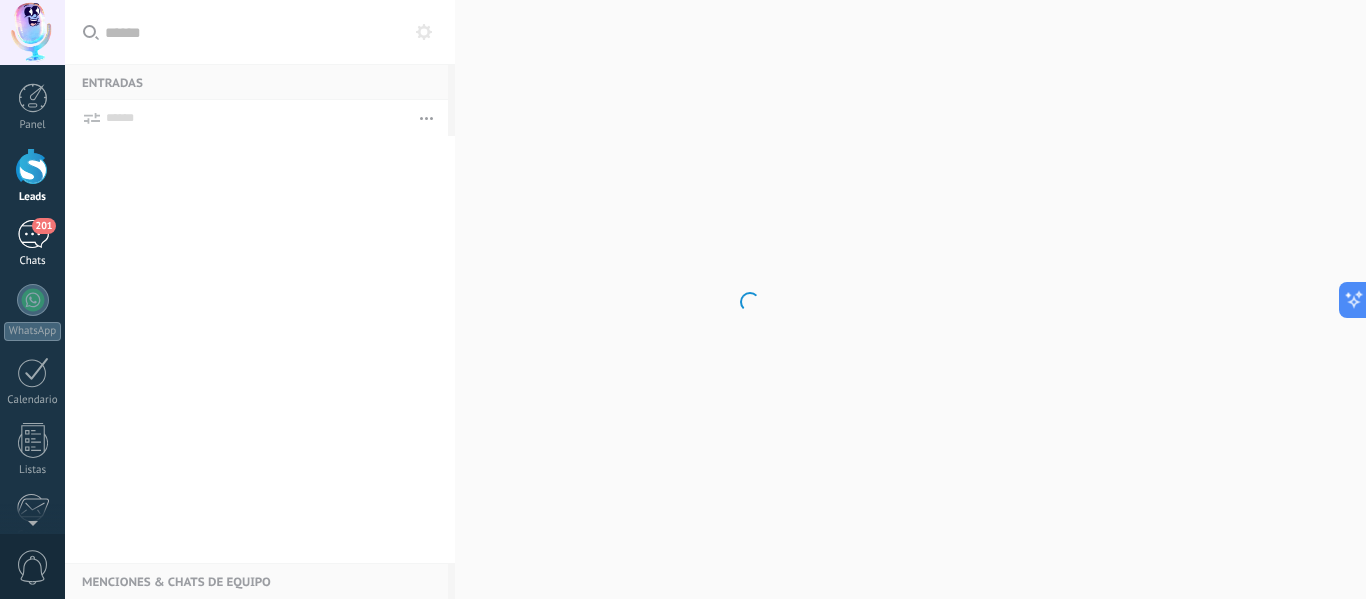 click on "201" at bounding box center (33, 234) 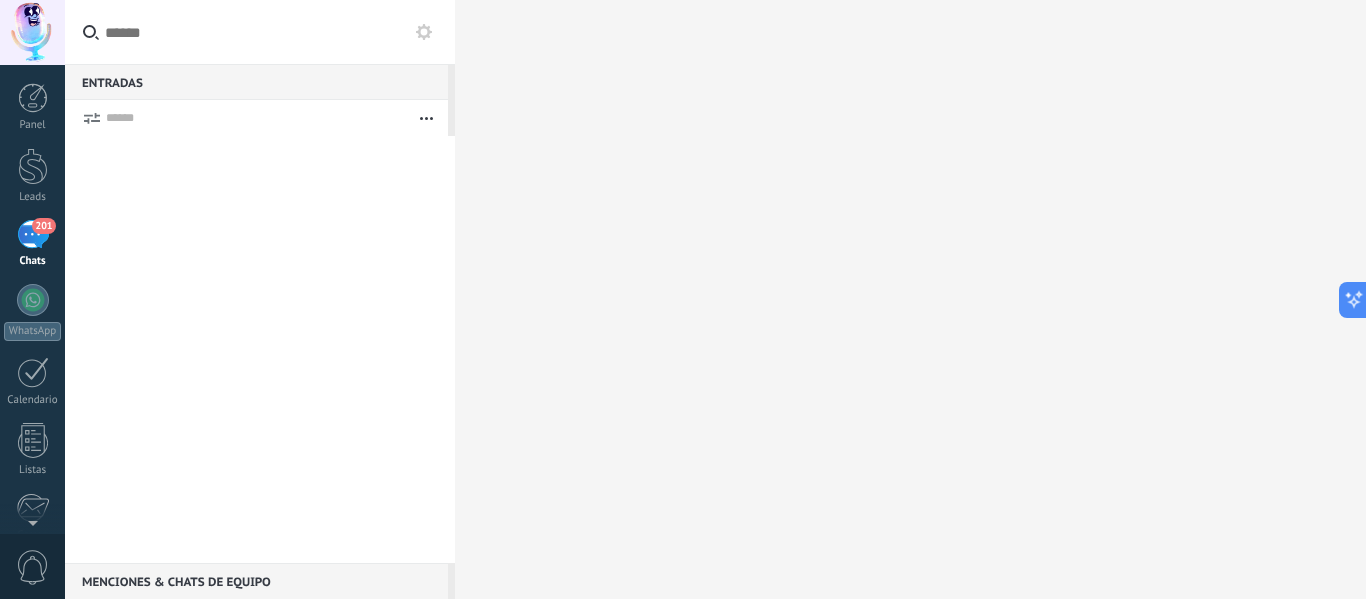 click on "201" at bounding box center [33, 234] 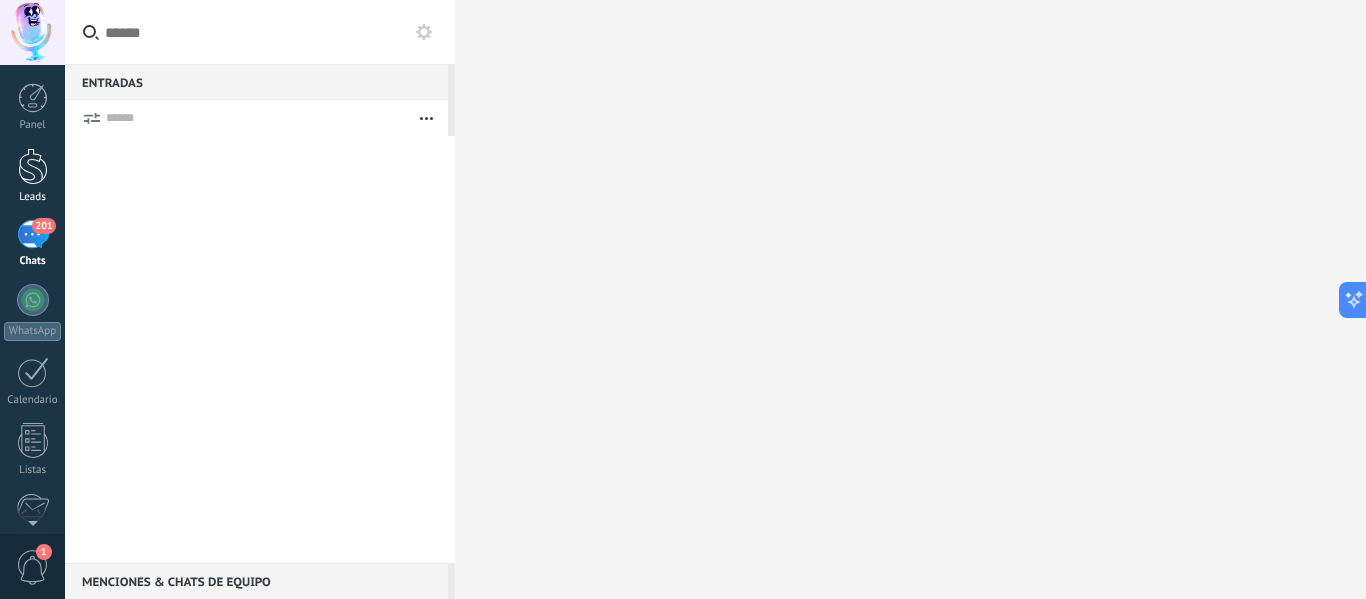 click at bounding box center [33, 166] 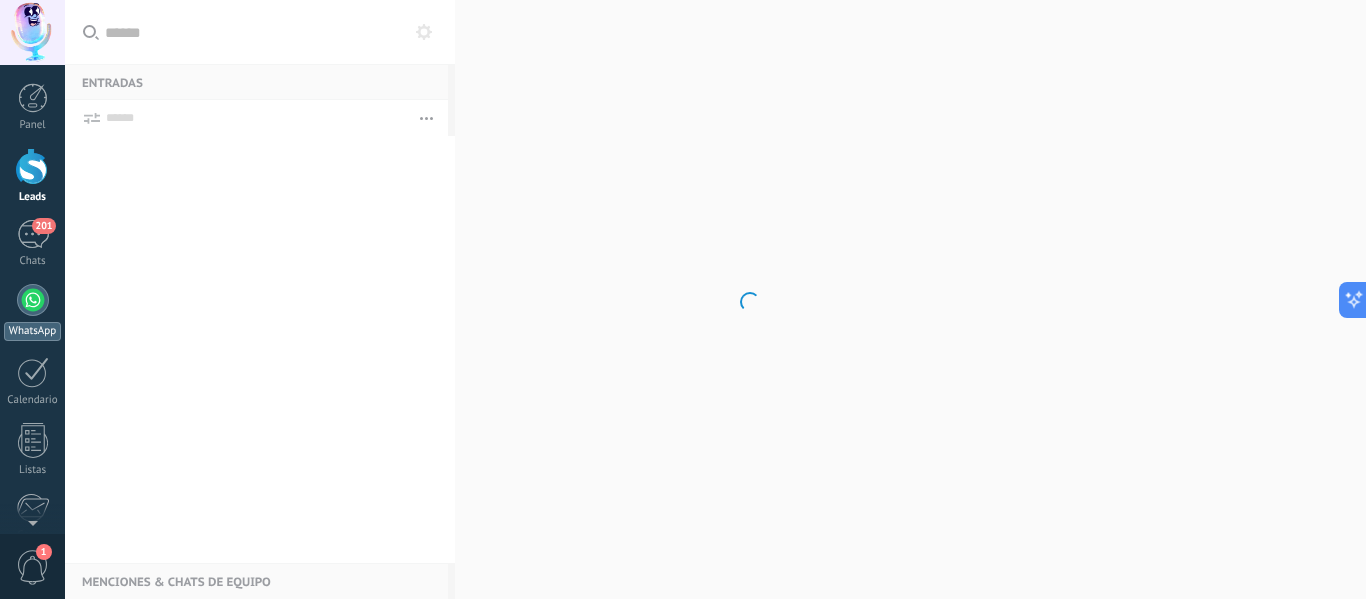 click on "WhatsApp" at bounding box center (32, 312) 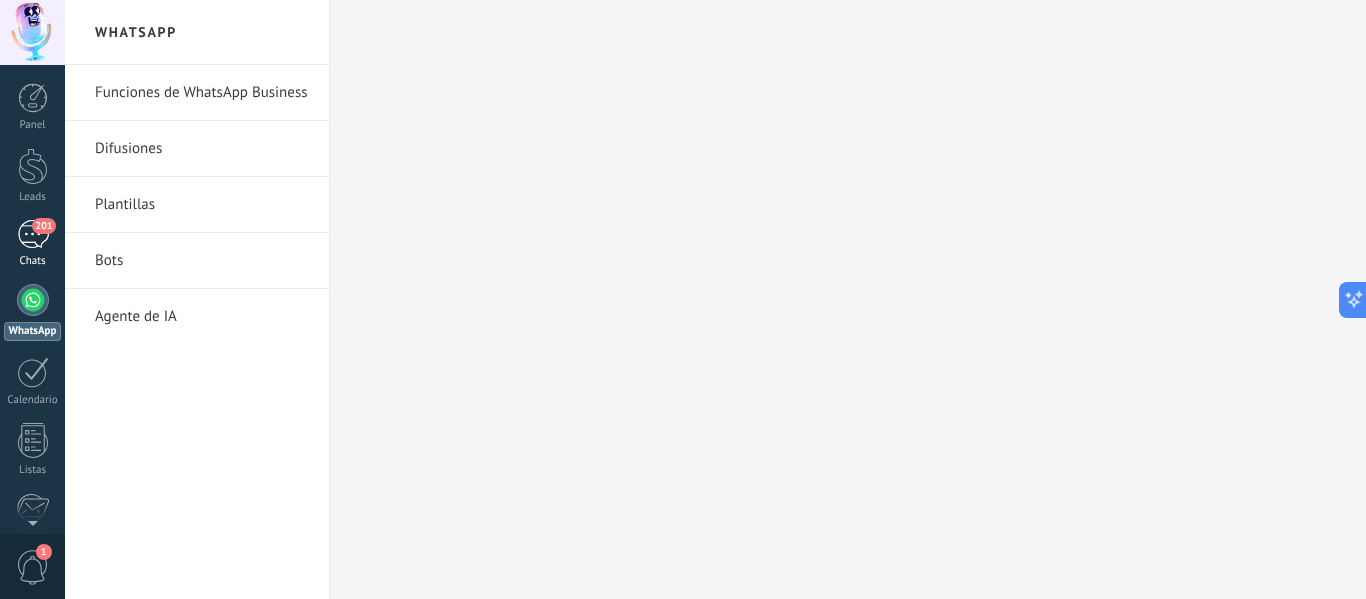 click on "201" at bounding box center [33, 234] 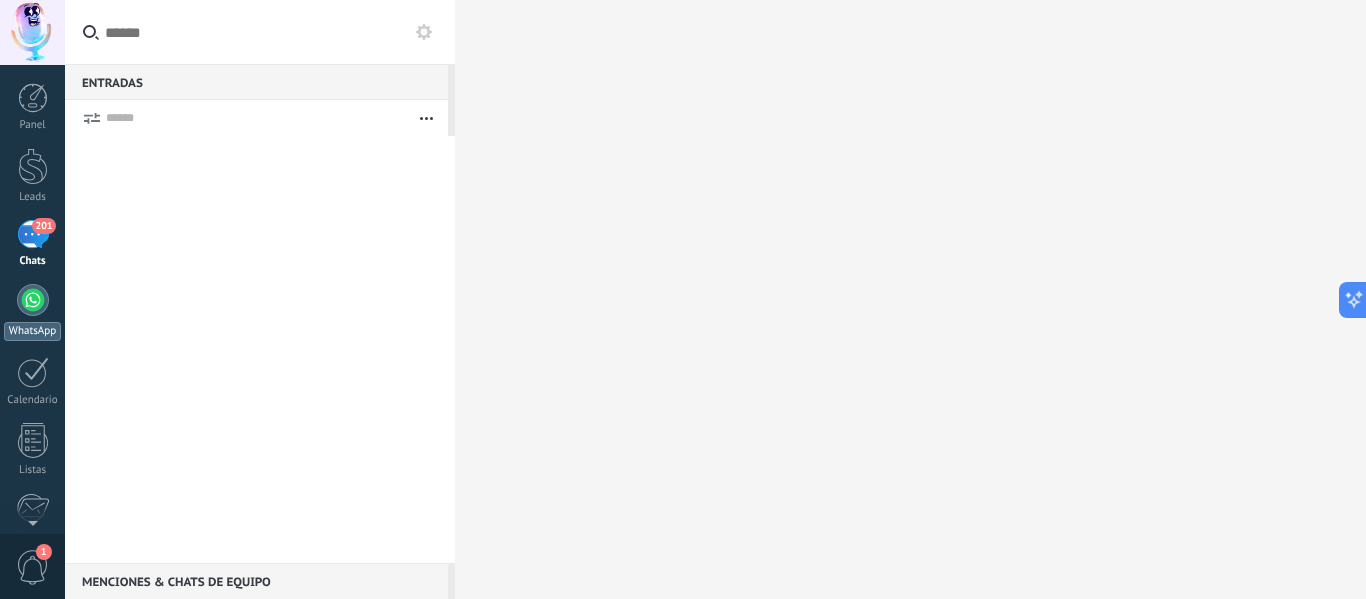 click at bounding box center (33, 300) 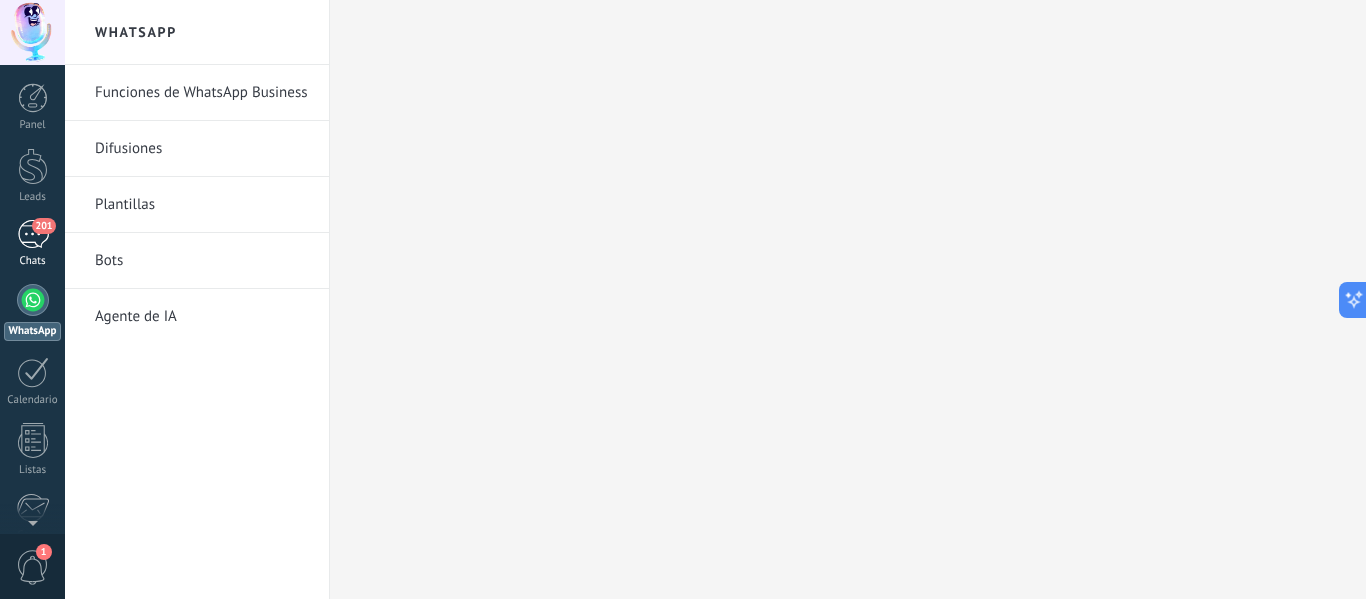 click on "201" at bounding box center [33, 234] 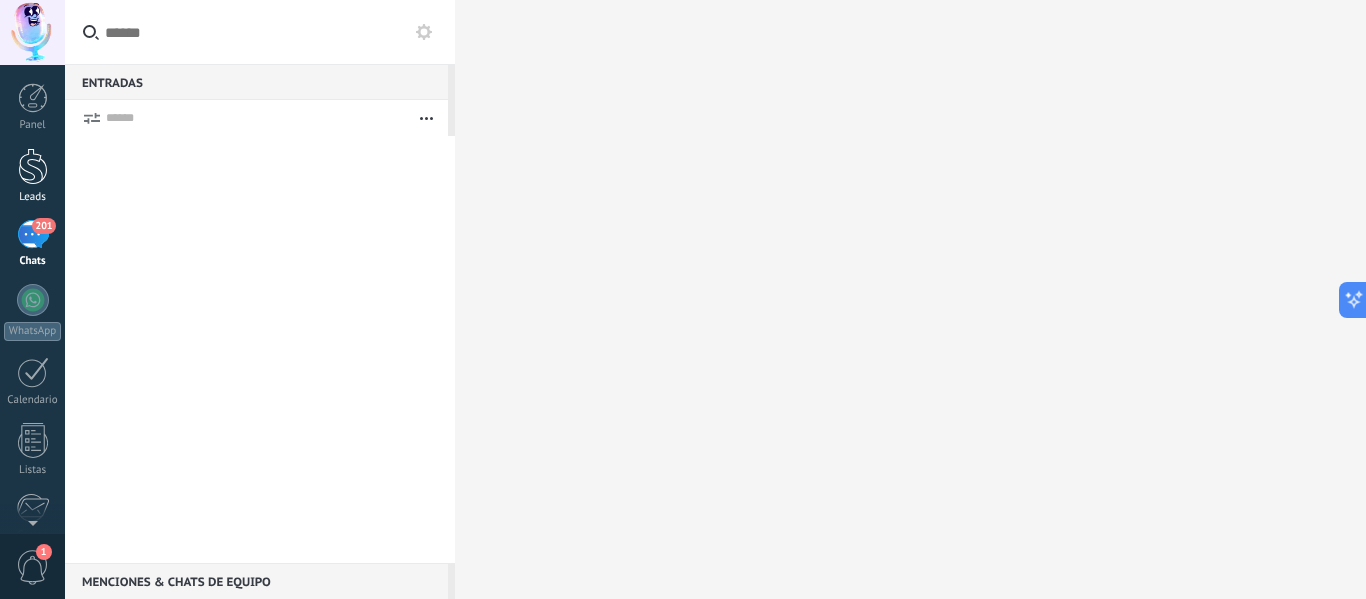 click on "Leads" at bounding box center [32, 176] 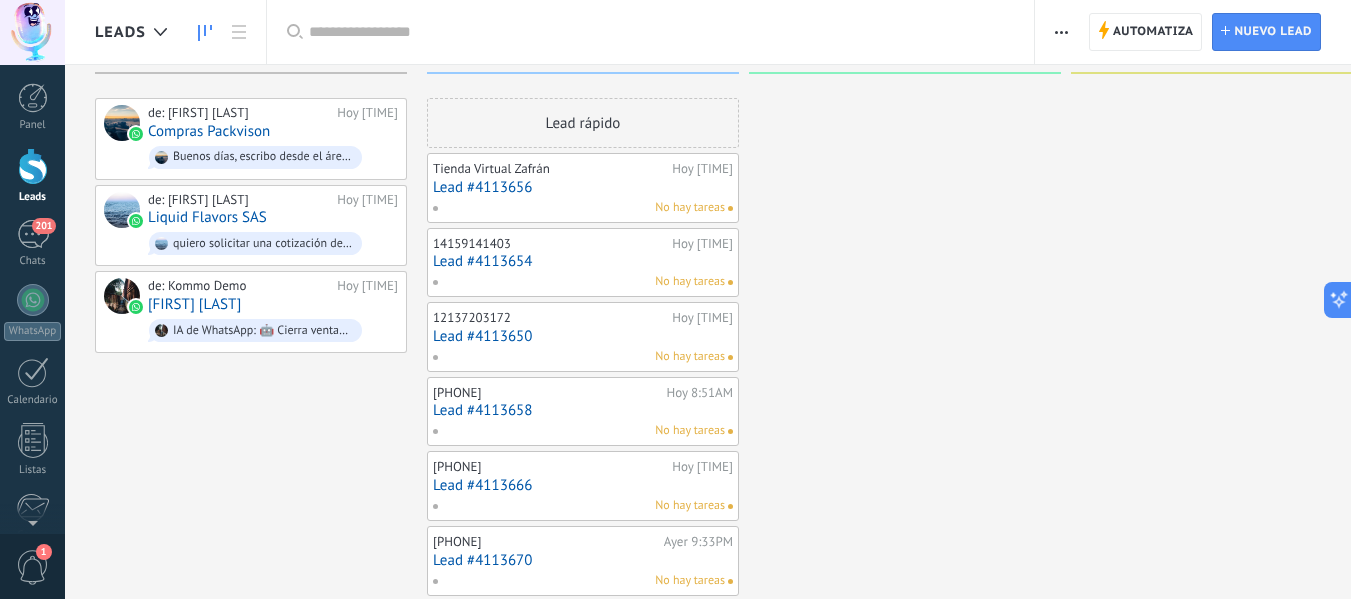 scroll, scrollTop: 0, scrollLeft: 0, axis: both 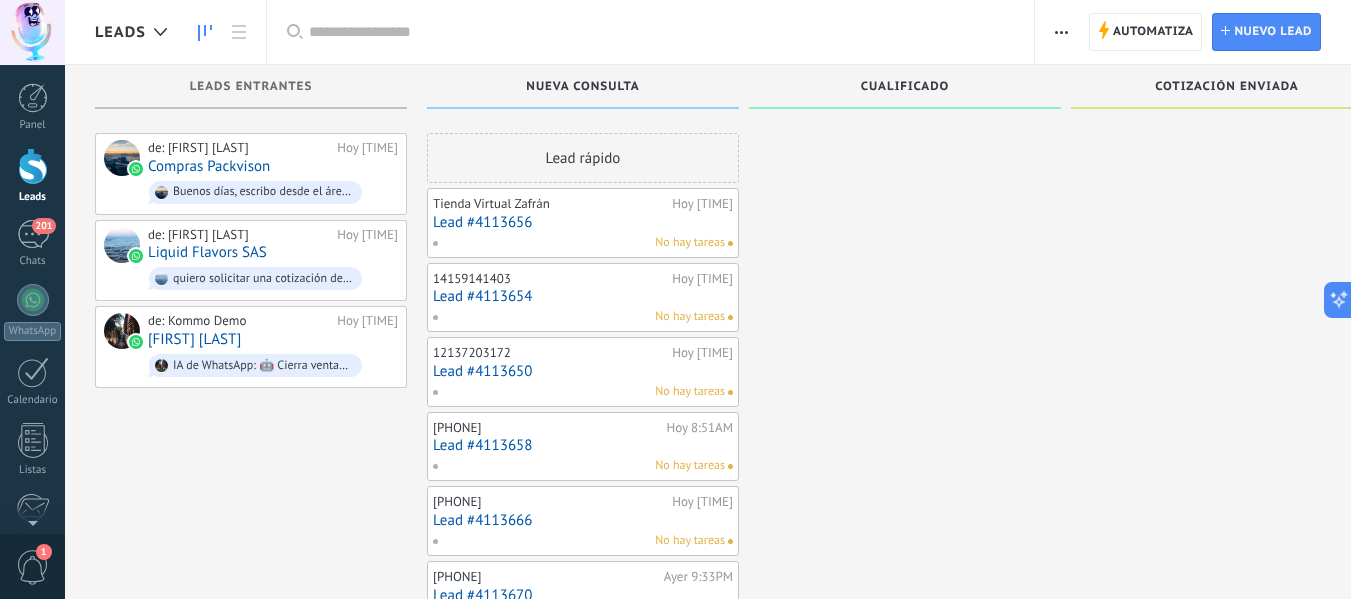 click at bounding box center (905, 904) 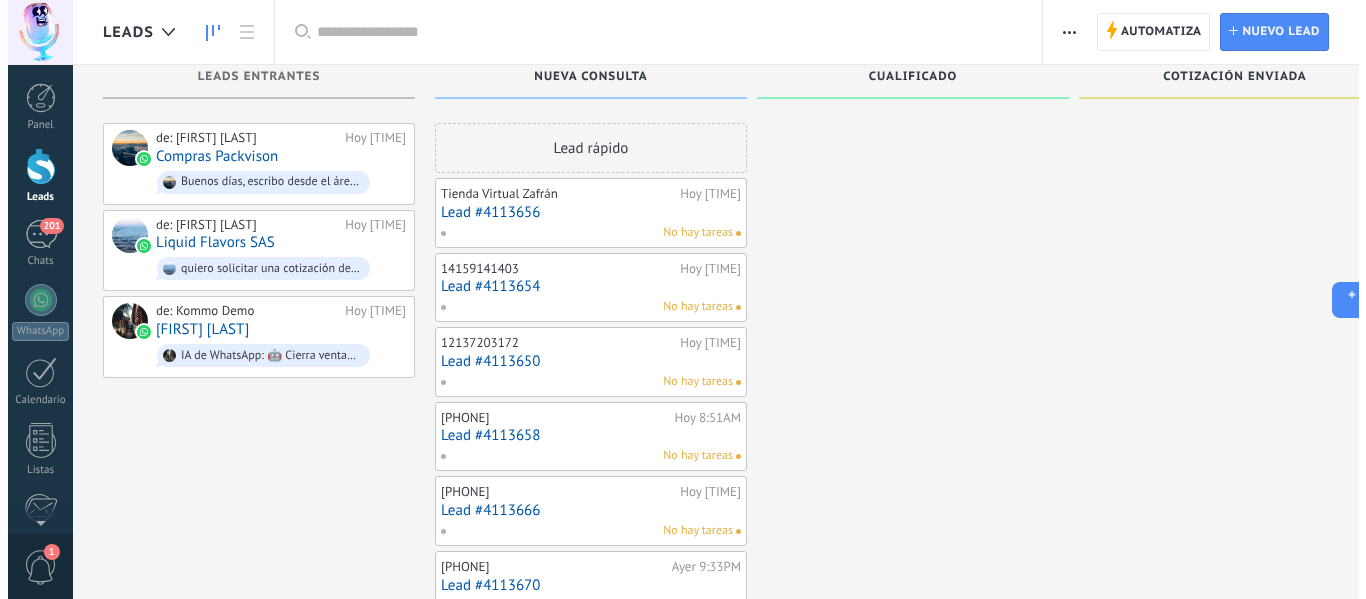 scroll, scrollTop: 0, scrollLeft: 0, axis: both 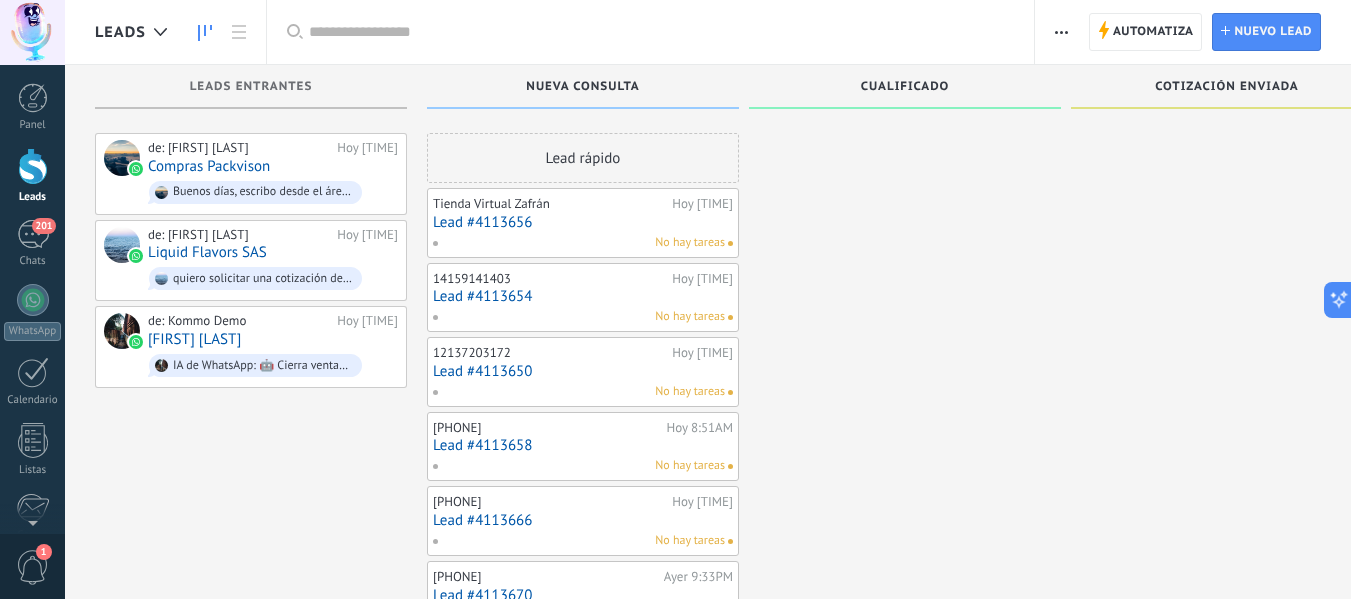 click on "Tienda Virtual Zafrán" at bounding box center [550, 204] 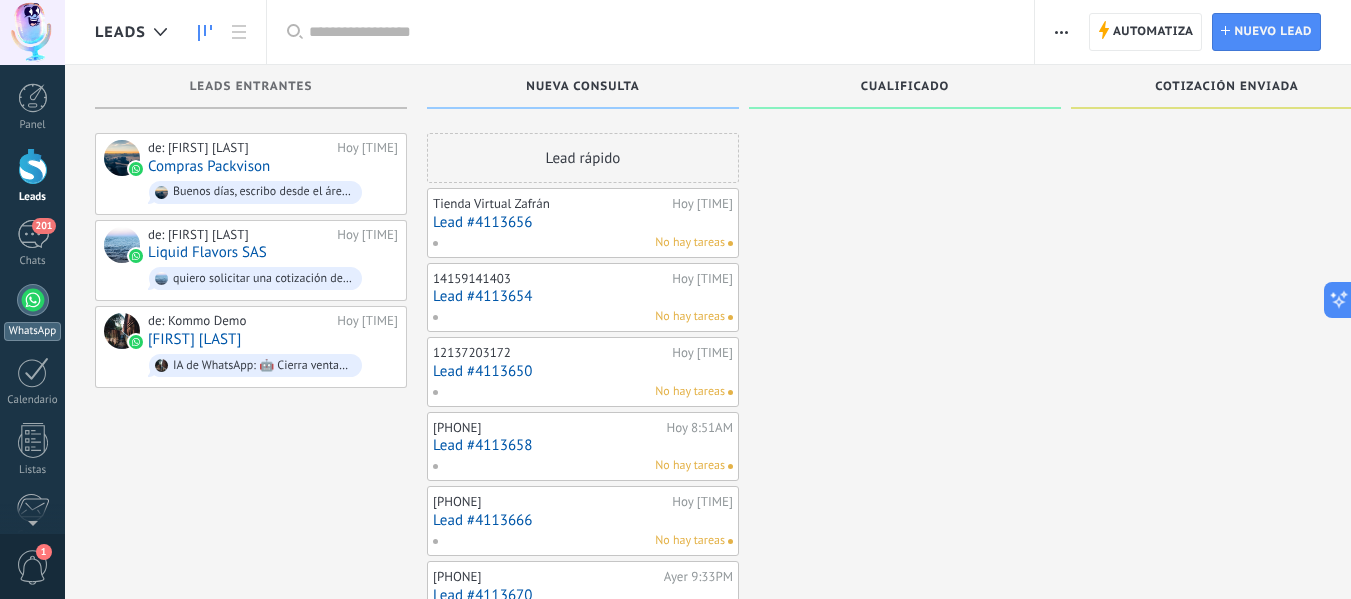 click at bounding box center [33, 300] 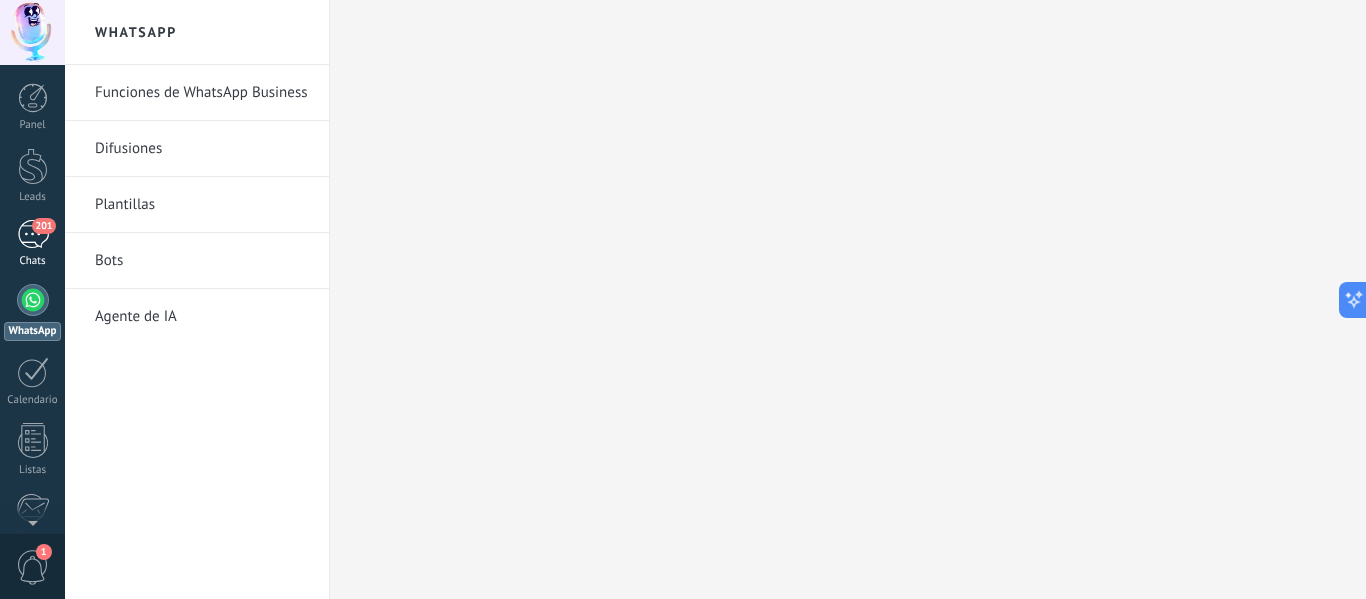 click on "201" at bounding box center [33, 234] 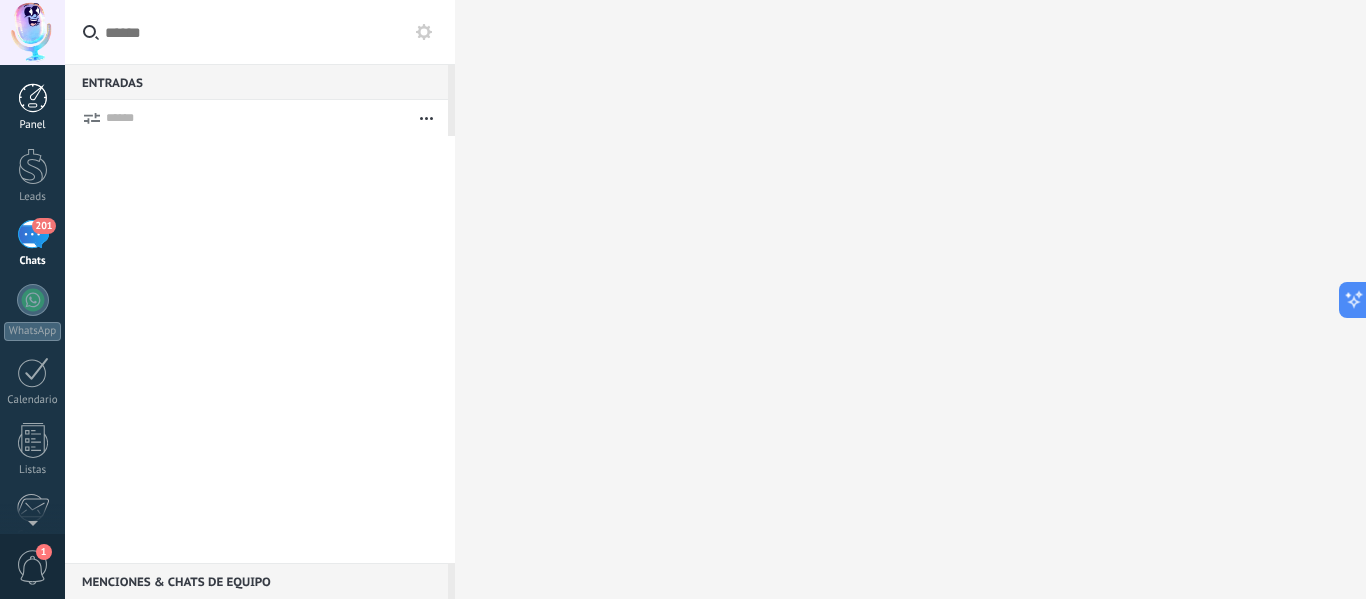 click on "Panel" at bounding box center (33, 125) 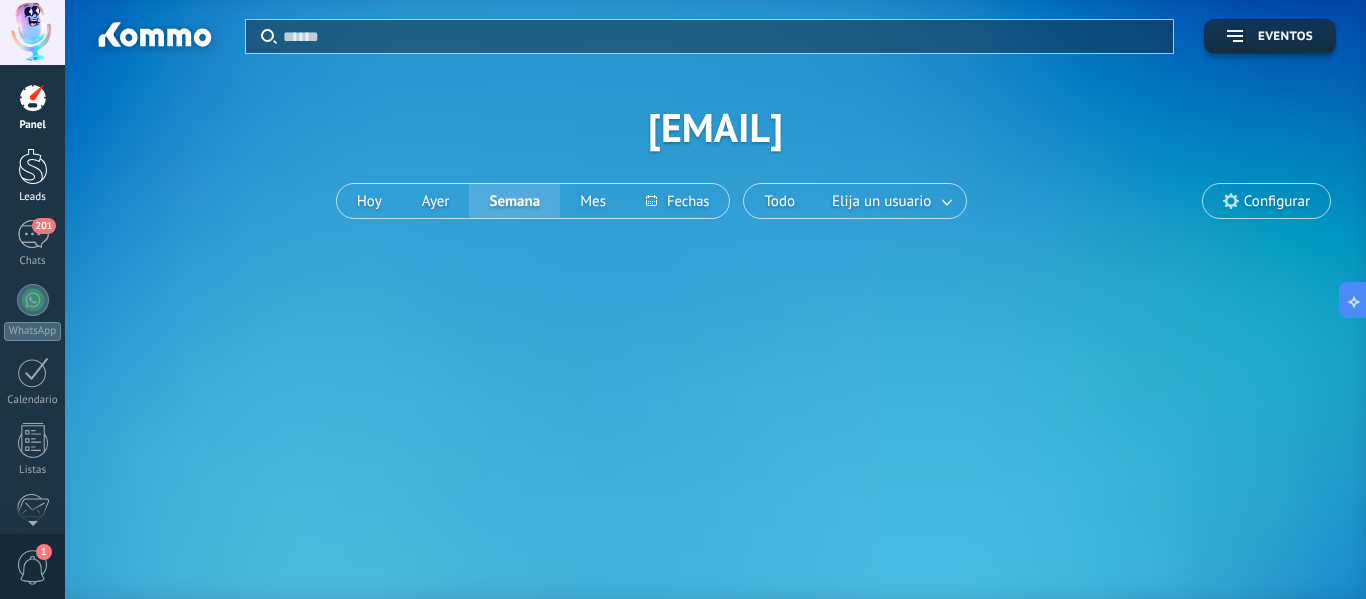 click at bounding box center (33, 166) 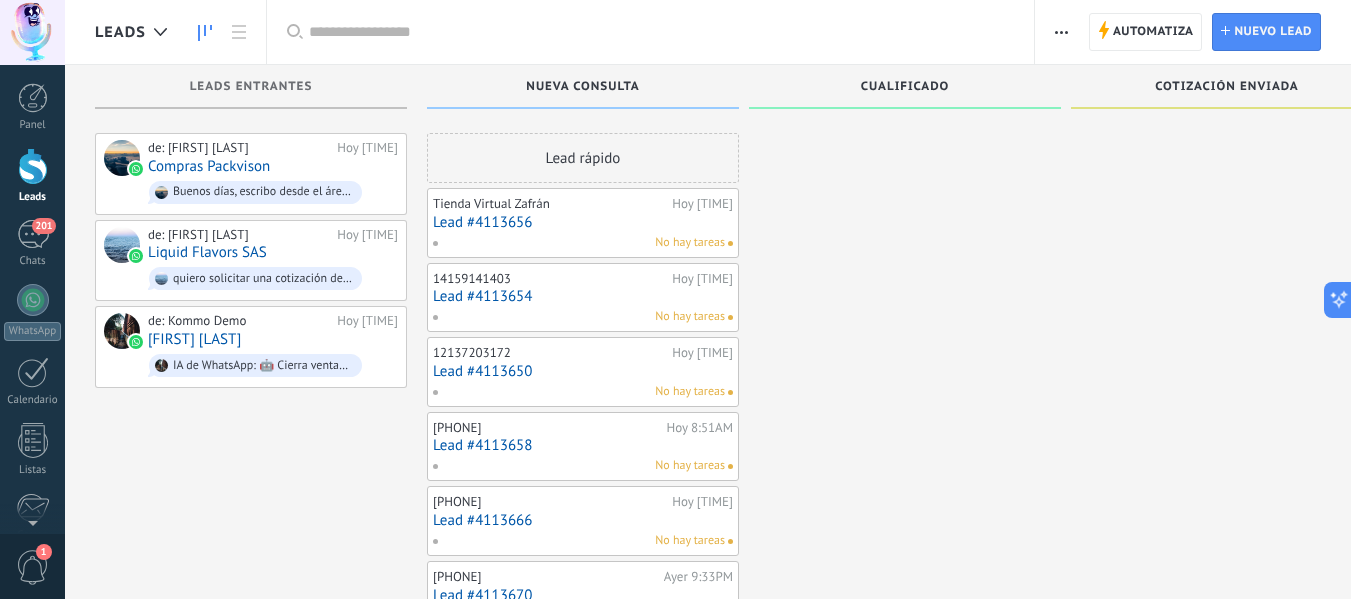 click on "Lead #4113656" at bounding box center (583, 222) 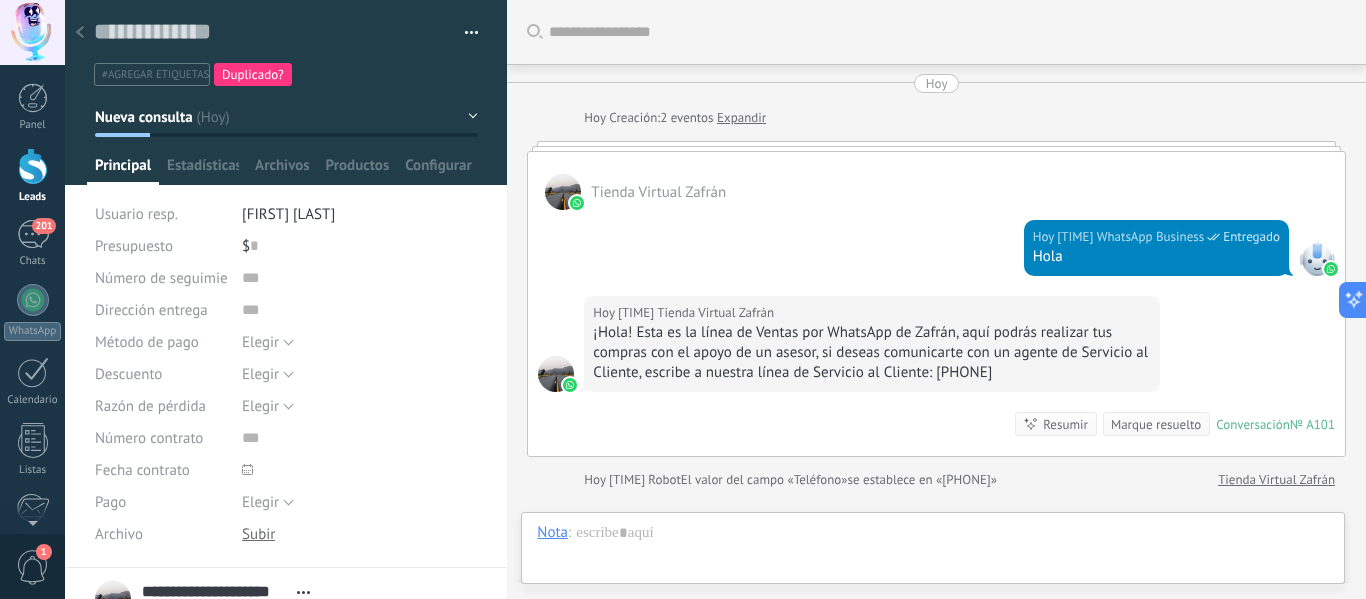 scroll, scrollTop: 240, scrollLeft: 0, axis: vertical 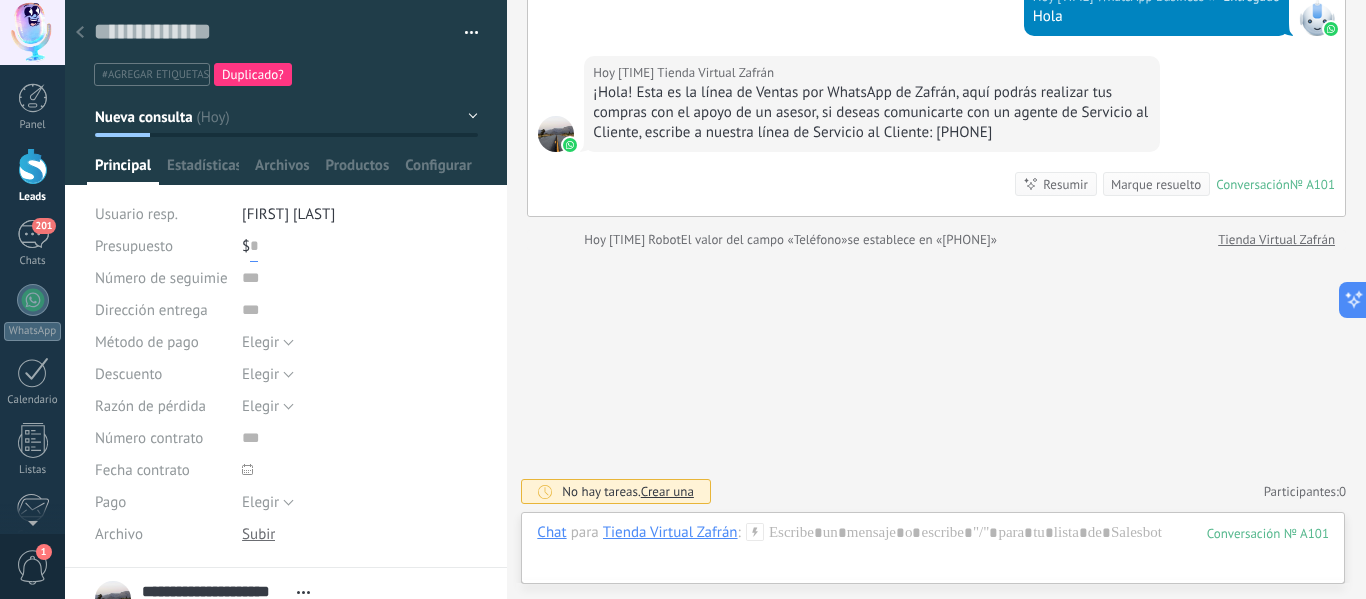 drag, startPoint x: 248, startPoint y: 243, endPoint x: 259, endPoint y: 244, distance: 11.045361 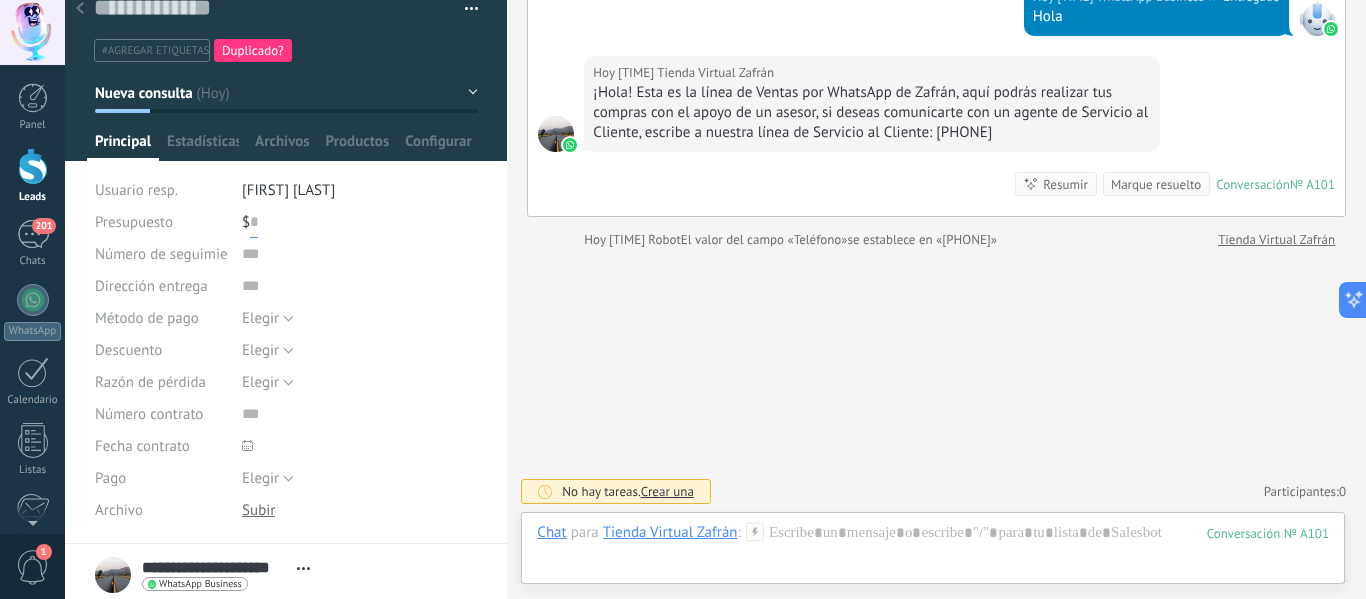 scroll, scrollTop: 0, scrollLeft: 0, axis: both 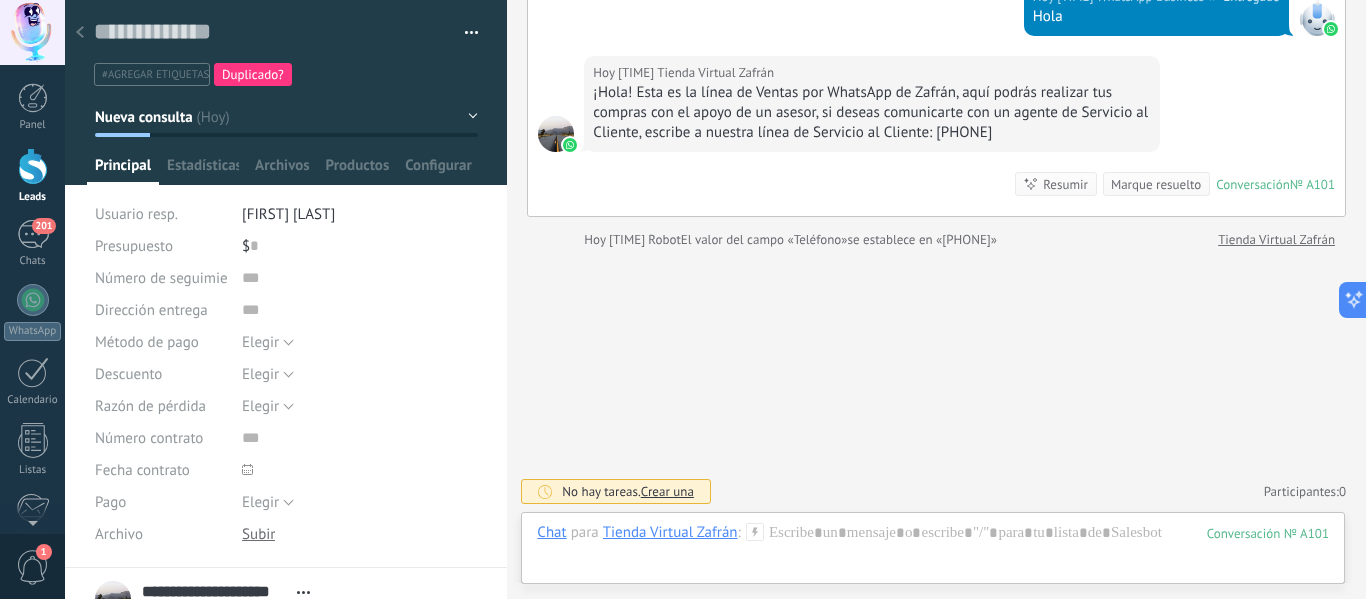 drag, startPoint x: 256, startPoint y: 242, endPoint x: 299, endPoint y: 338, distance: 105.1903 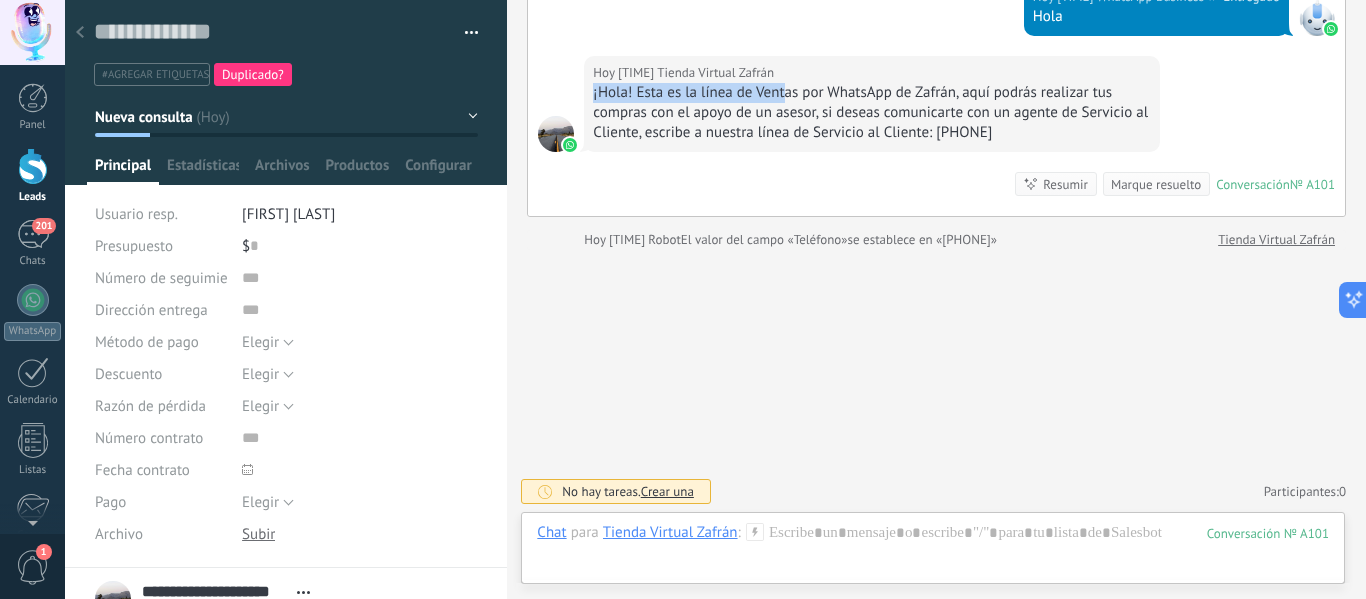 drag, startPoint x: 593, startPoint y: 89, endPoint x: 812, endPoint y: 98, distance: 219.18486 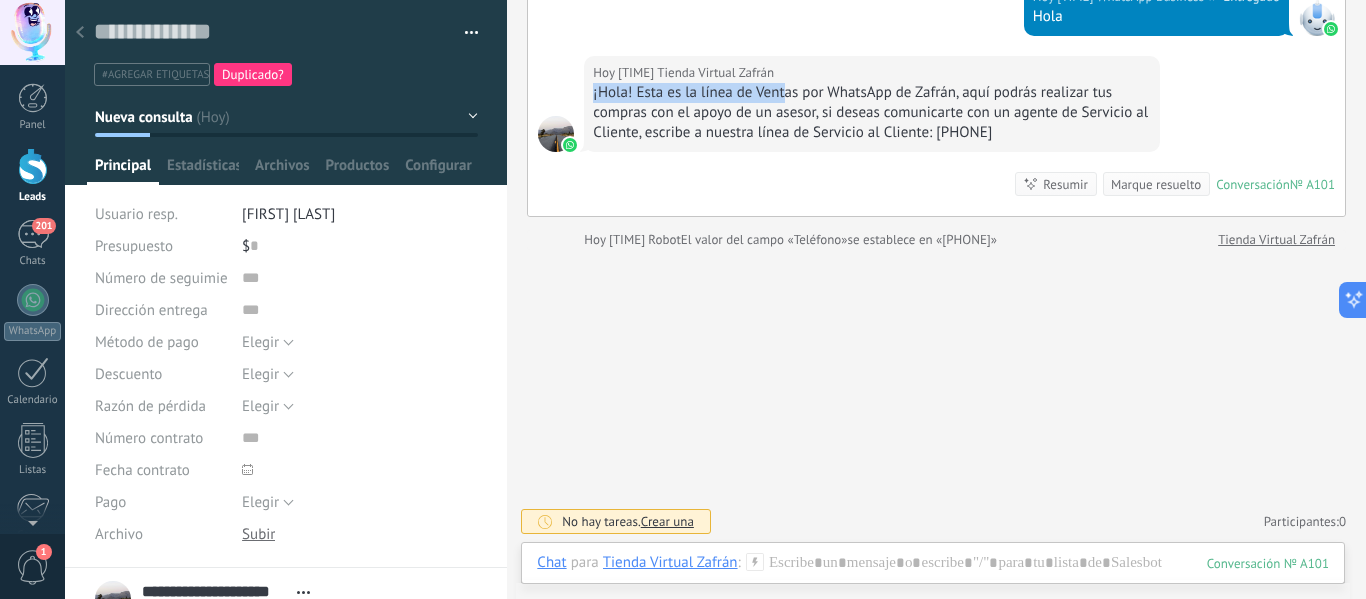 scroll, scrollTop: 0, scrollLeft: 0, axis: both 